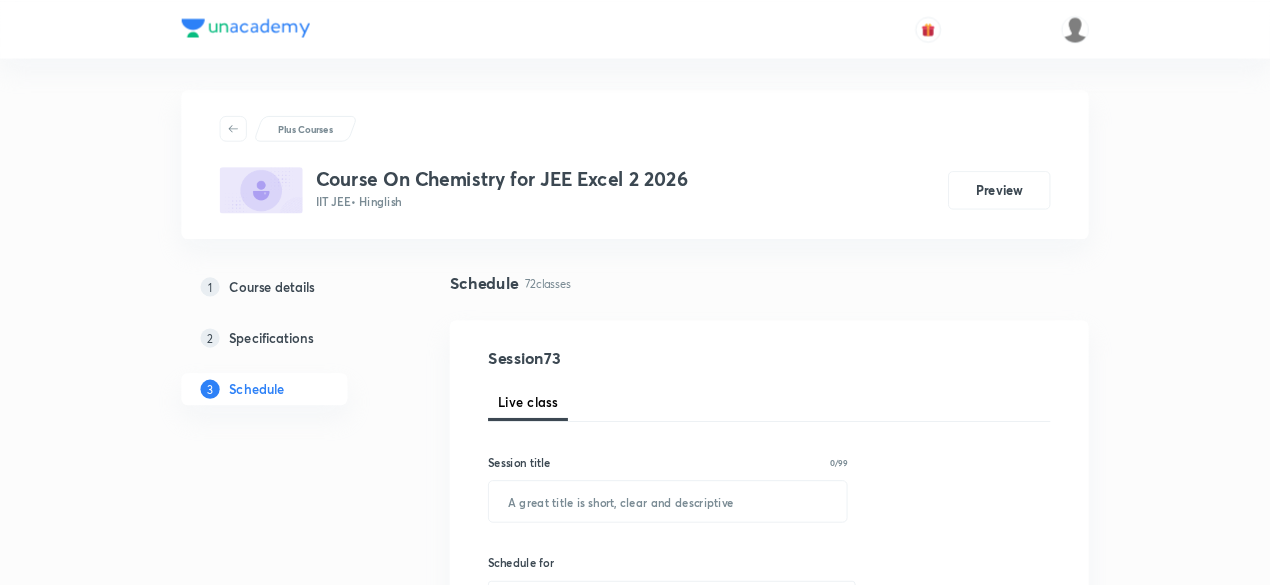scroll, scrollTop: 0, scrollLeft: 0, axis: both 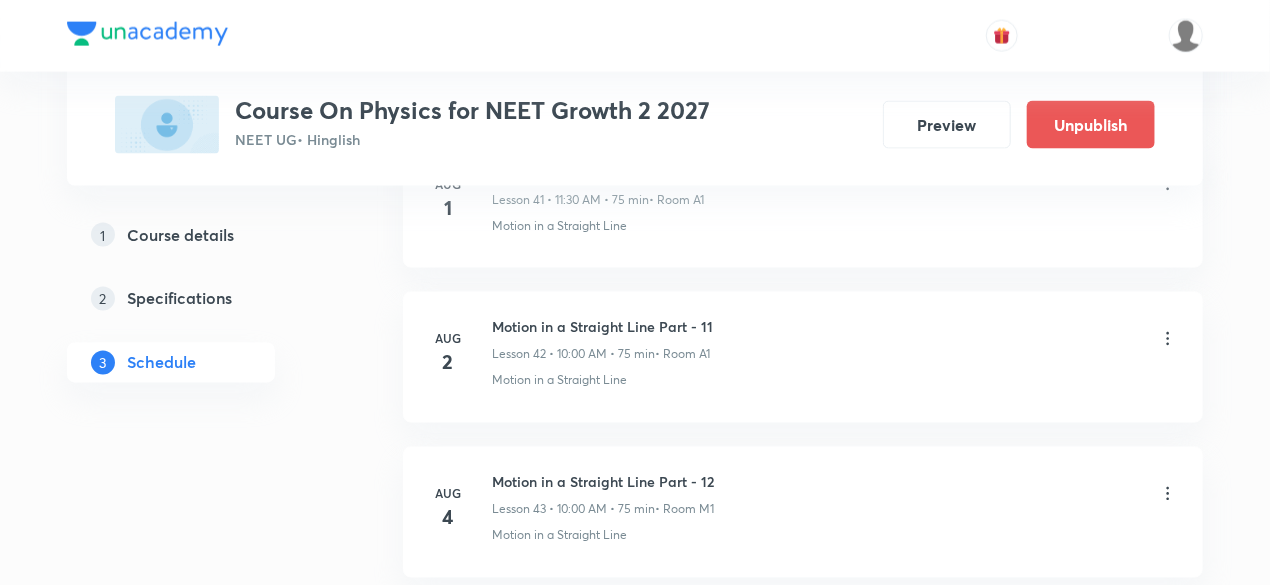 click on "Motion in a Straight Line Part - 12" at bounding box center (603, 482) 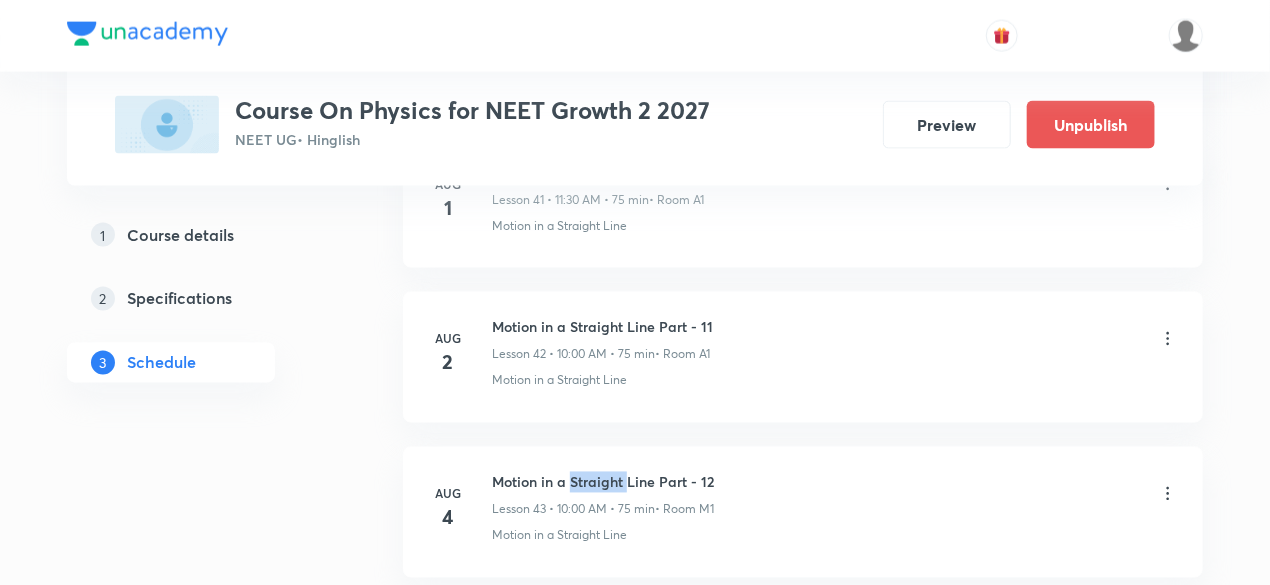 click on "Motion in a Straight Line Part - 12" at bounding box center (603, 482) 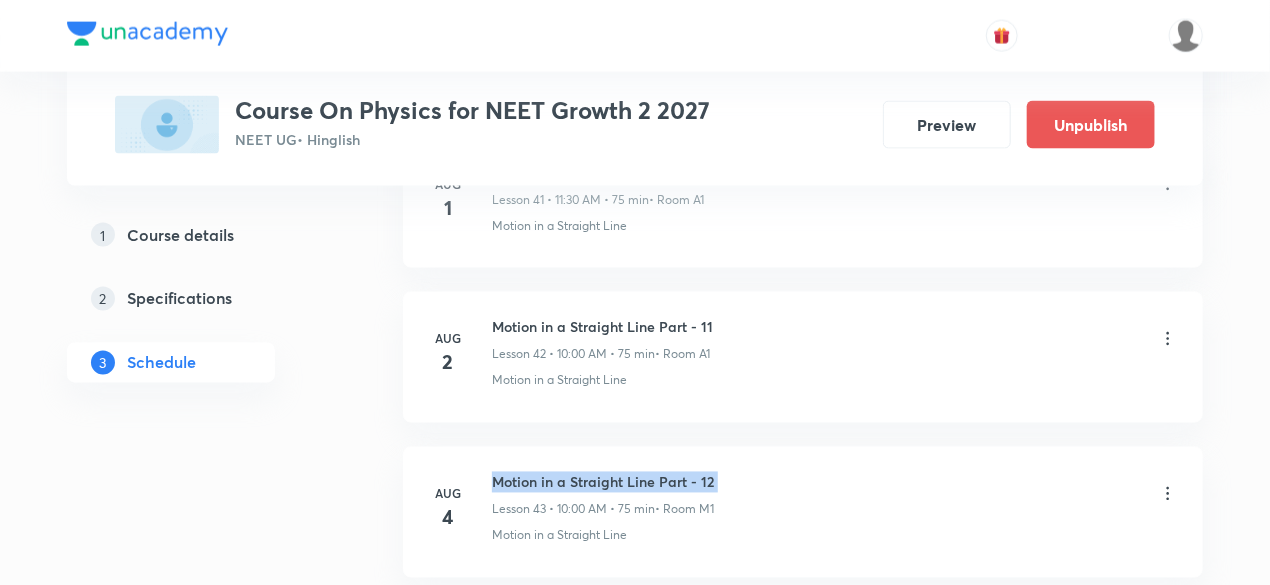 click on "Motion in a Straight Line Part - 12" at bounding box center (603, 482) 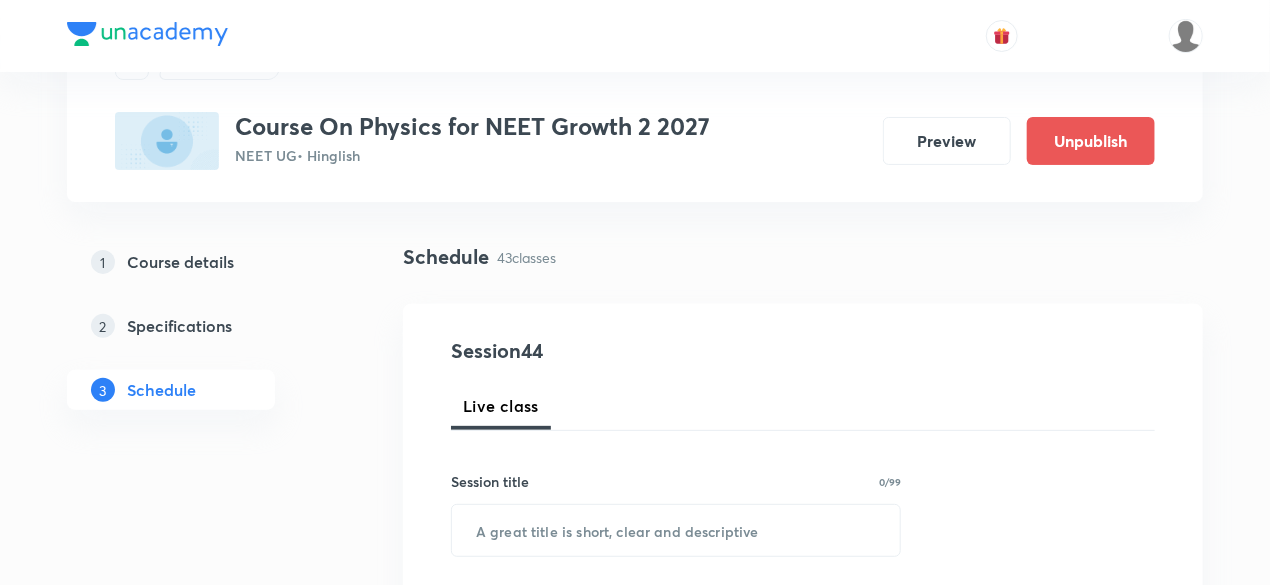 scroll, scrollTop: 240, scrollLeft: 0, axis: vertical 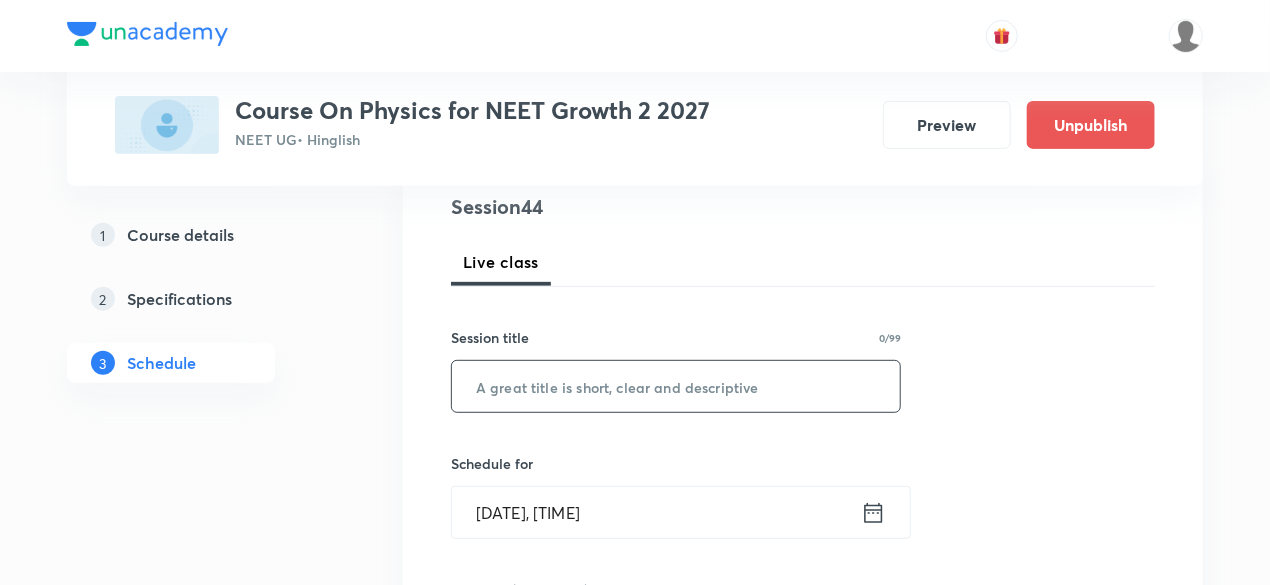 click at bounding box center (676, 386) 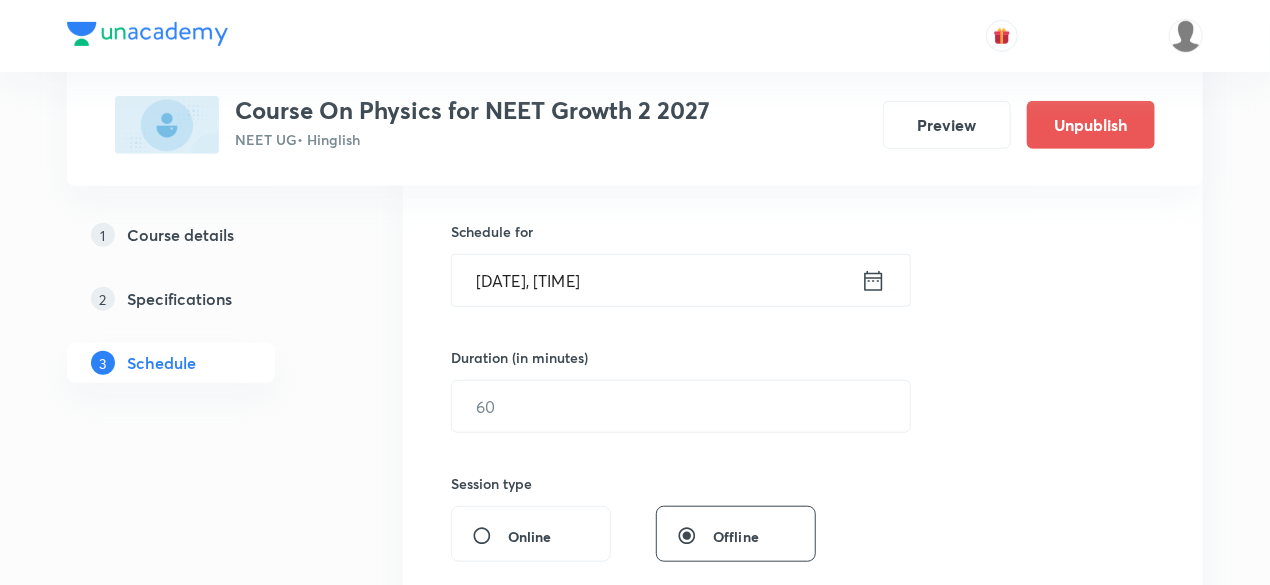 scroll, scrollTop: 480, scrollLeft: 0, axis: vertical 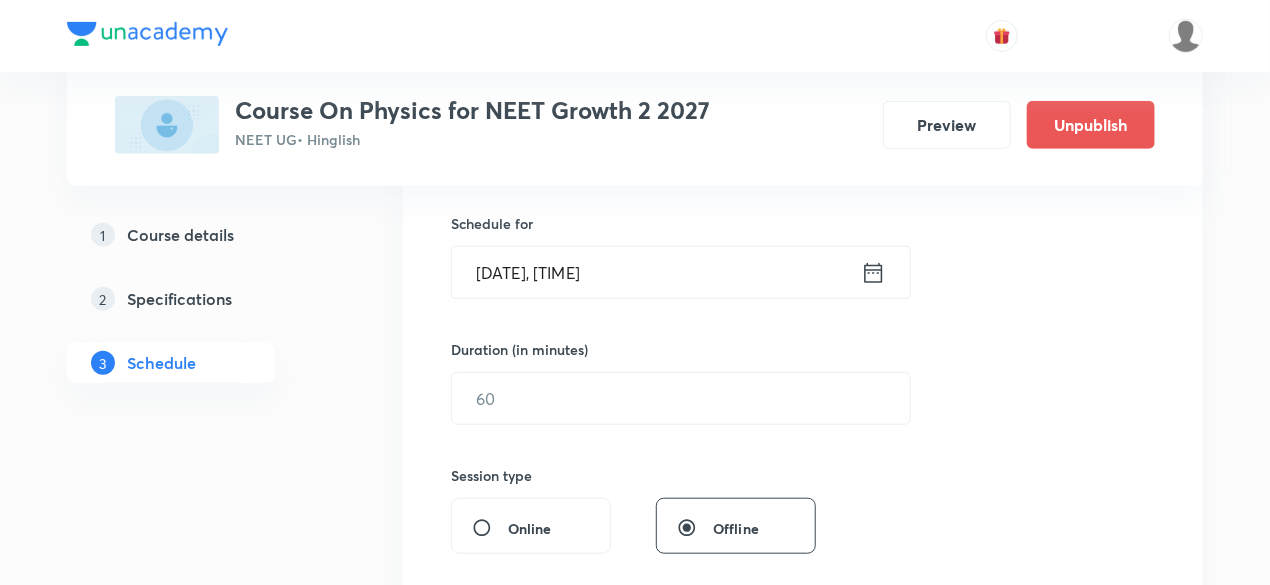 type on "Motion in a Straight Line Part - 13" 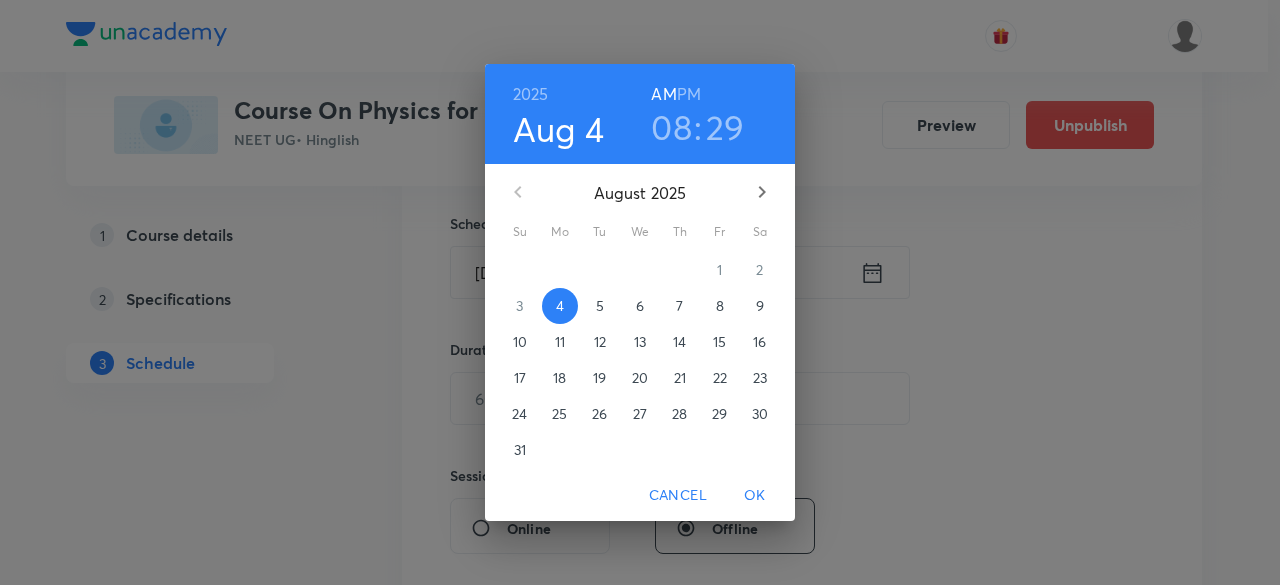 click on "5" at bounding box center [600, 306] 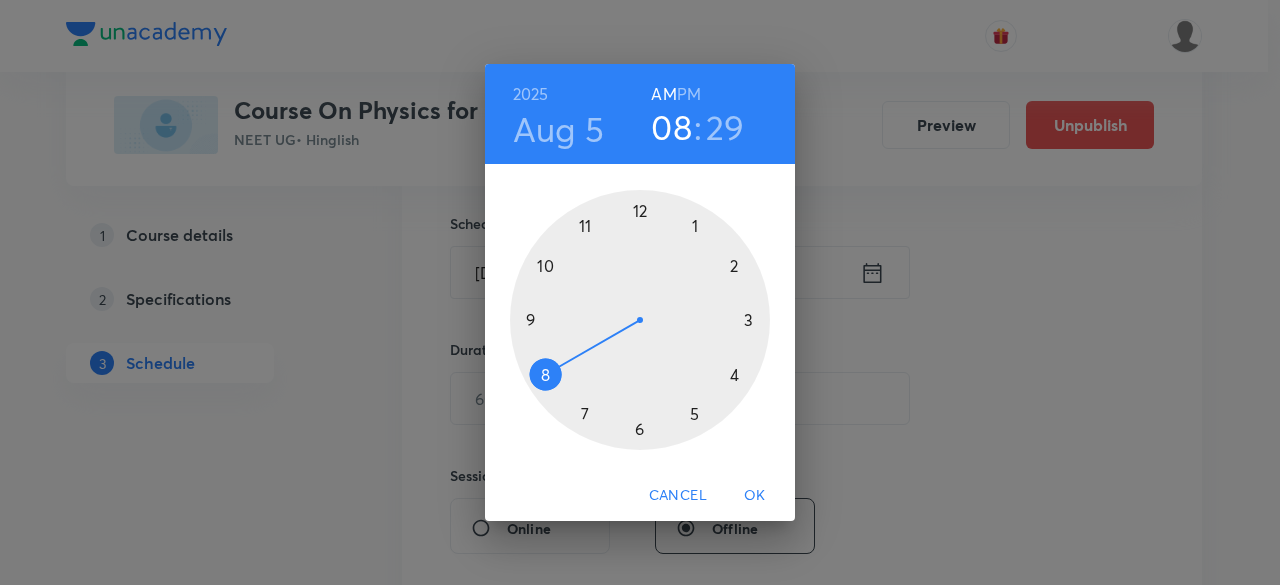 click at bounding box center (640, 320) 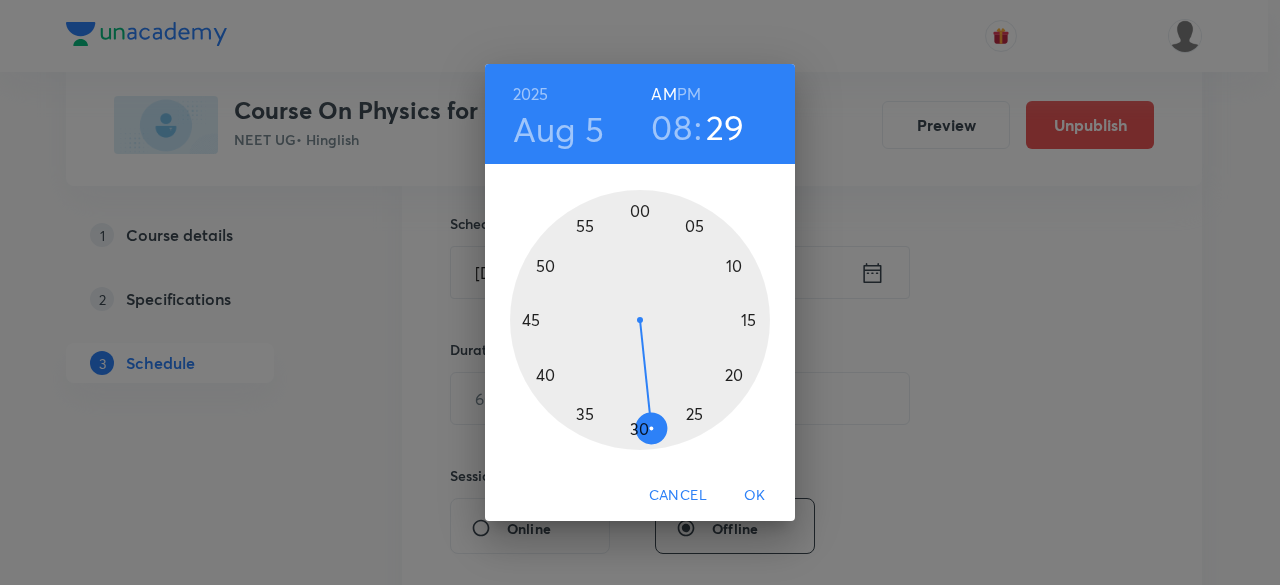 click at bounding box center [640, 320] 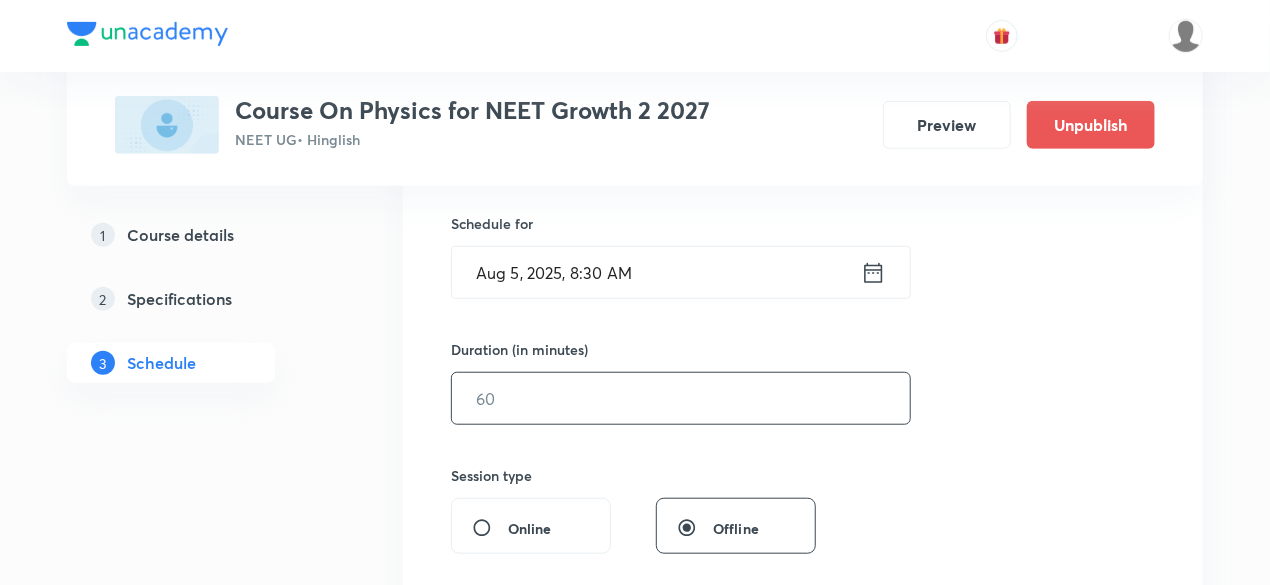click at bounding box center (681, 398) 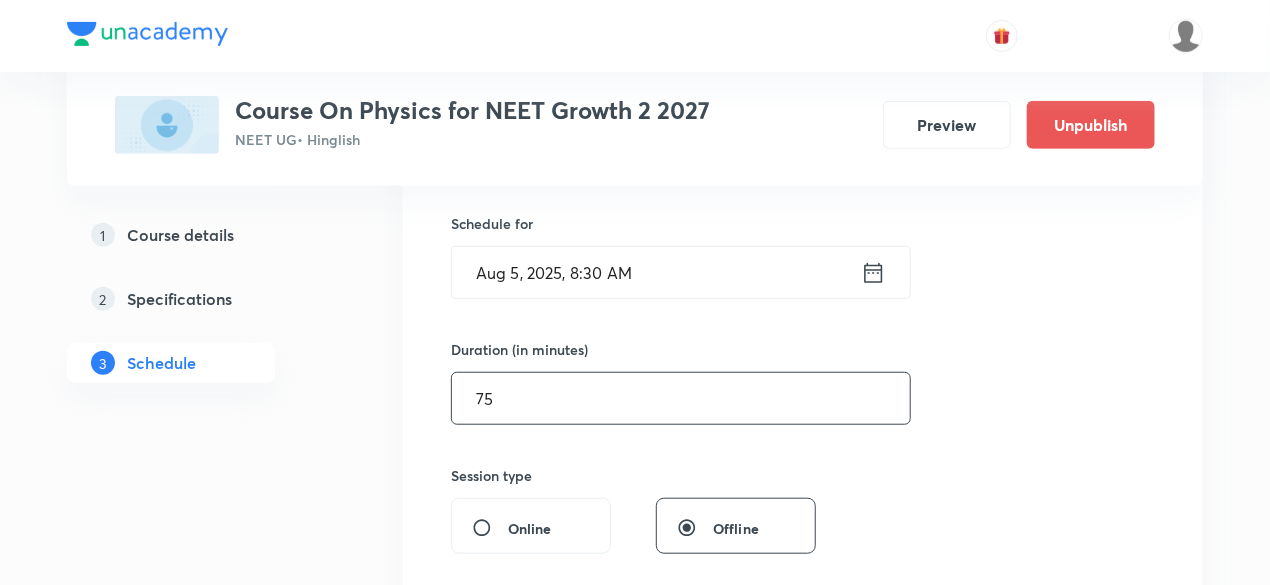 type on "75" 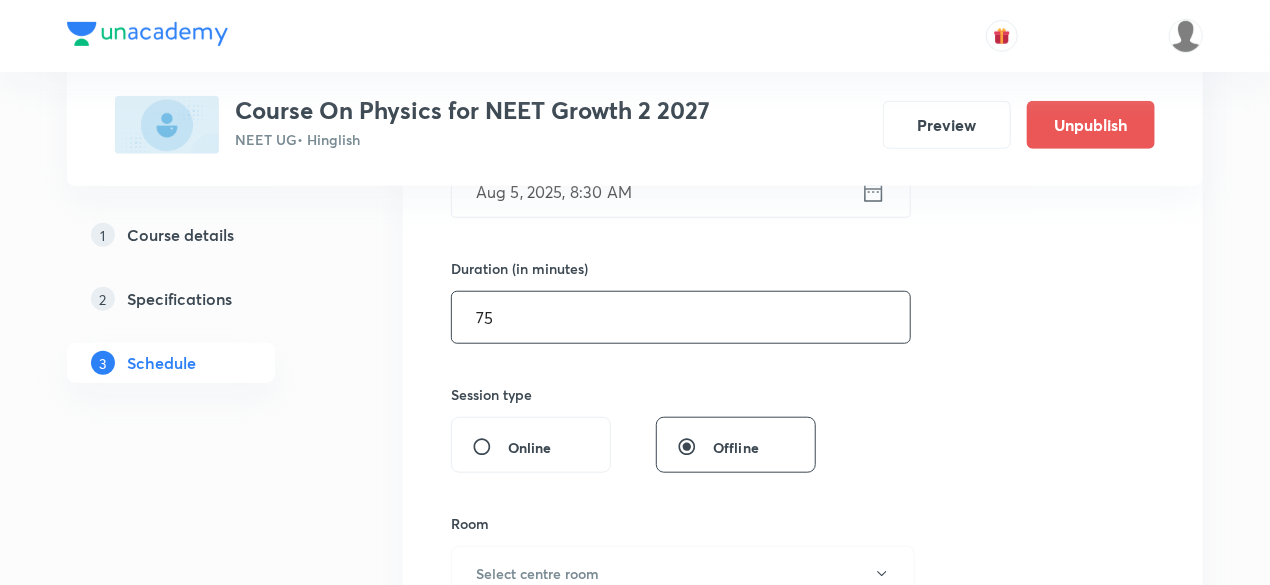 scroll, scrollTop: 640, scrollLeft: 0, axis: vertical 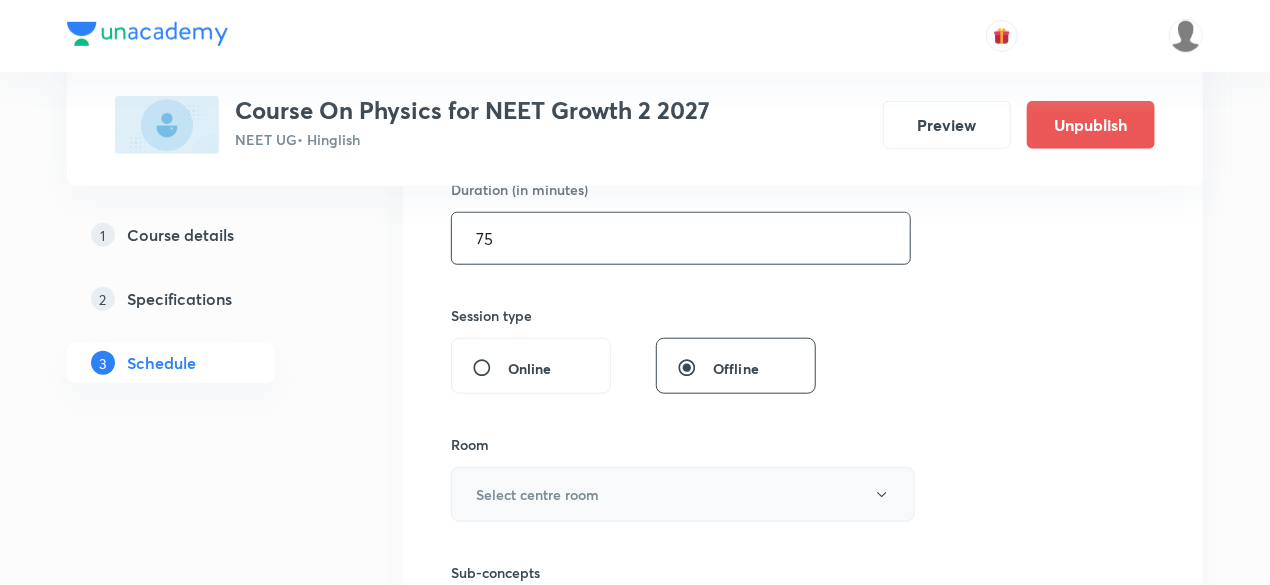 click on "Select centre room" at bounding box center [537, 494] 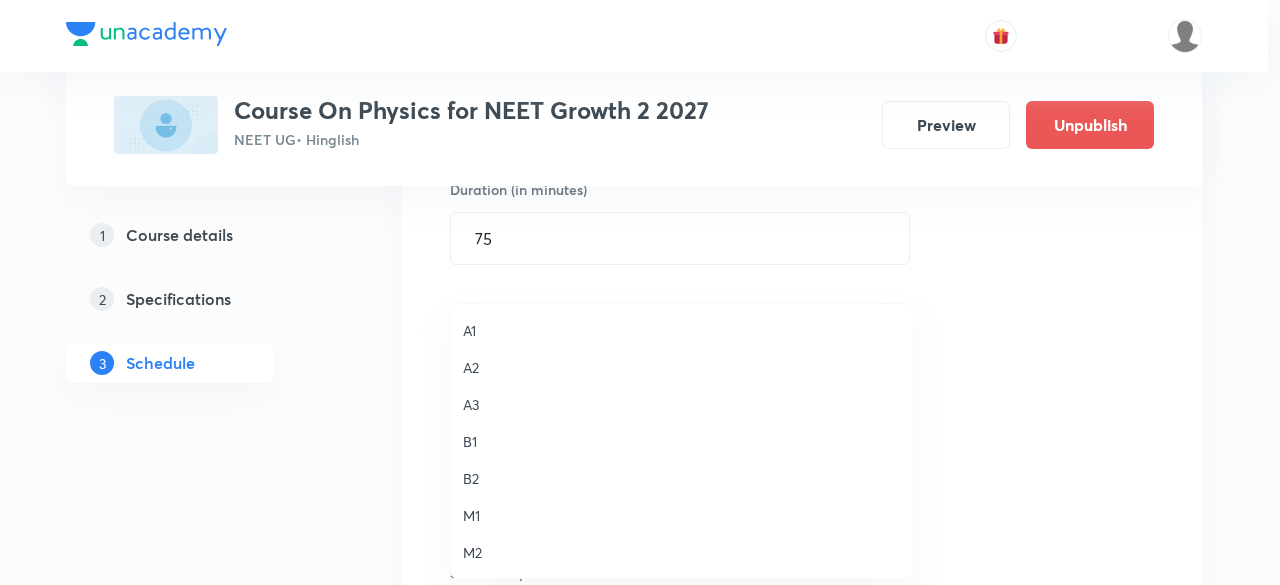 click on "M1" at bounding box center (682, 515) 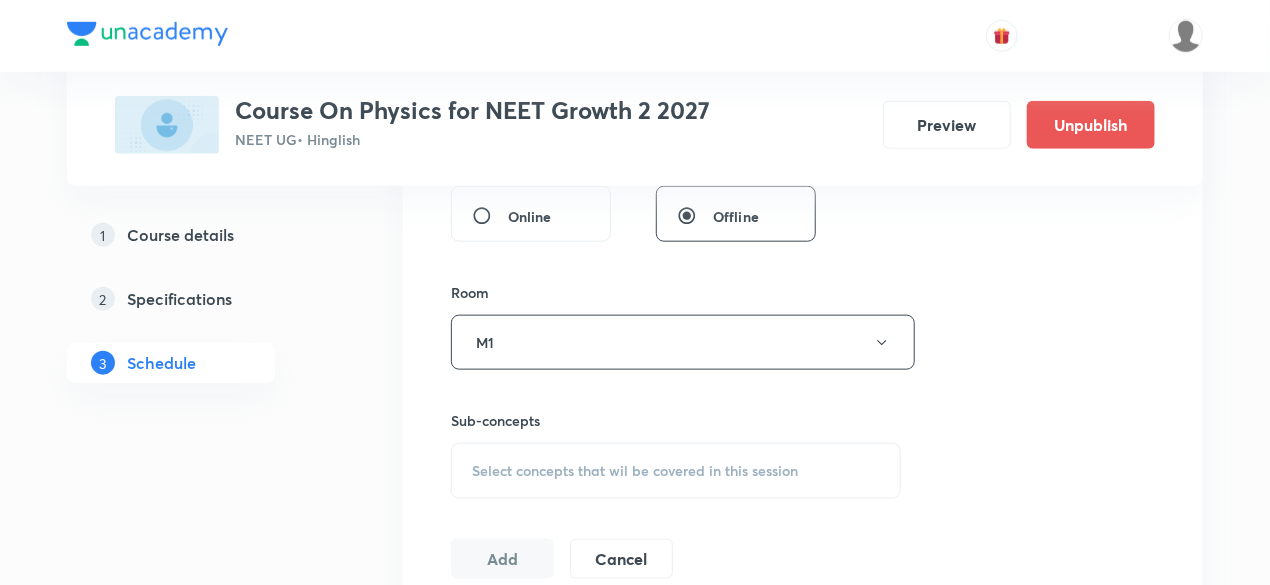 scroll, scrollTop: 800, scrollLeft: 0, axis: vertical 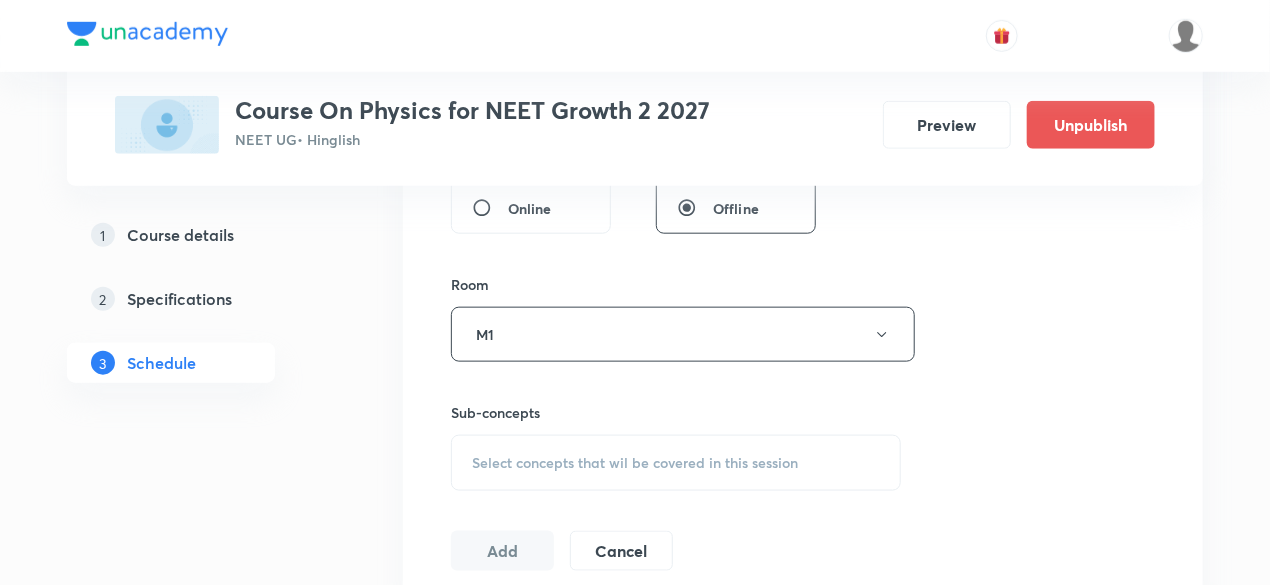 click on "Select concepts that wil be covered in this session" at bounding box center (676, 463) 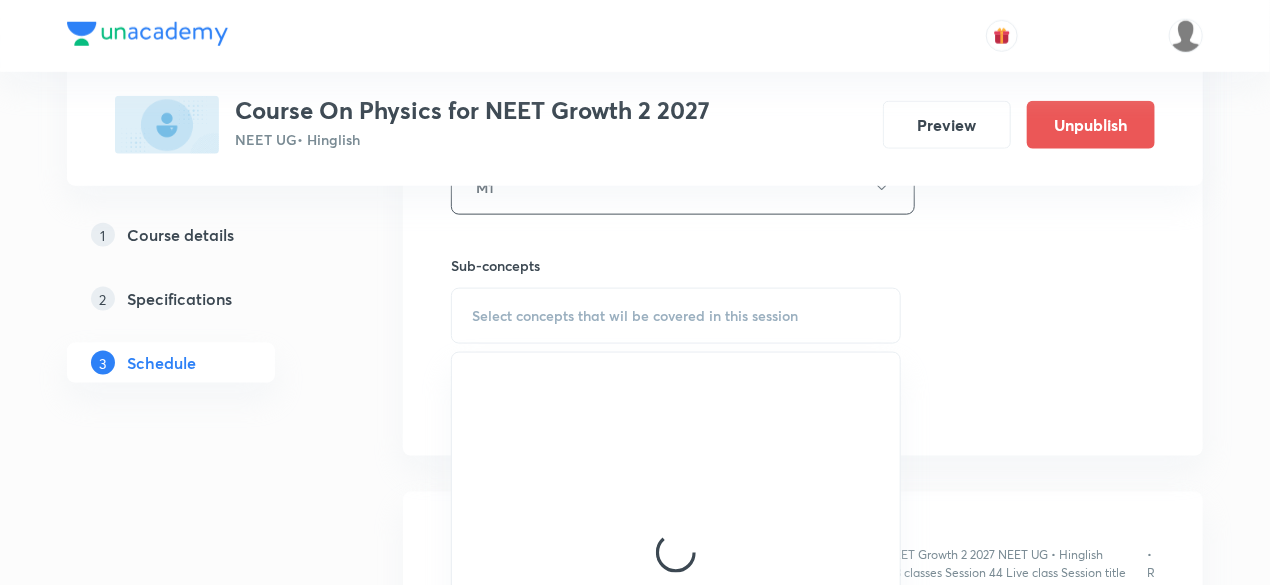 scroll, scrollTop: 960, scrollLeft: 0, axis: vertical 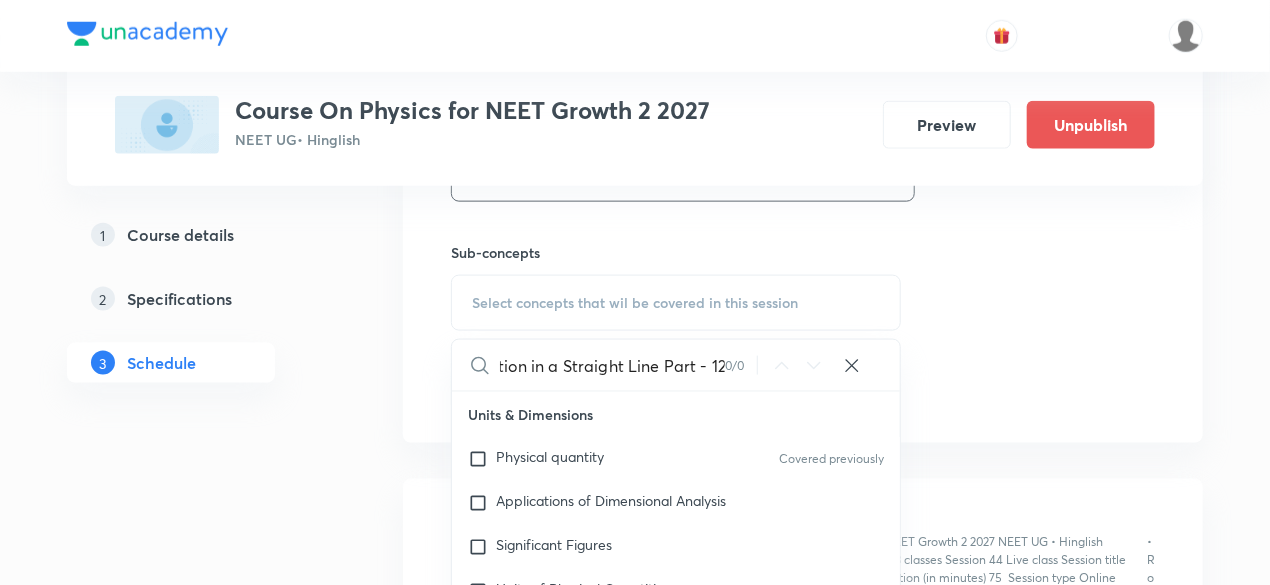 drag, startPoint x: 586, startPoint y: 370, endPoint x: 737, endPoint y: 371, distance: 151.00331 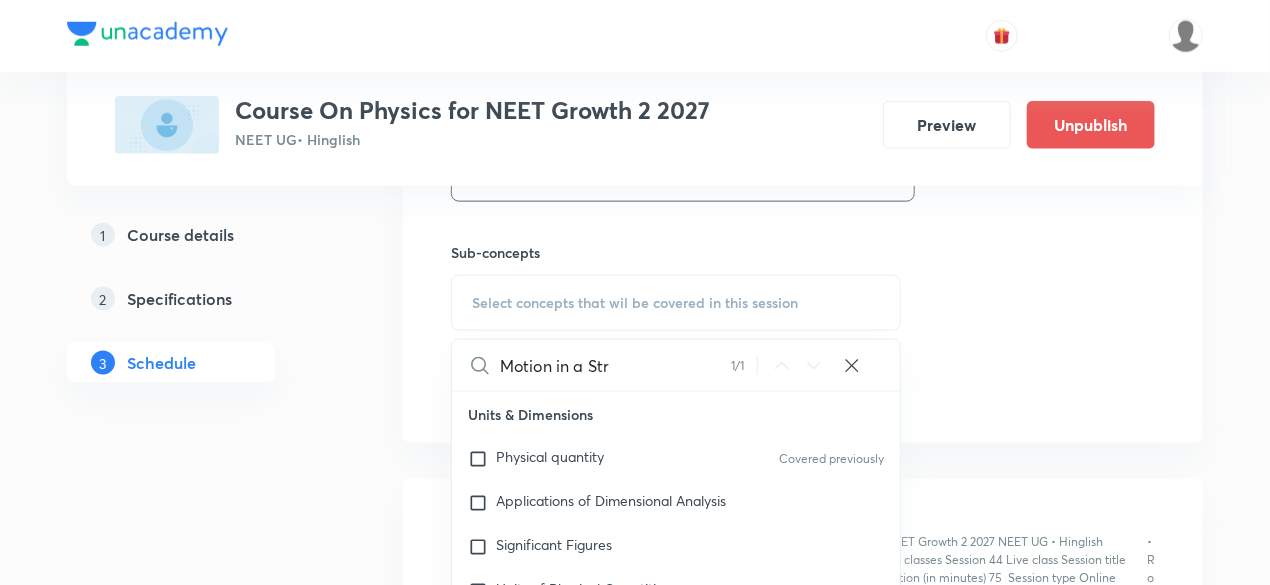 scroll, scrollTop: 0, scrollLeft: 0, axis: both 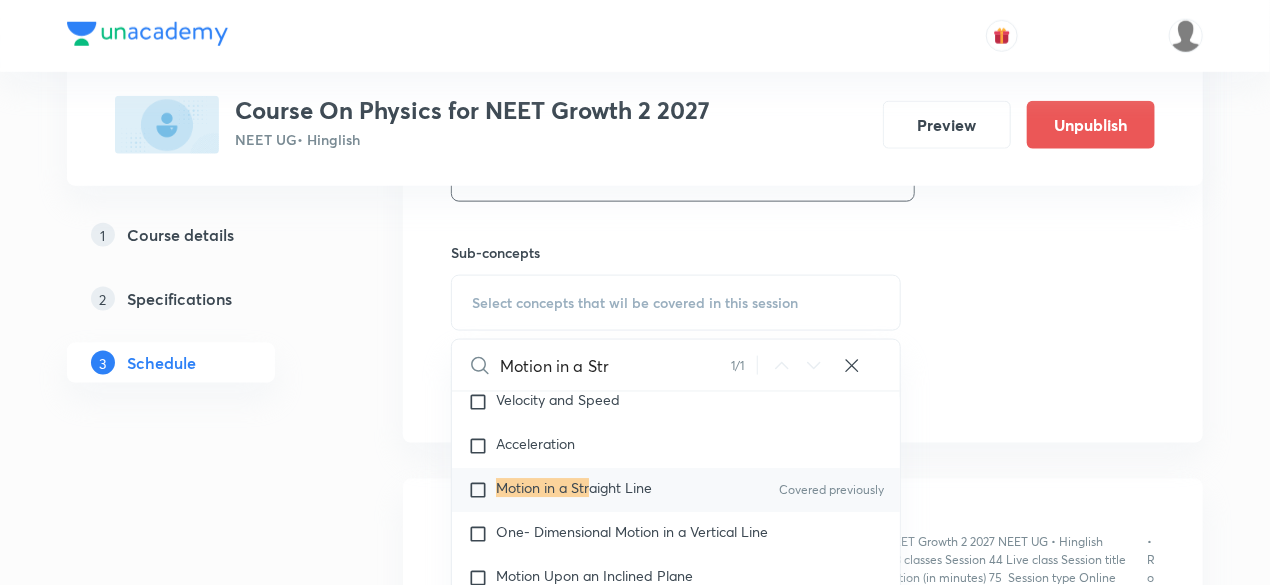 type on "Motion in a Str" 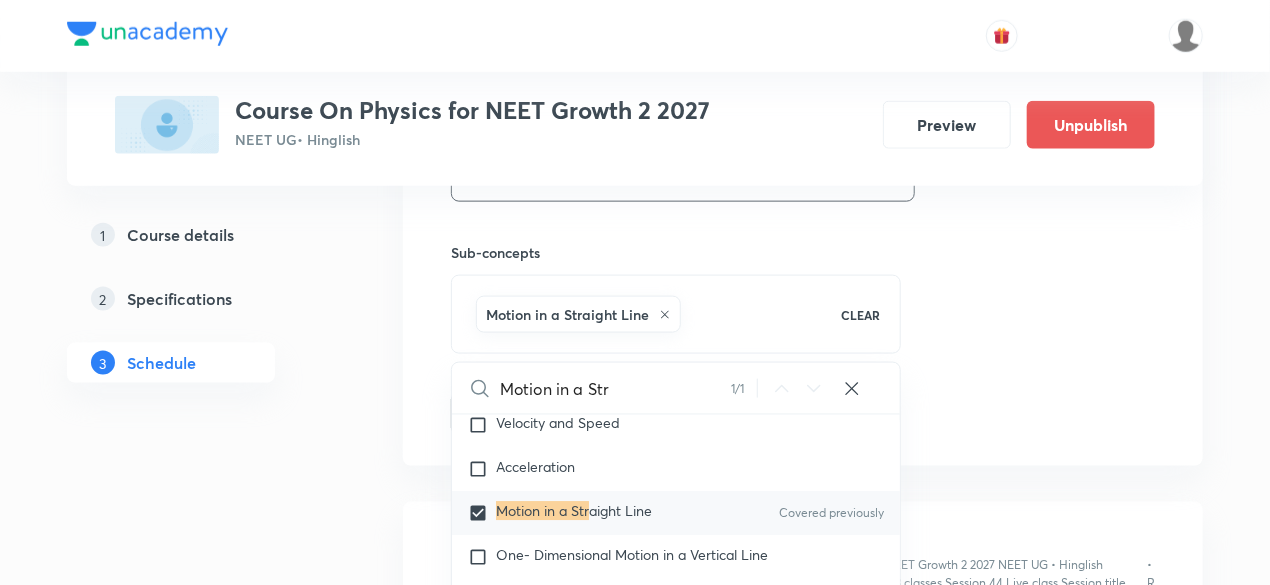 click on "Plus Courses Course On Physics for NEET Growth 2 2027 NEET UG  • Hinglish Preview Unpublish 1 Course details 2 Specifications 3 Schedule Schedule 43  classes Session  44 Live class Session title 35/99 Motion in a Straight Line Part - 13 ​ Schedule for Aug 5, 2025, 8:30 AM ​ Duration (in minutes) 75 ​   Session type Online Offline Room M1 Sub-concepts Motion in a Straight Line  CLEAR Motion in a Str 1 / 1 ​ Units & Dimensions Physical quantity Covered previously Applications of Dimensional Analysis Significant Figures Units of Physical Quantities System of Units Dimensions of Some Mathematical Functions Unit and Dimension Covered previously Product of Two Vectors Covered previously Subtraction of Vectors Covered previously Cross Product Least Count Analysis Errors of Measurement Covered previously Vernier Callipers Screw Gauge Zero Error Basic Mathematics Elementary Algebra Elementary Trigonometry Basic Coordinate Geometry Functions Differentiation Covered previously Integral of a Function Error Heat" at bounding box center (635, 3304) 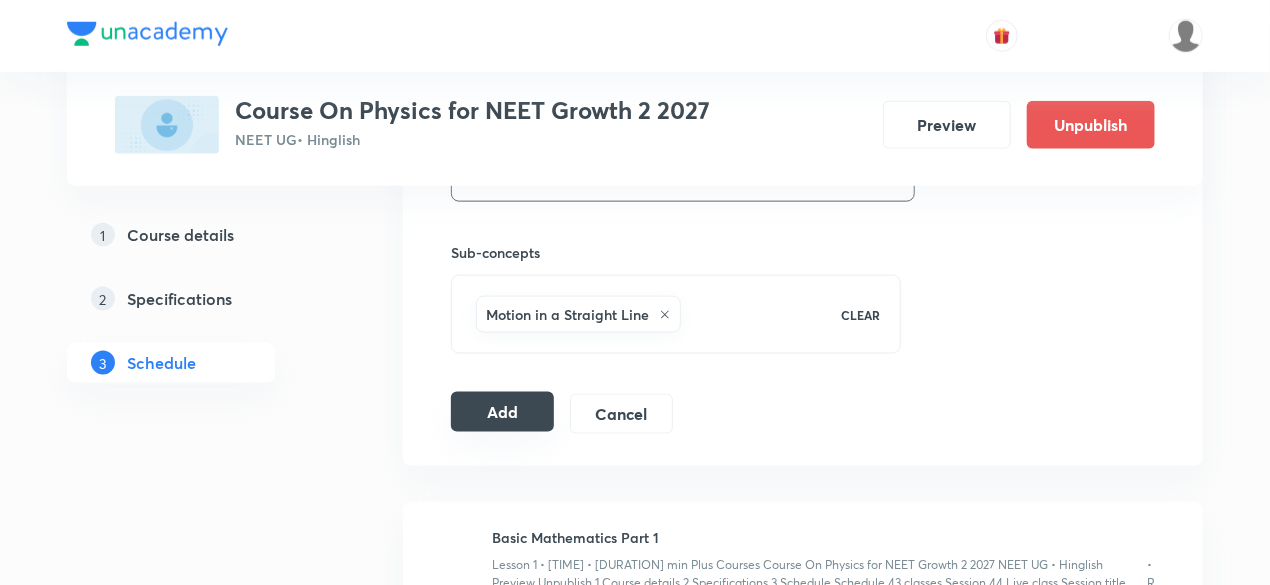 click on "Add" at bounding box center (502, 412) 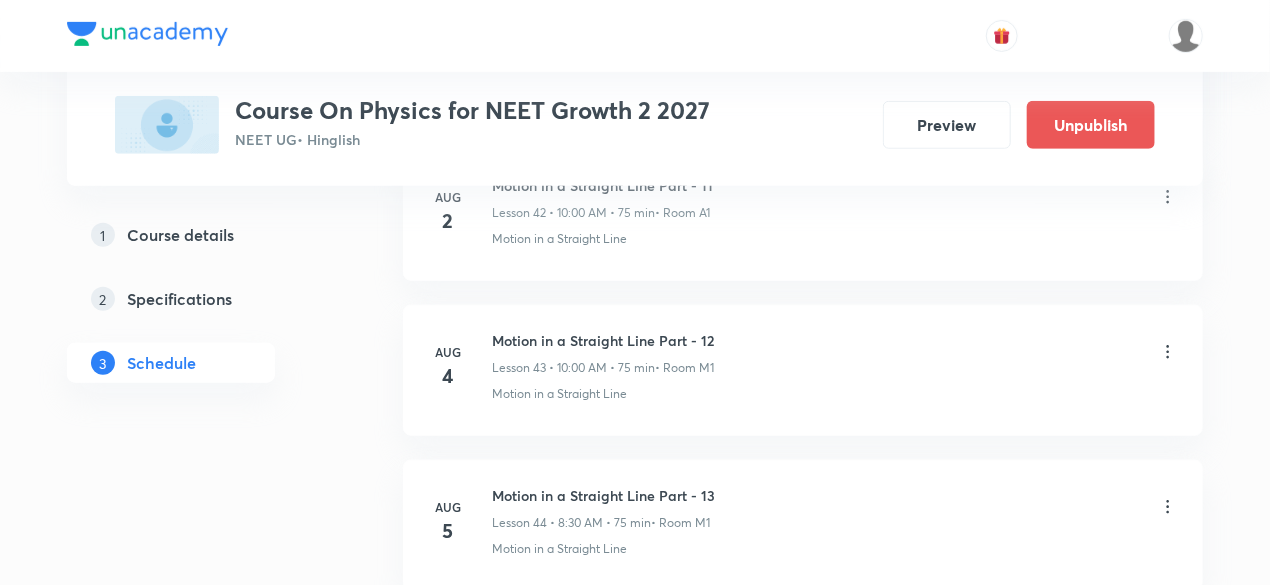 scroll, scrollTop: 6901, scrollLeft: 0, axis: vertical 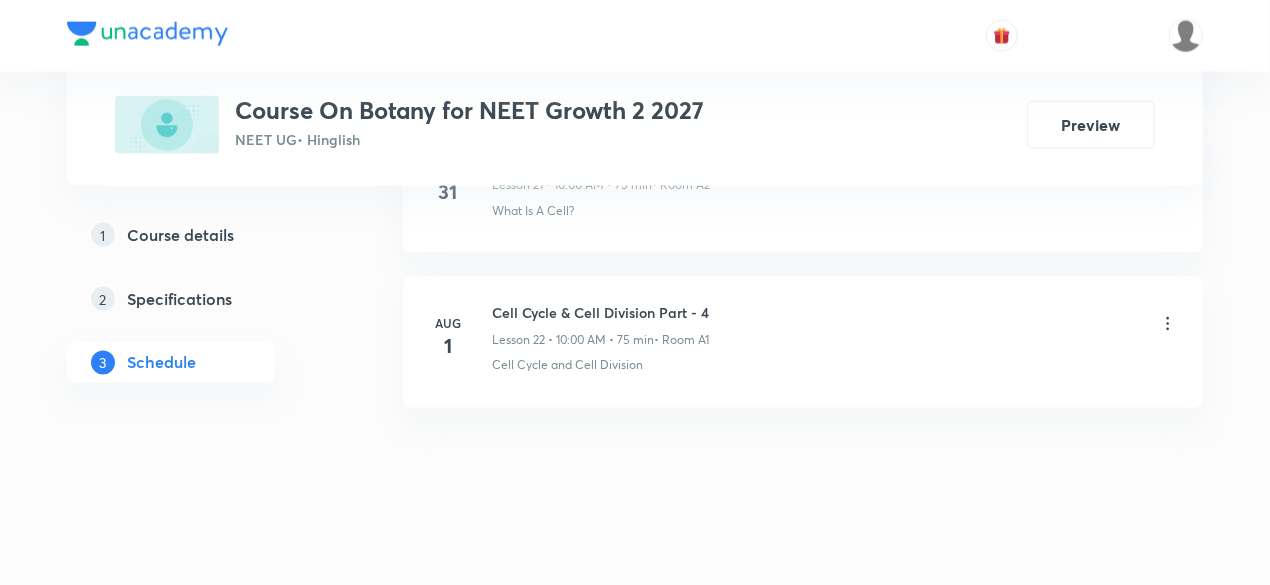 click on "Aug 1 Cell Cycle & Cell Division Part - 4 Lesson 22 • [TIME] • [DURATION] min  • Room A1 Cell Cycle and Cell Division" at bounding box center (803, 342) 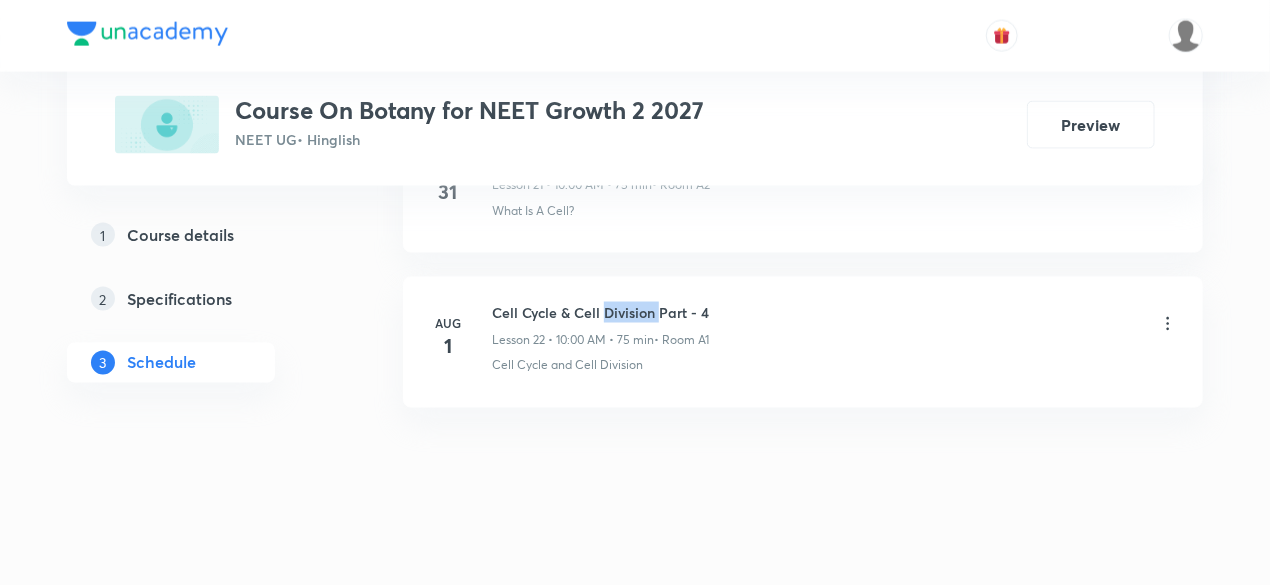 click on "Aug 1 Cell Cycle & Cell Division Part - 4 Lesson 22 • [TIME] • [DURATION] min  • Room A1 Cell Cycle and Cell Division" at bounding box center (803, 342) 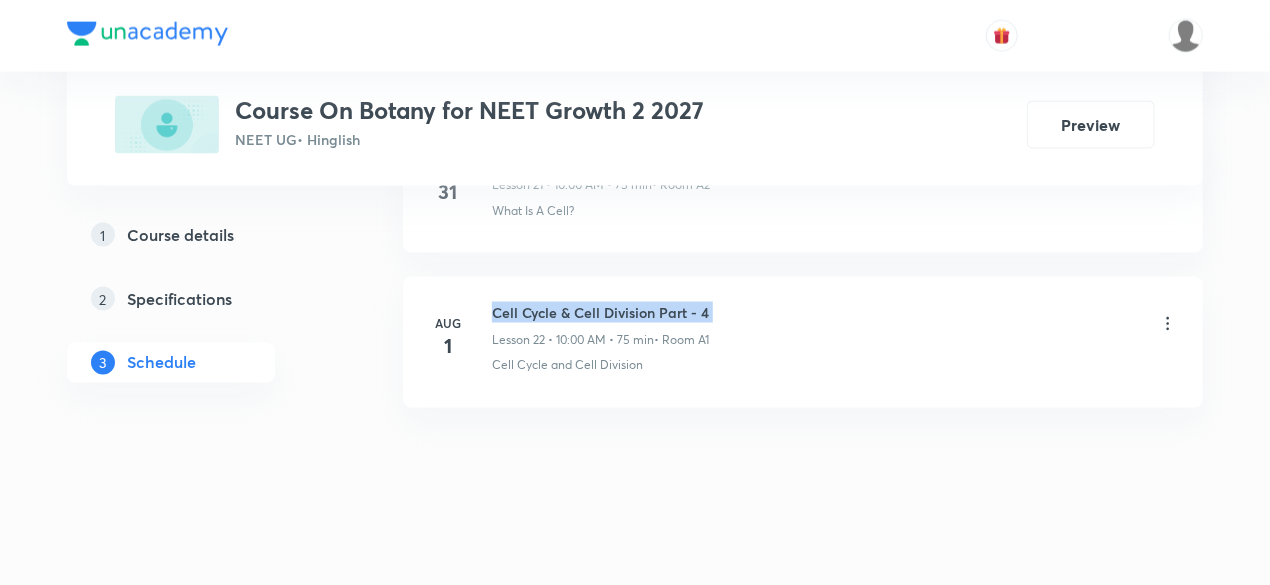 click on "Aug 1 Cell Cycle & Cell Division Part - 4 Lesson 22 • [TIME] • [DURATION] min  • Room A1 Cell Cycle and Cell Division" at bounding box center (803, 342) 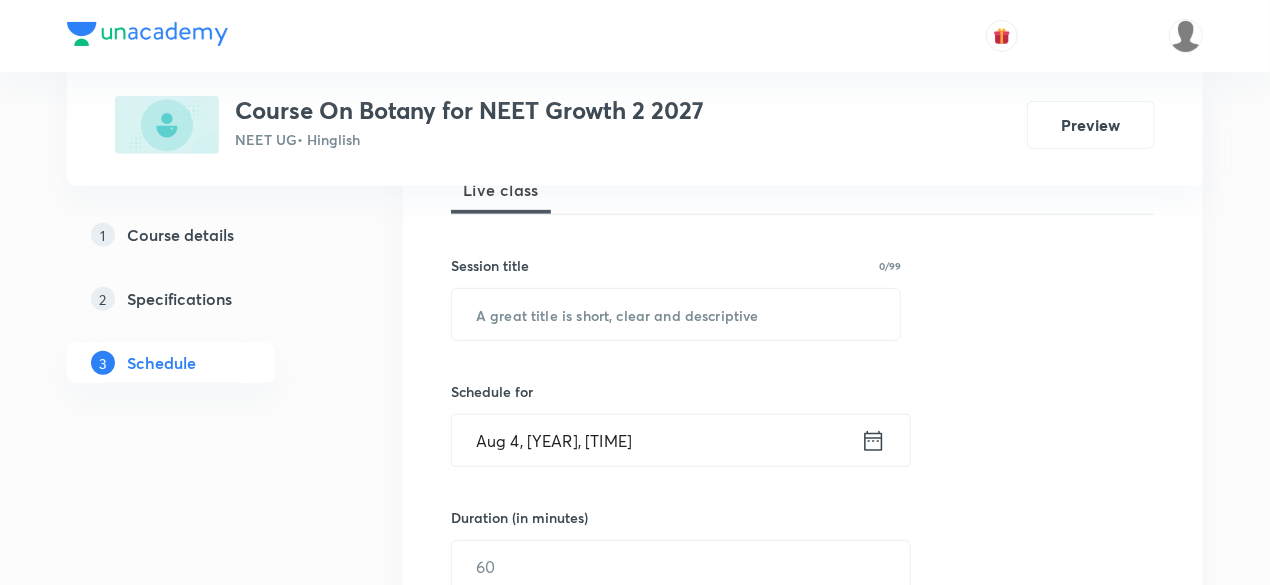 scroll, scrollTop: 320, scrollLeft: 0, axis: vertical 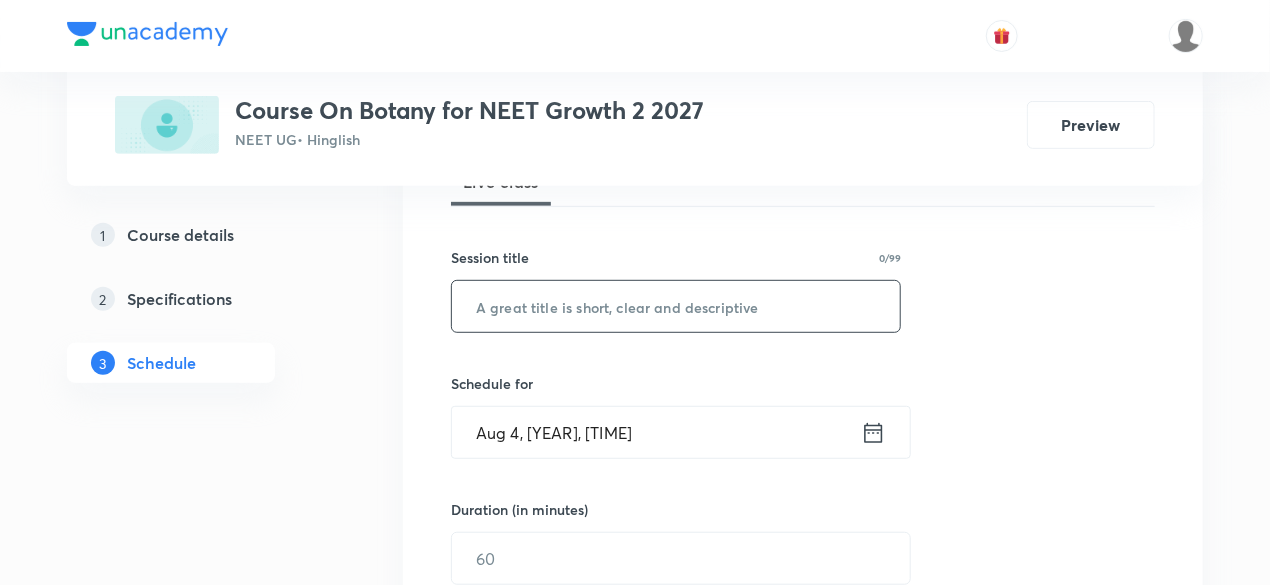 click at bounding box center (676, 306) 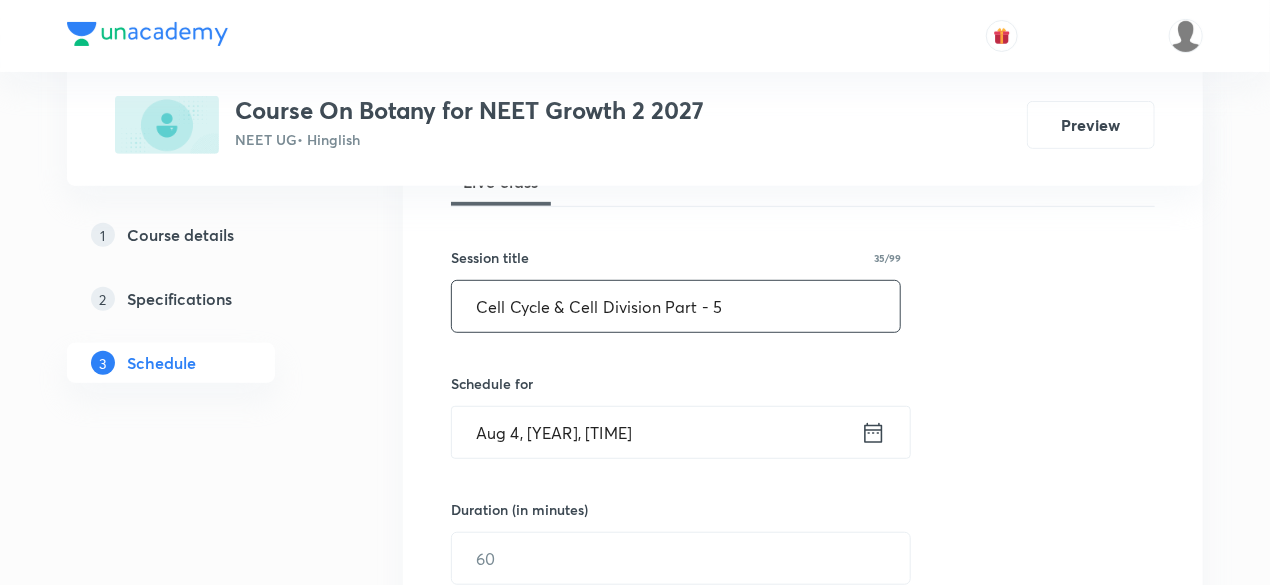 scroll, scrollTop: 400, scrollLeft: 0, axis: vertical 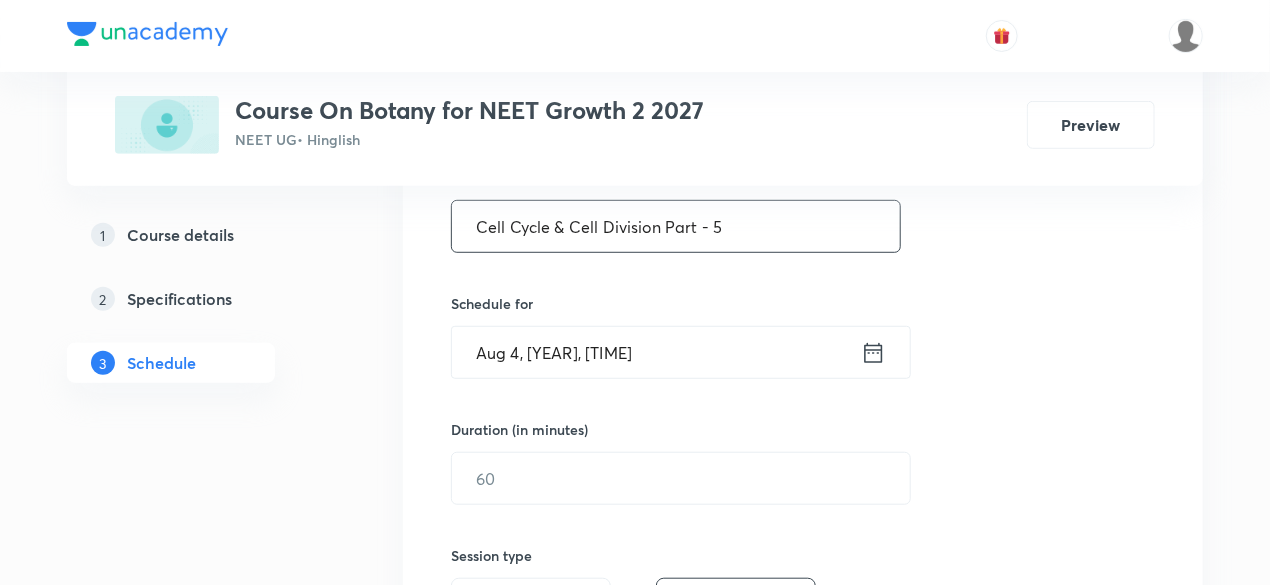 type on "Cell Cycle & Cell Division Part - 5" 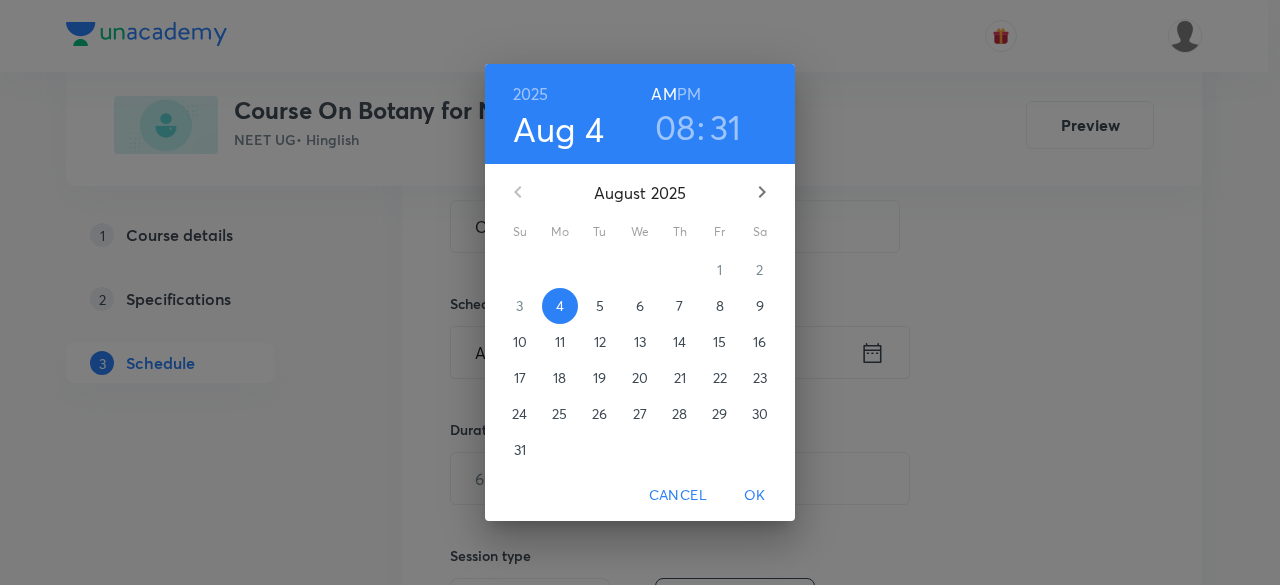 click on "5" at bounding box center (600, 306) 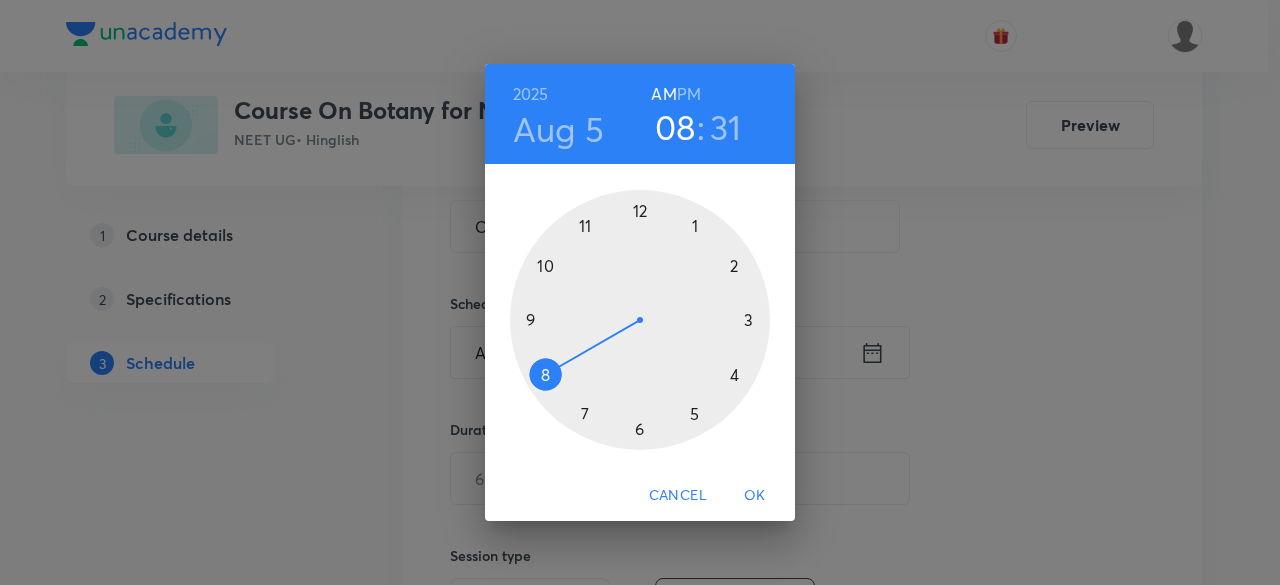 click at bounding box center [640, 320] 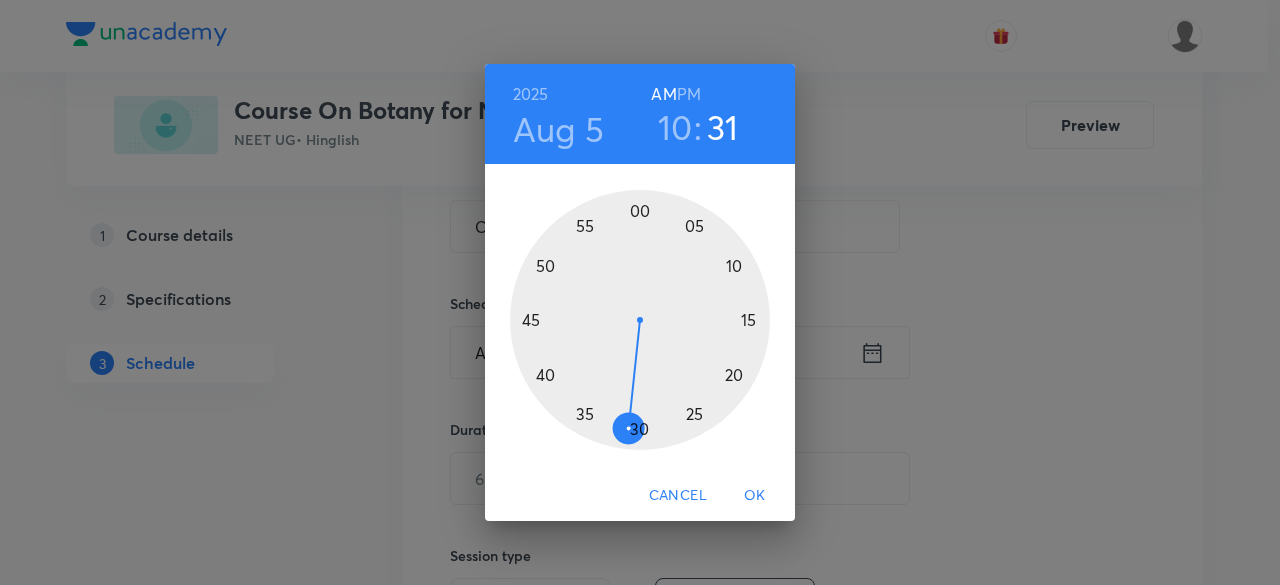 click at bounding box center [640, 320] 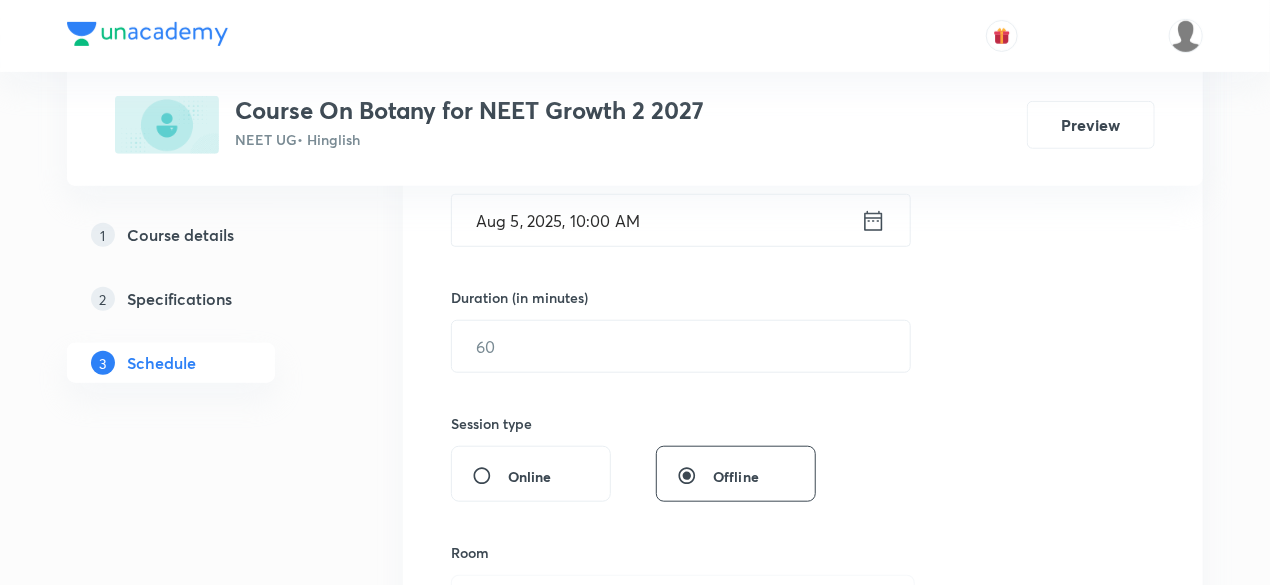 scroll, scrollTop: 560, scrollLeft: 0, axis: vertical 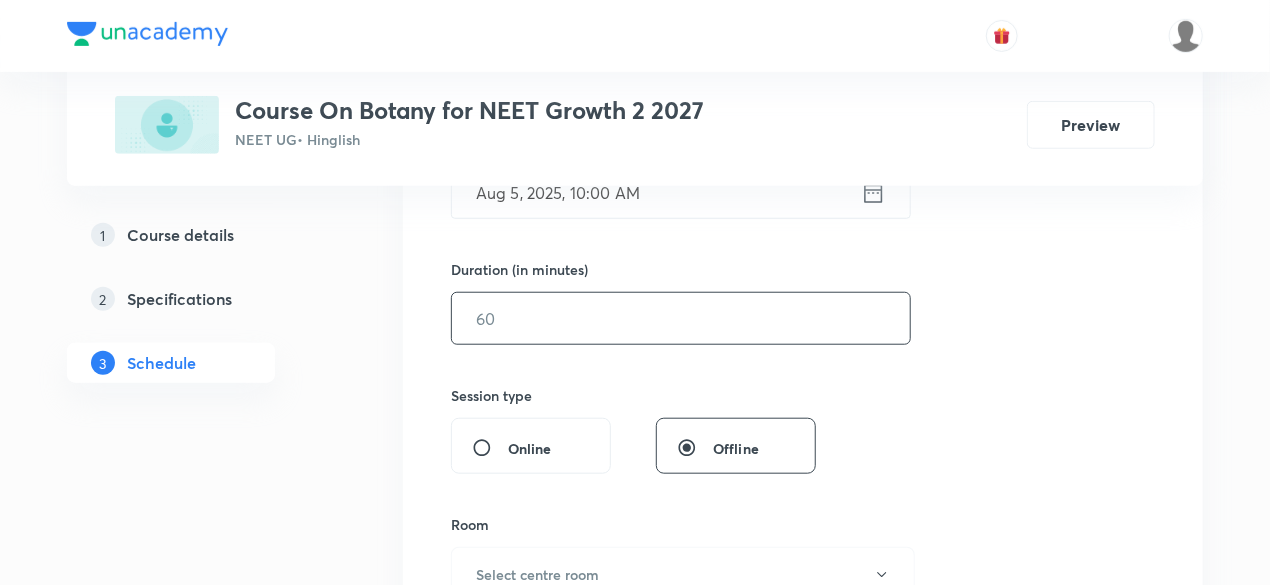 click at bounding box center [681, 318] 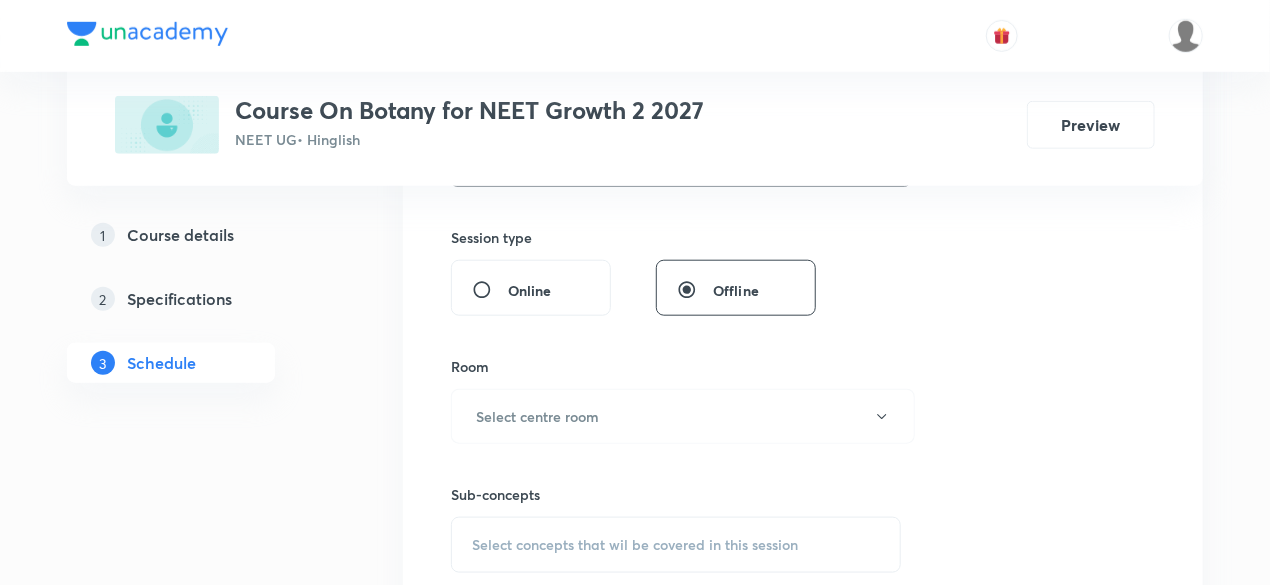 scroll, scrollTop: 720, scrollLeft: 0, axis: vertical 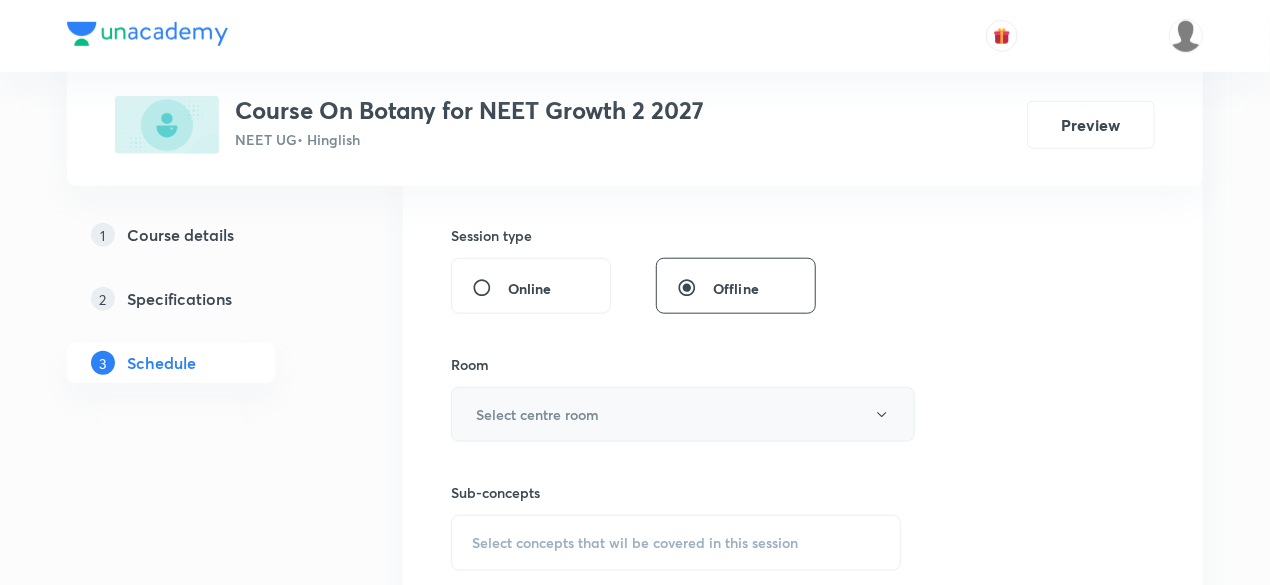 type on "75" 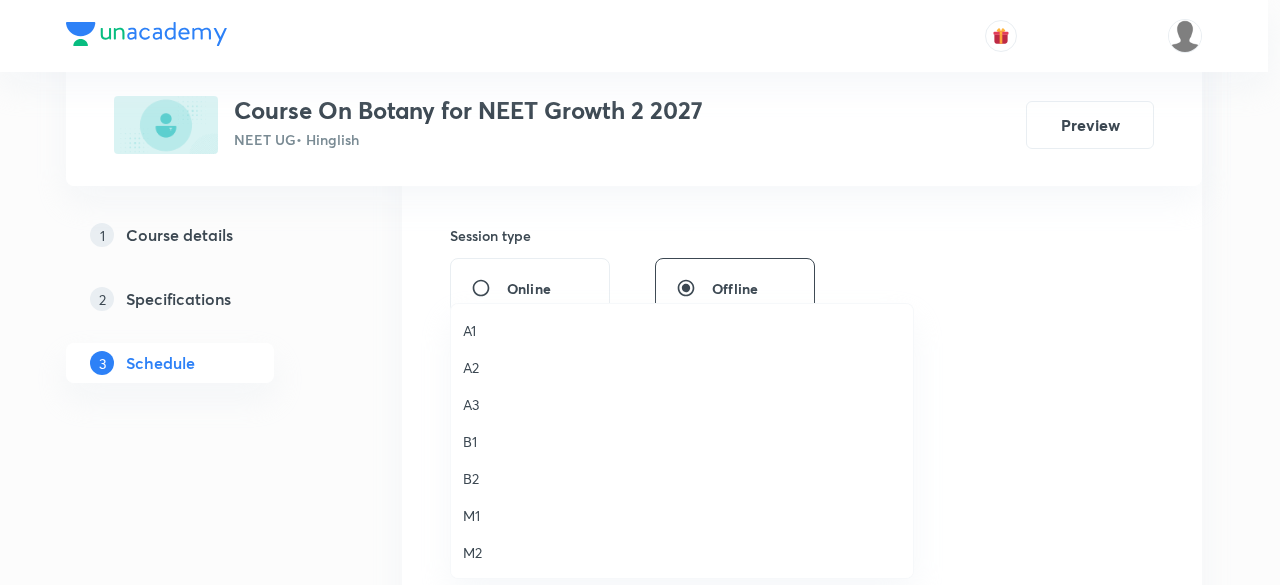 click on "M1" at bounding box center [682, 515] 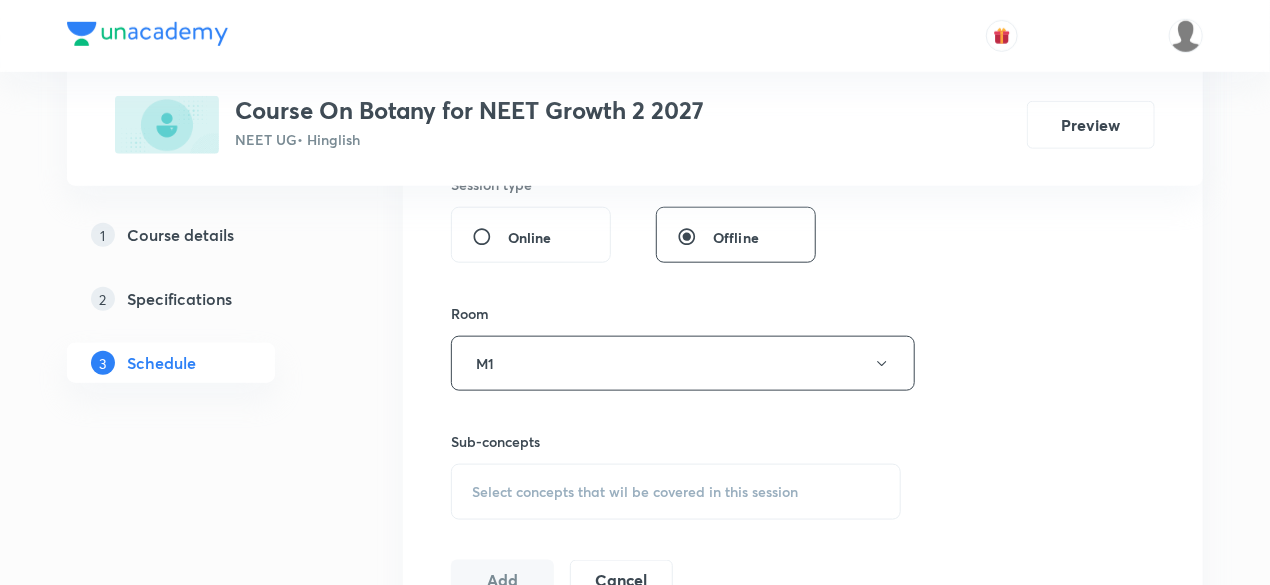 scroll, scrollTop: 800, scrollLeft: 0, axis: vertical 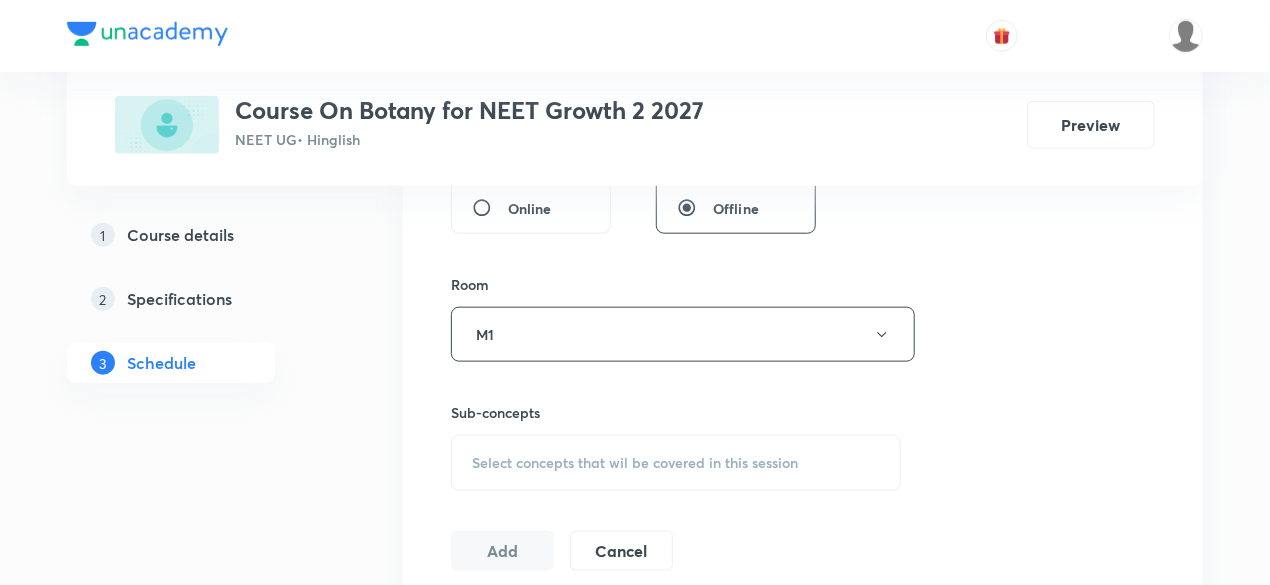 click on "Select concepts that wil be covered in this session" at bounding box center (676, 463) 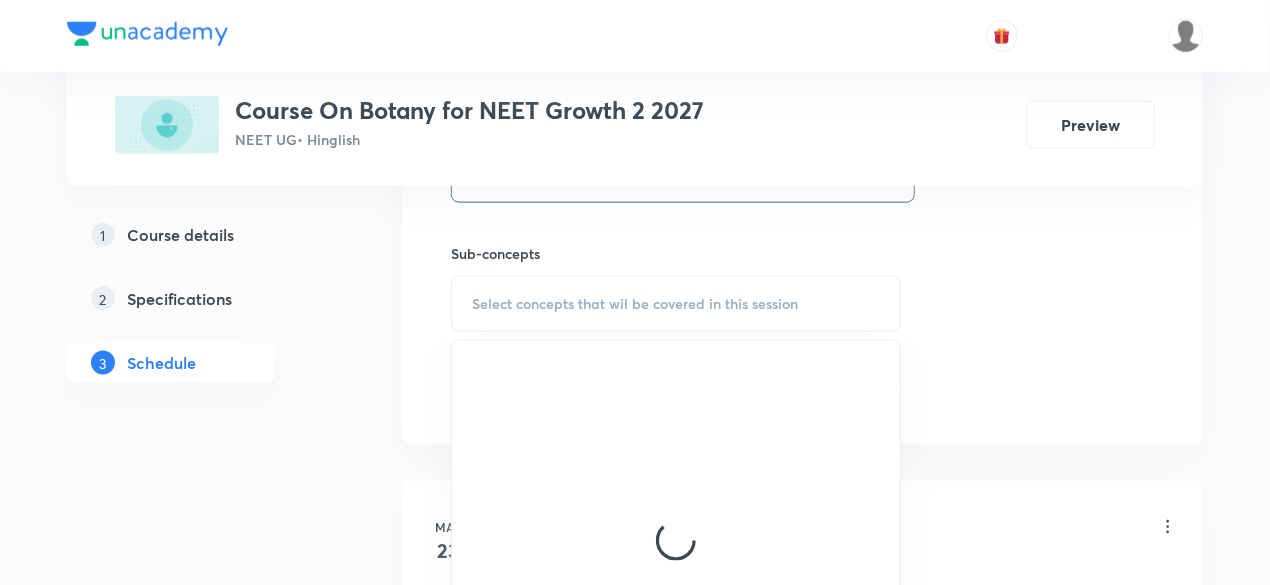 scroll, scrollTop: 960, scrollLeft: 0, axis: vertical 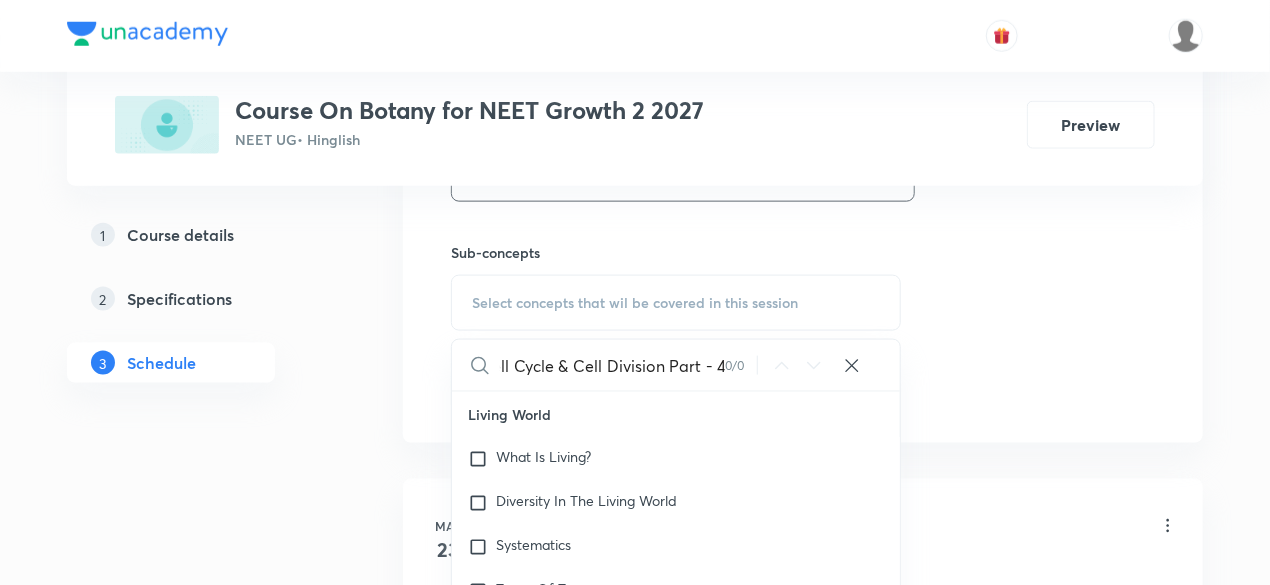 drag, startPoint x: 593, startPoint y: 363, endPoint x: 746, endPoint y: 372, distance: 153.26448 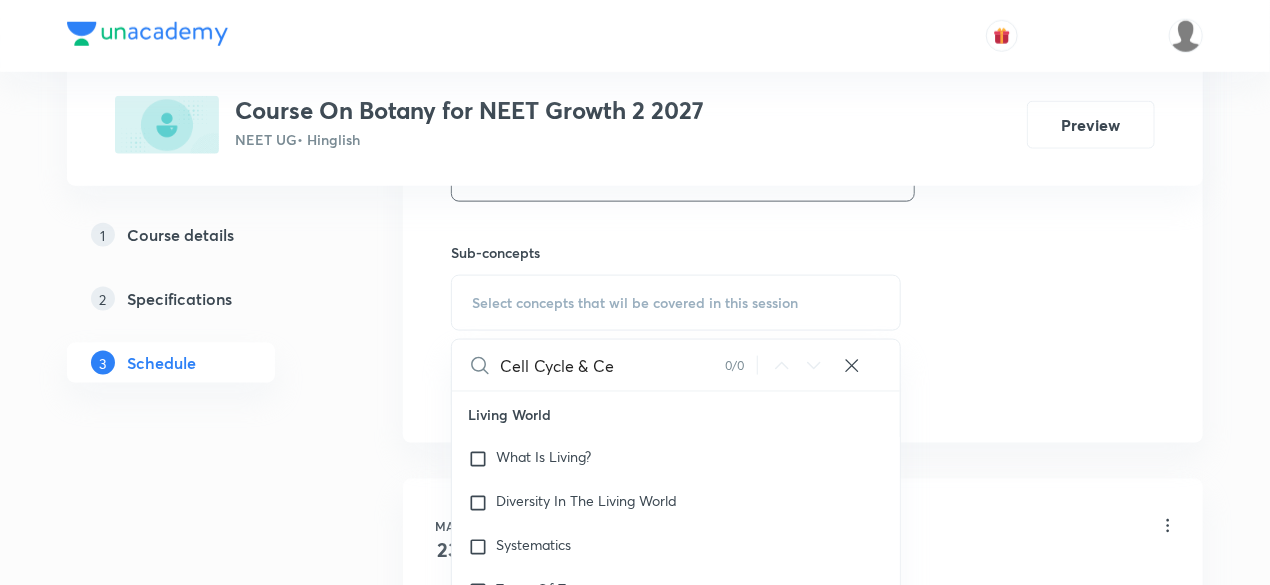 scroll, scrollTop: 0, scrollLeft: 0, axis: both 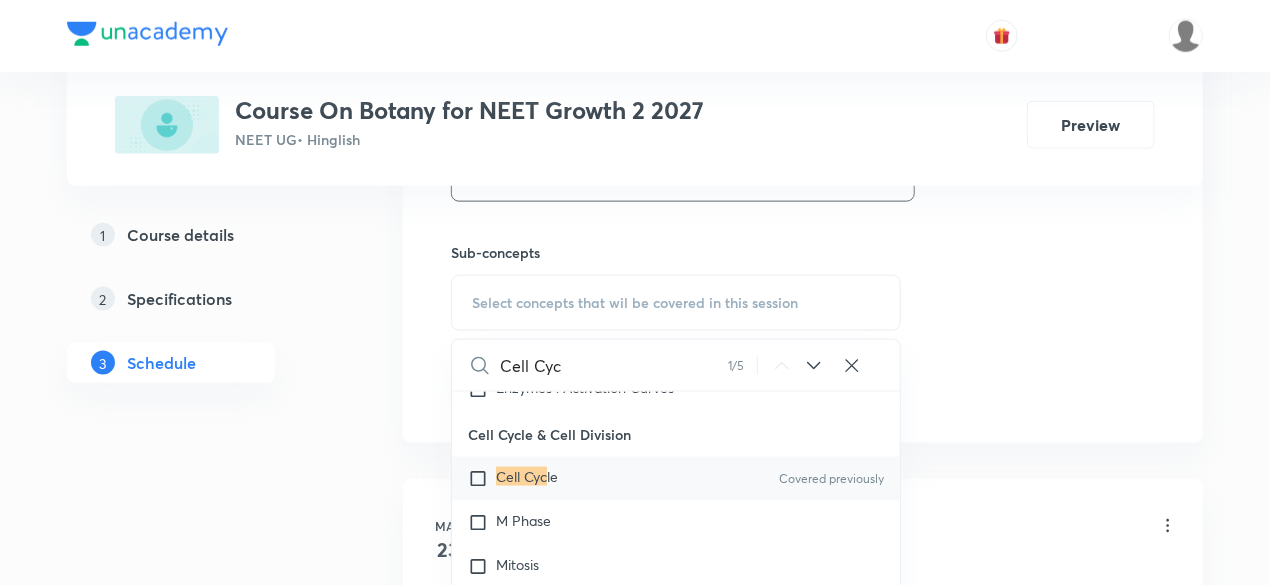 type on "Cell Cyc" 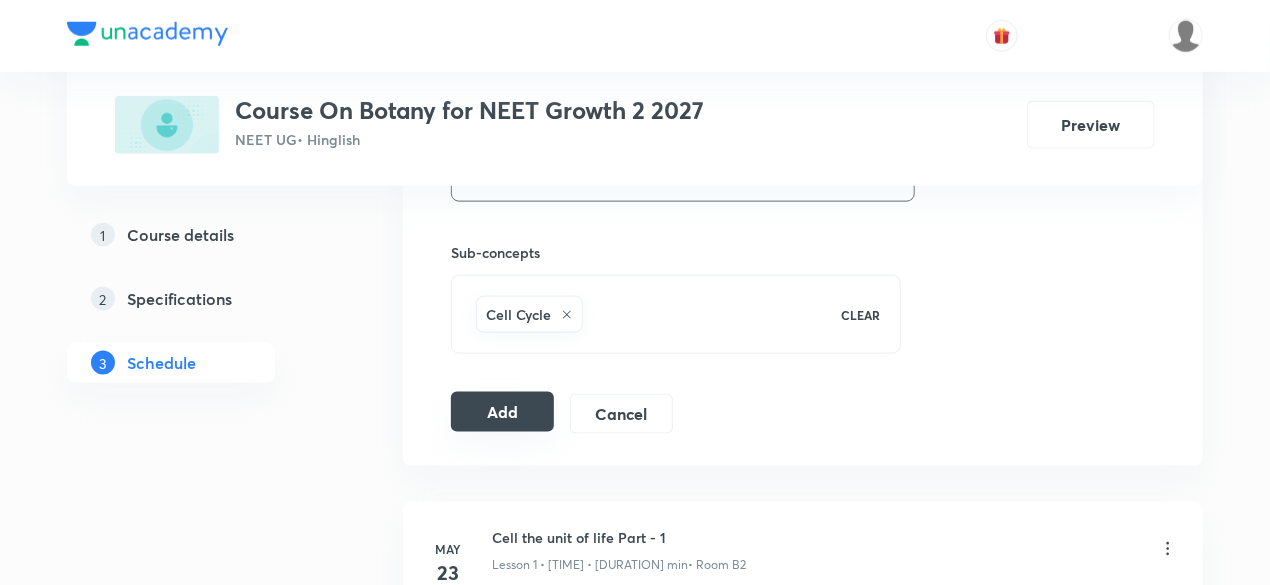 click on "Add" at bounding box center (502, 412) 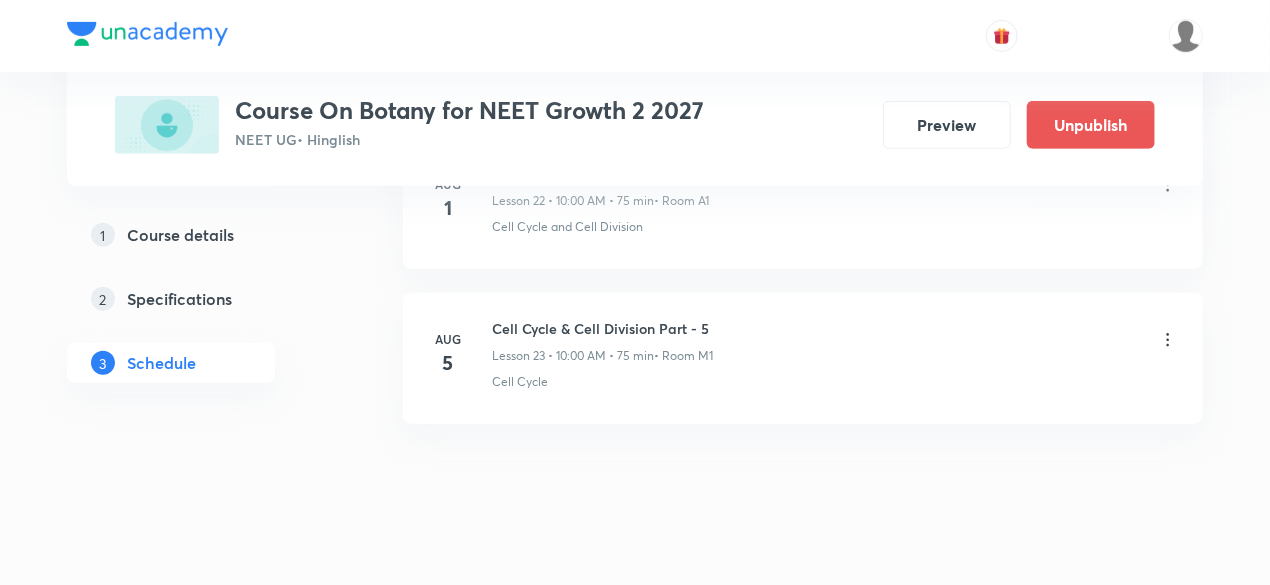 scroll, scrollTop: 3656, scrollLeft: 0, axis: vertical 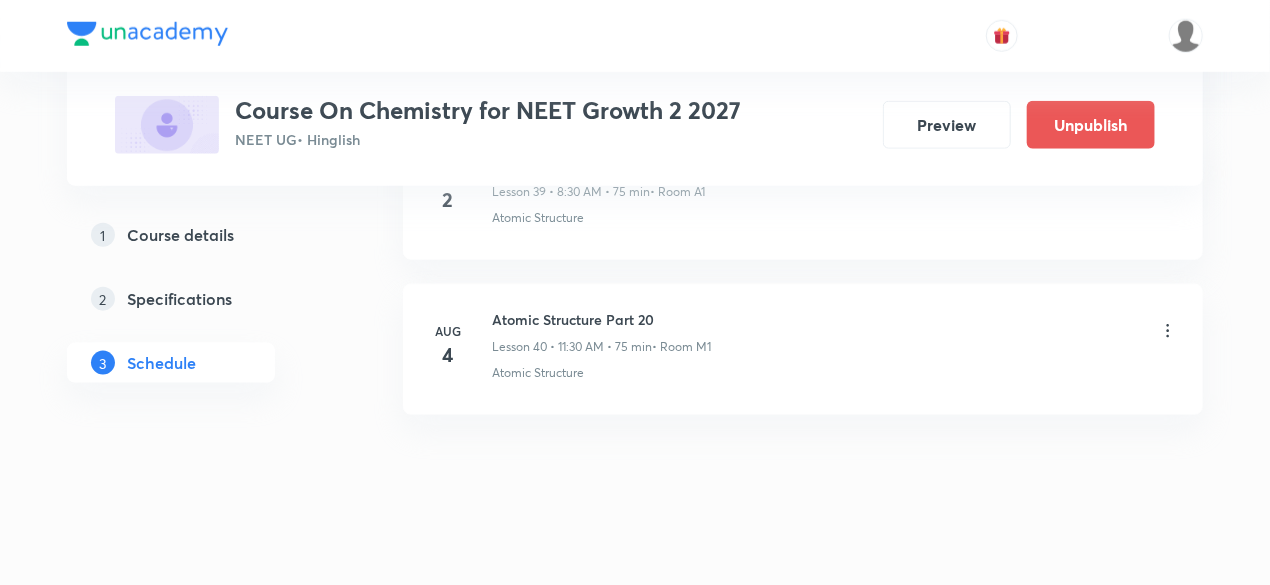 click on "Atomic Structure Part 20 Lesson 40 • [HOUR]:[MINUTE] AM • 75 min  • Room M1" at bounding box center [601, 332] 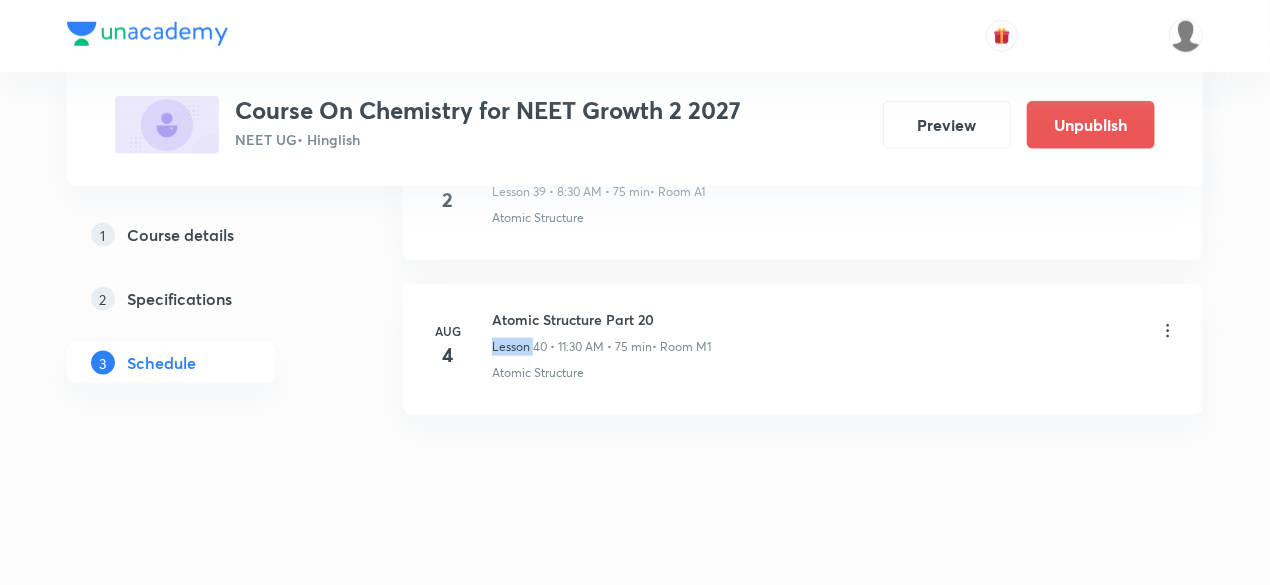 click on "Atomic Structure Part 20 Lesson 40 • [HOUR]:[MINUTE] AM • 75 min  • Room M1" at bounding box center [601, 332] 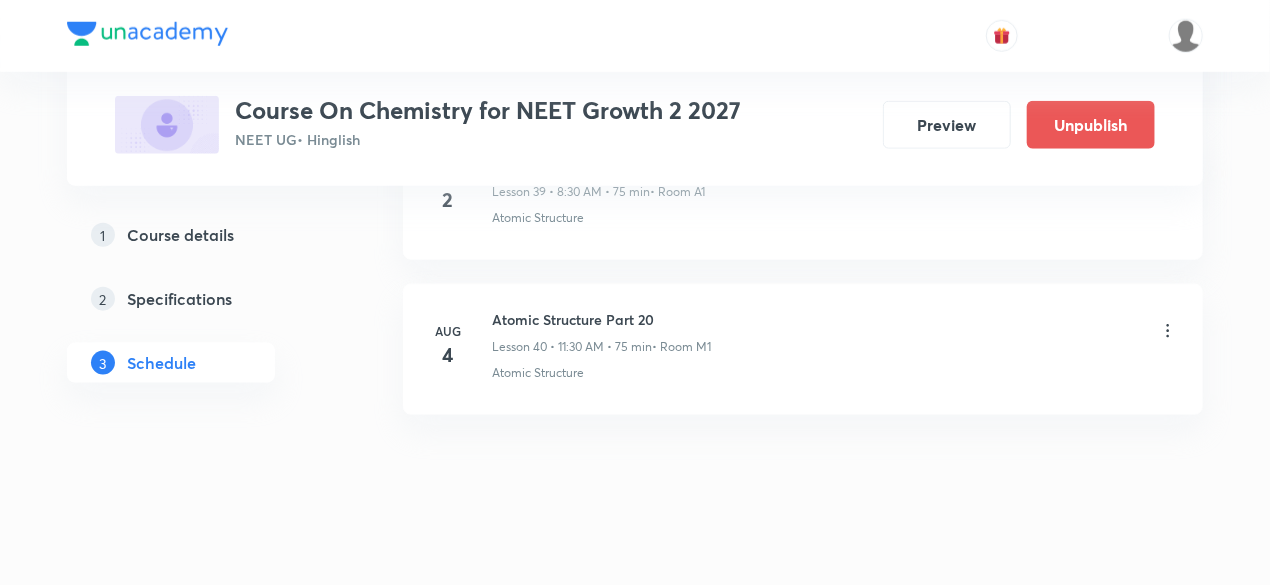 click on "Atomic Structure Part 20" at bounding box center (601, 319) 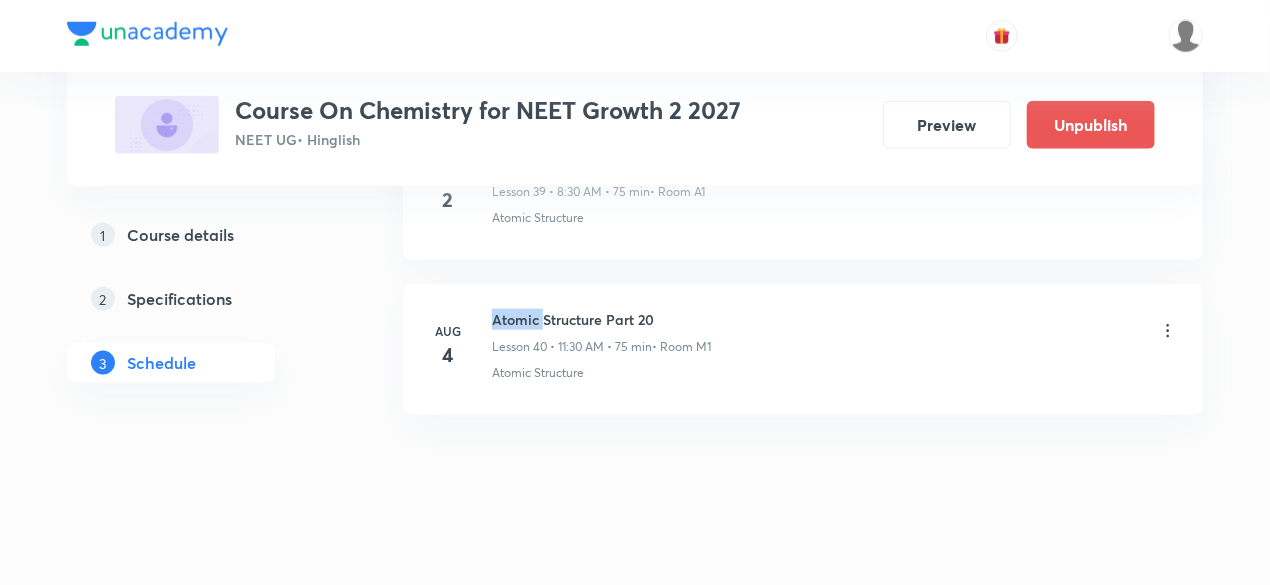 click on "Atomic Structure Part 20" at bounding box center [601, 319] 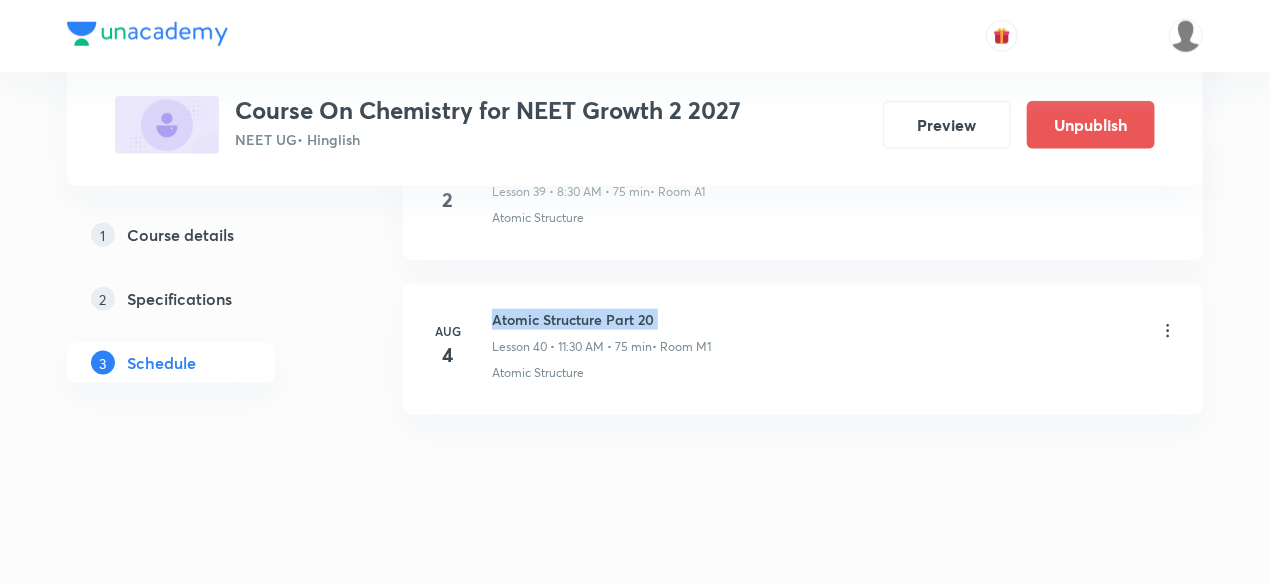 click on "Atomic Structure Part 20" at bounding box center (601, 319) 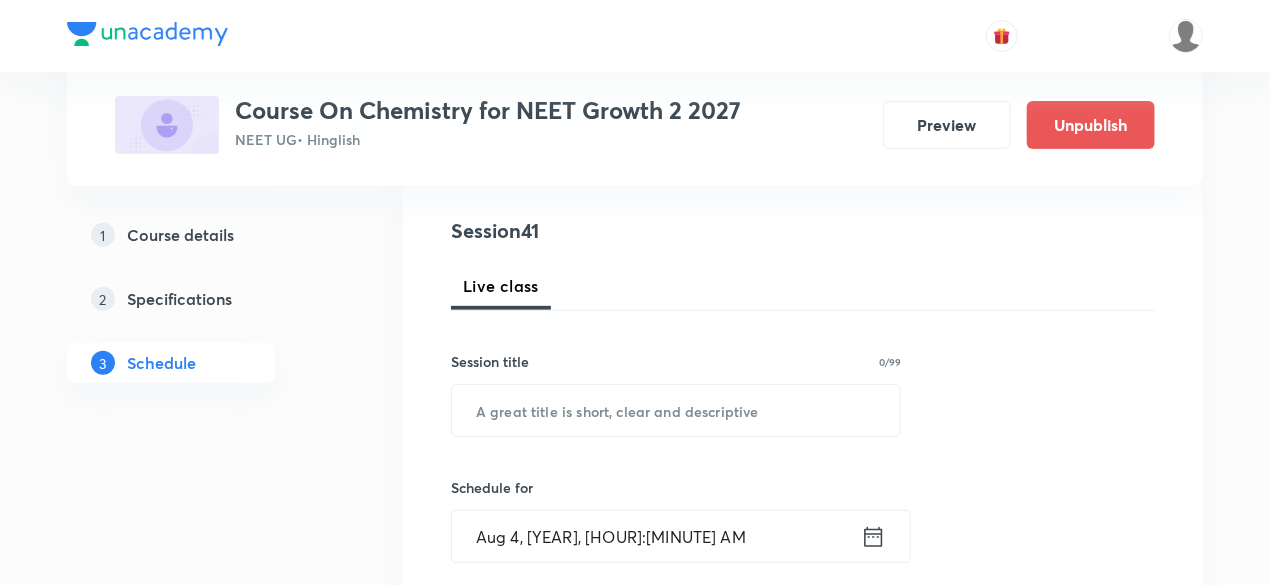 scroll, scrollTop: 240, scrollLeft: 0, axis: vertical 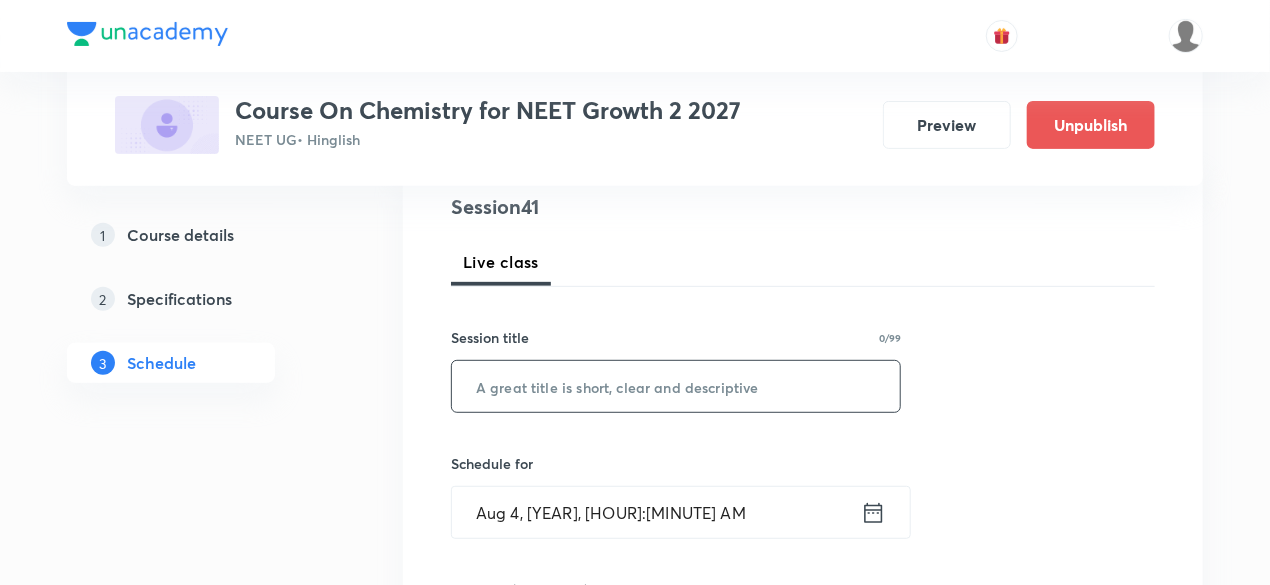 click at bounding box center [676, 386] 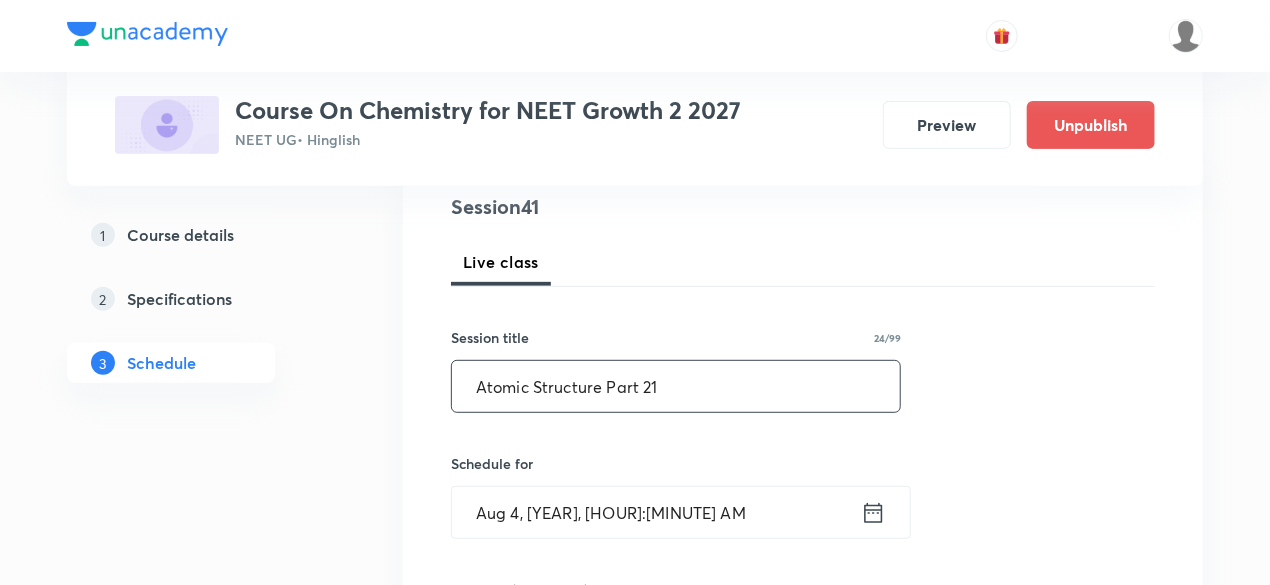 scroll, scrollTop: 320, scrollLeft: 0, axis: vertical 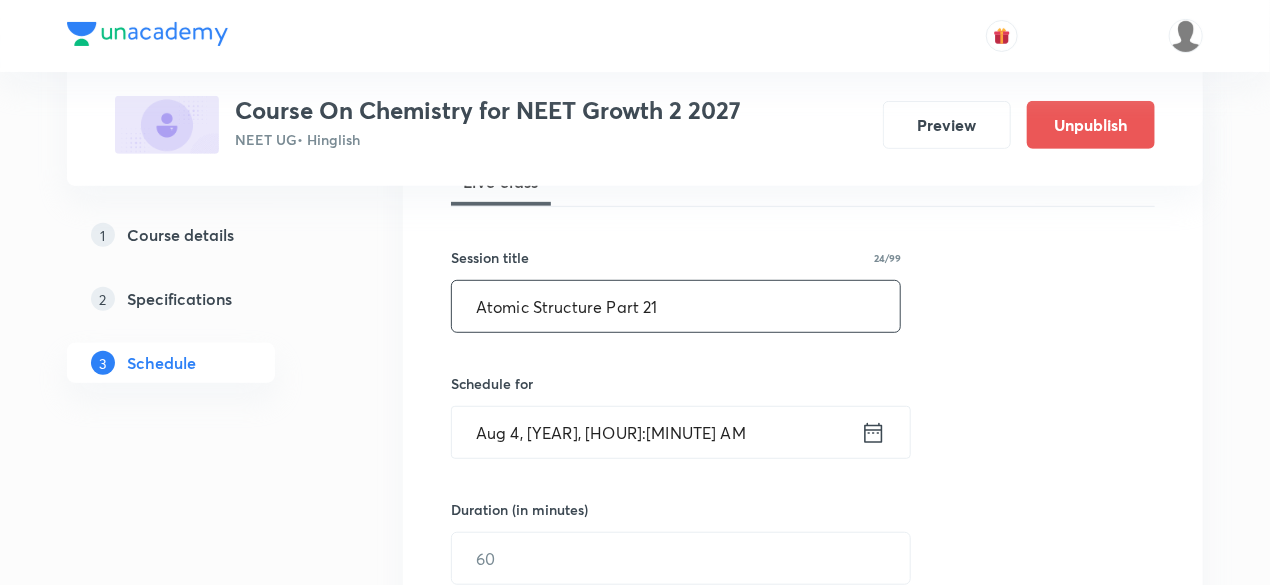 type on "Atomic Structure Part 21" 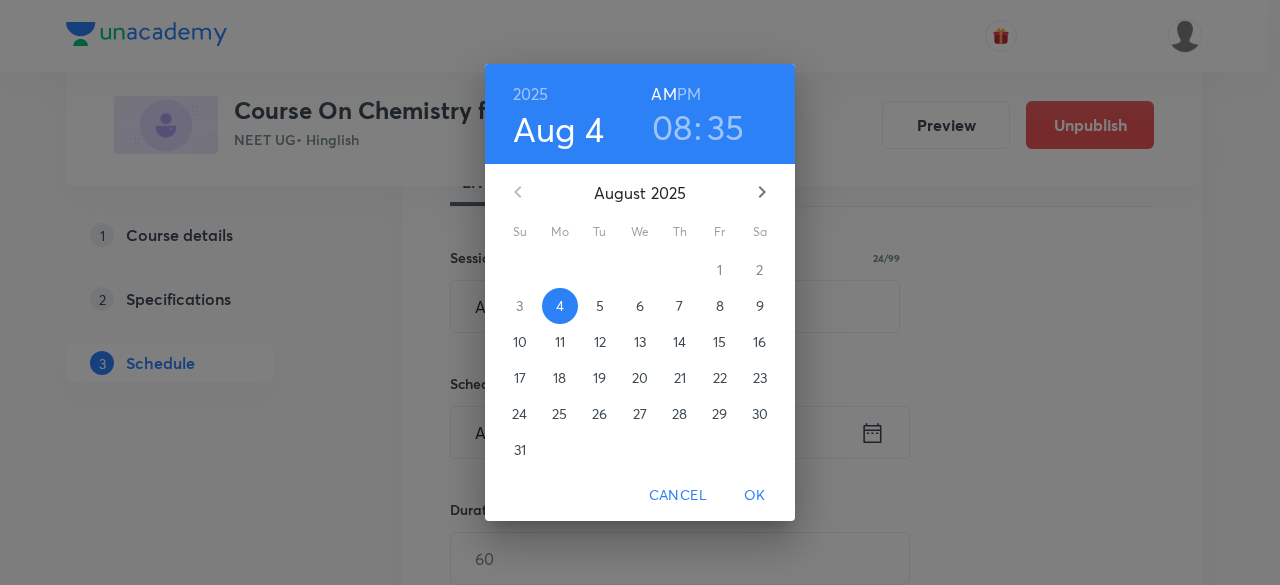 click on "5" at bounding box center (600, 306) 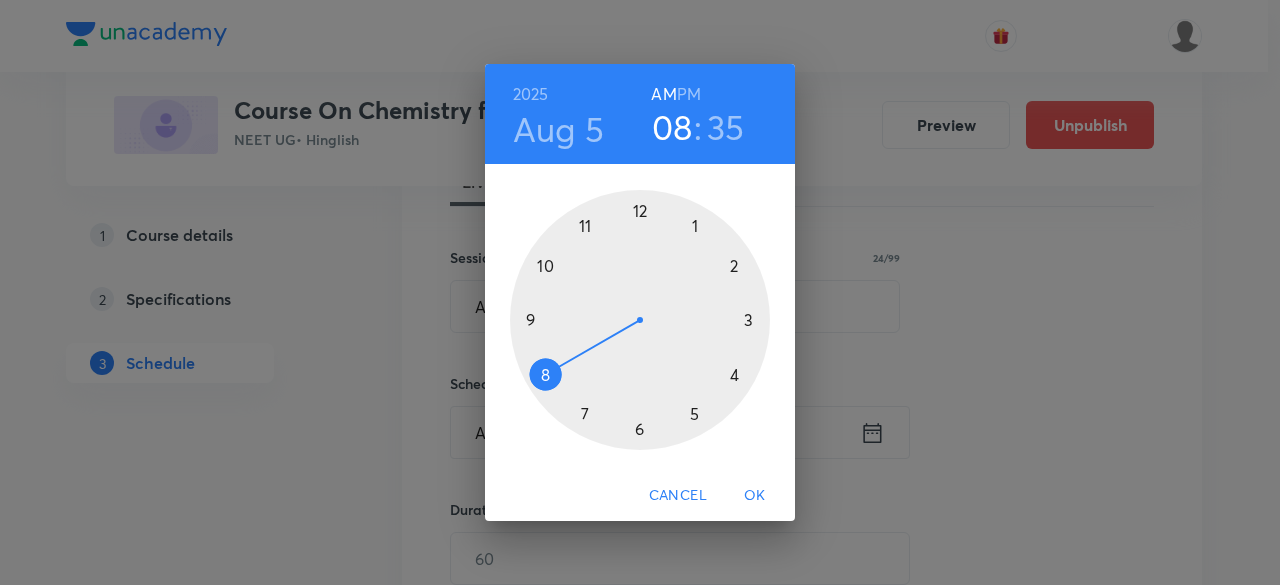 click at bounding box center (640, 320) 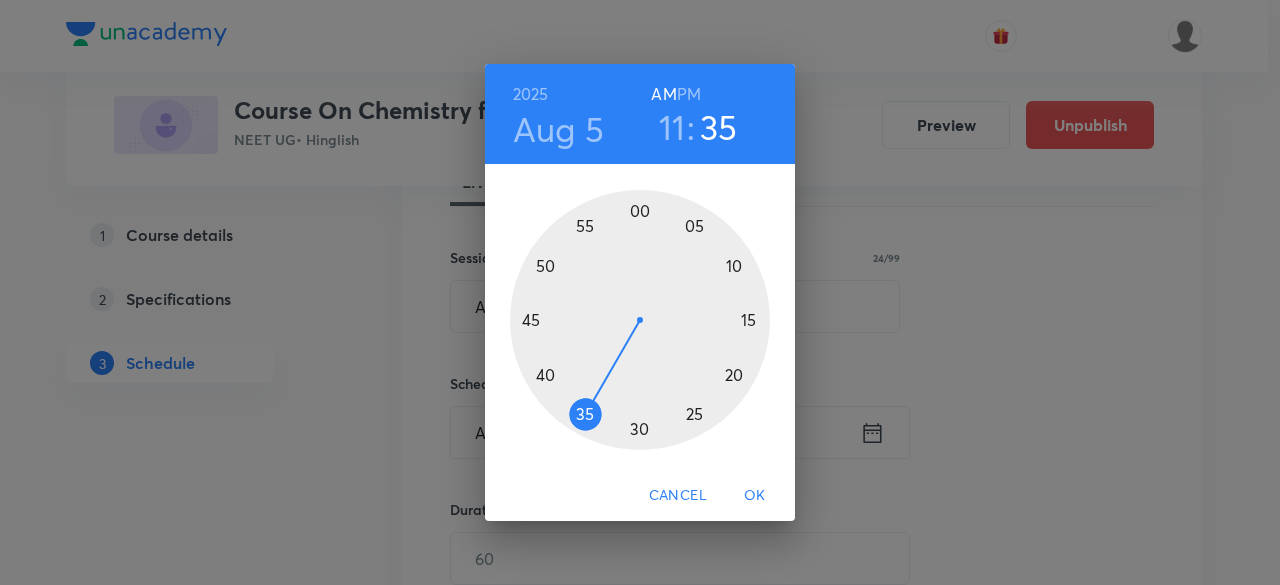 click at bounding box center [640, 320] 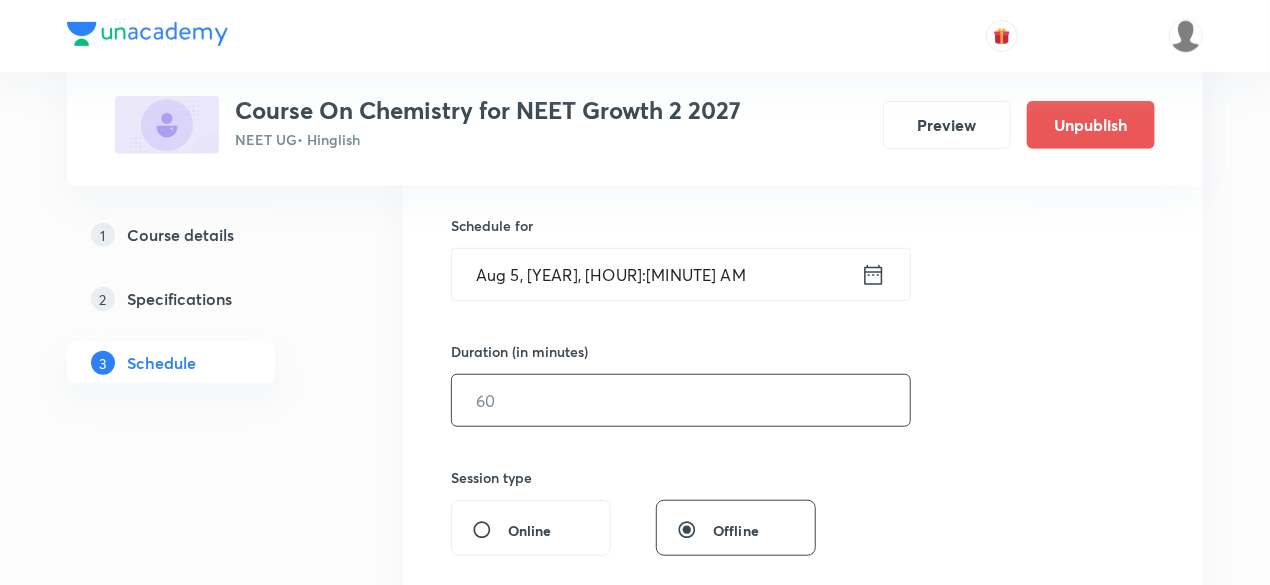 scroll, scrollTop: 560, scrollLeft: 0, axis: vertical 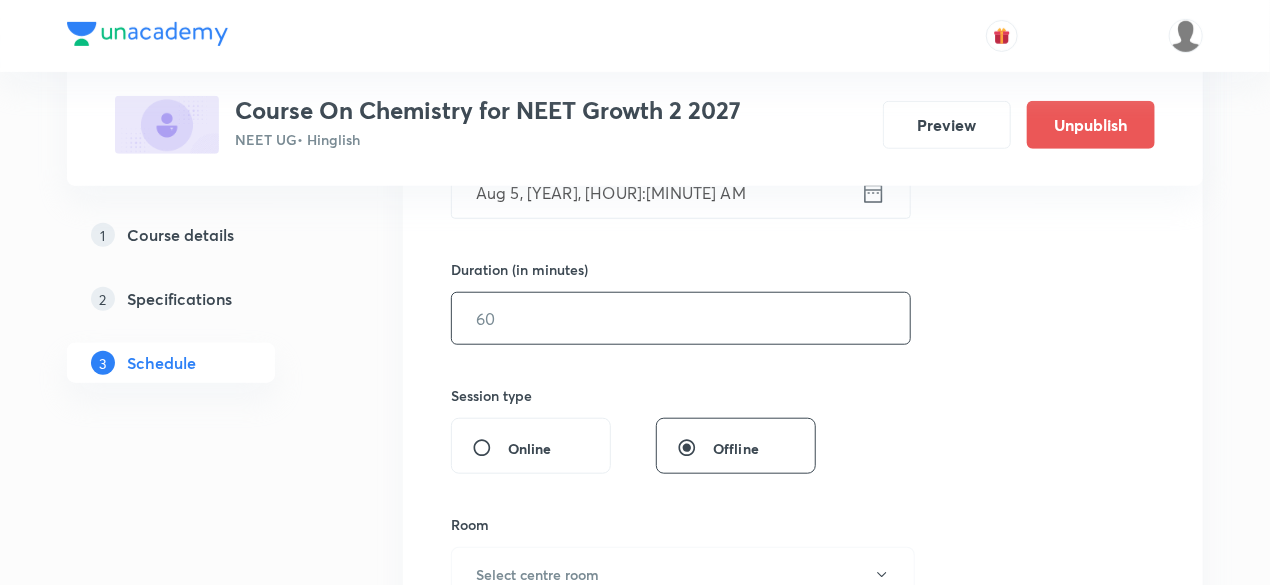 drag, startPoint x: 535, startPoint y: 308, endPoint x: 550, endPoint y: 312, distance: 15.524175 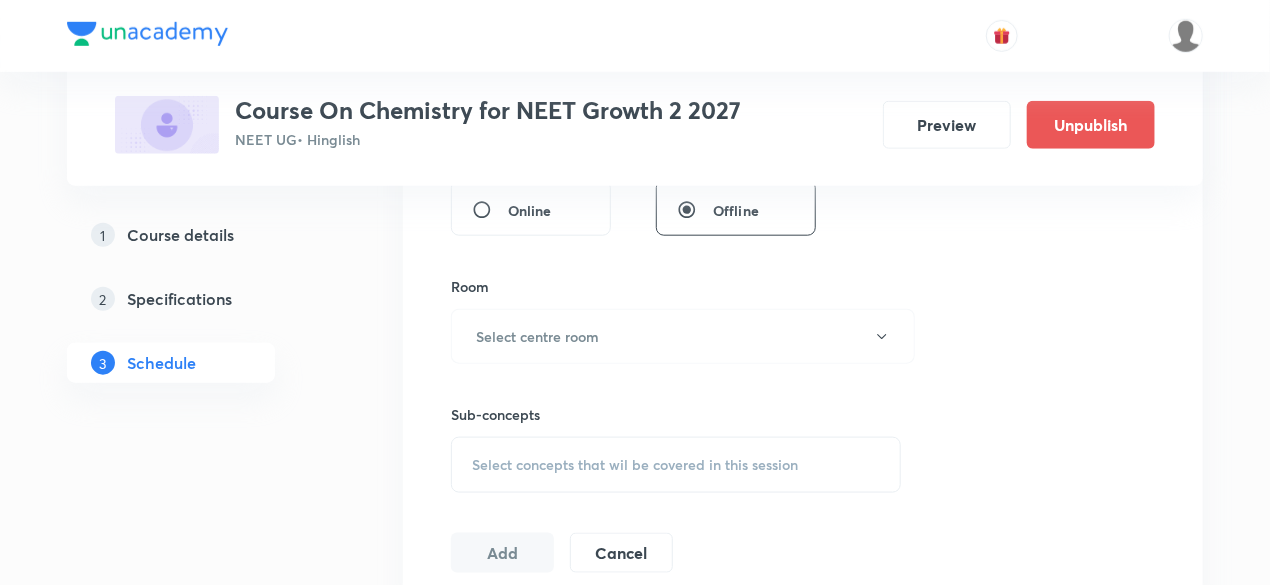 scroll, scrollTop: 800, scrollLeft: 0, axis: vertical 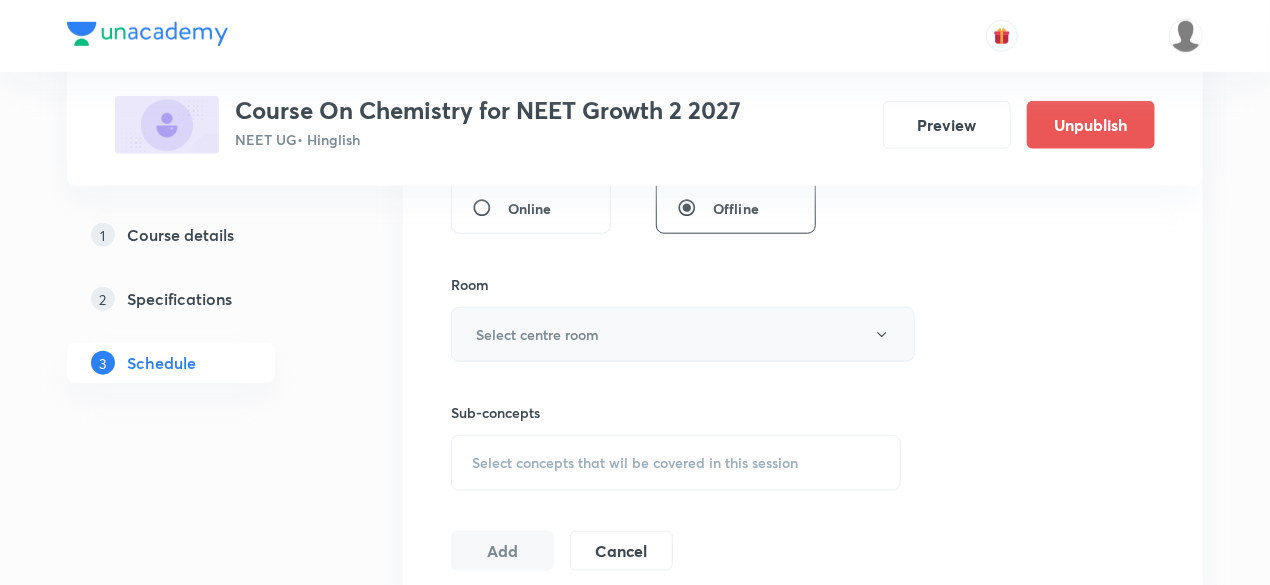 type on "75" 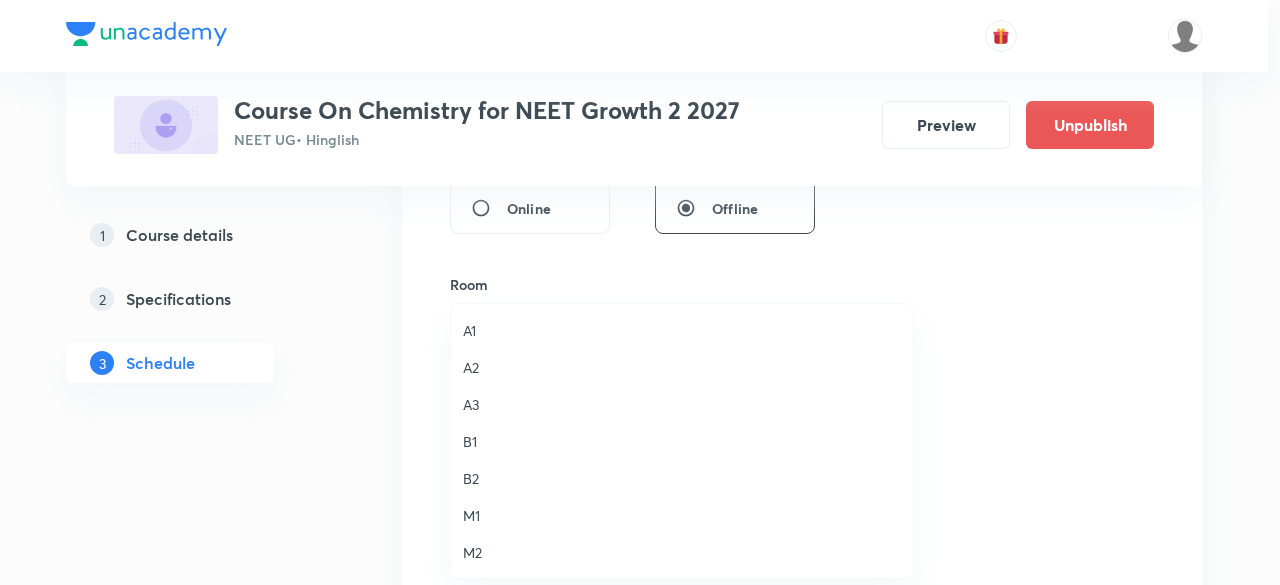 click on "M1" at bounding box center [682, 515] 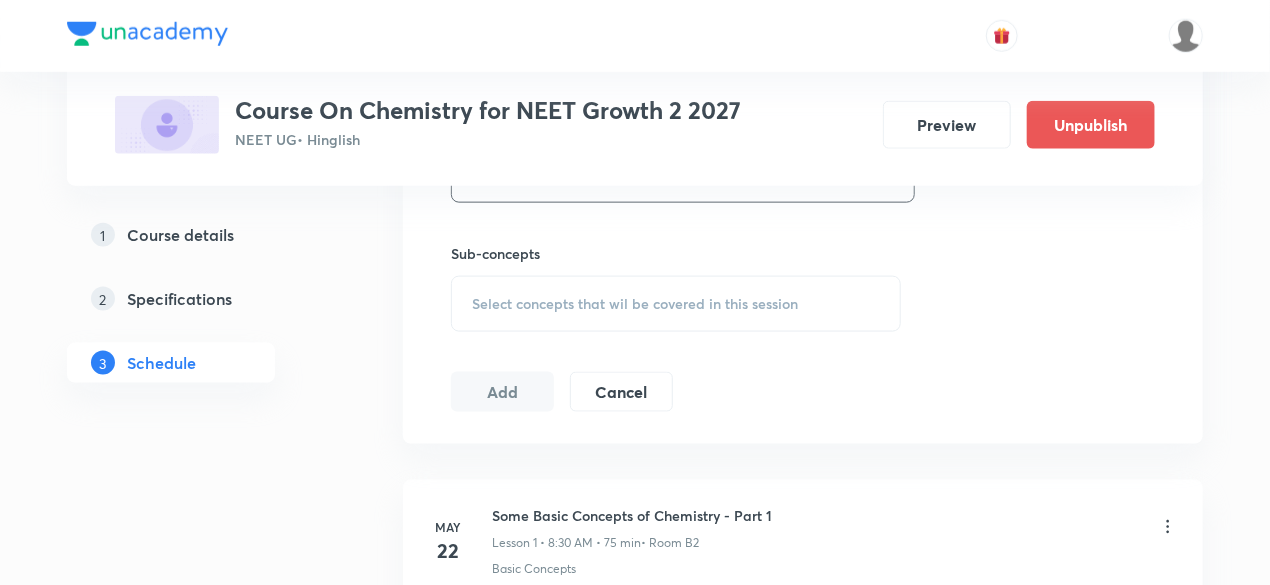 scroll, scrollTop: 960, scrollLeft: 0, axis: vertical 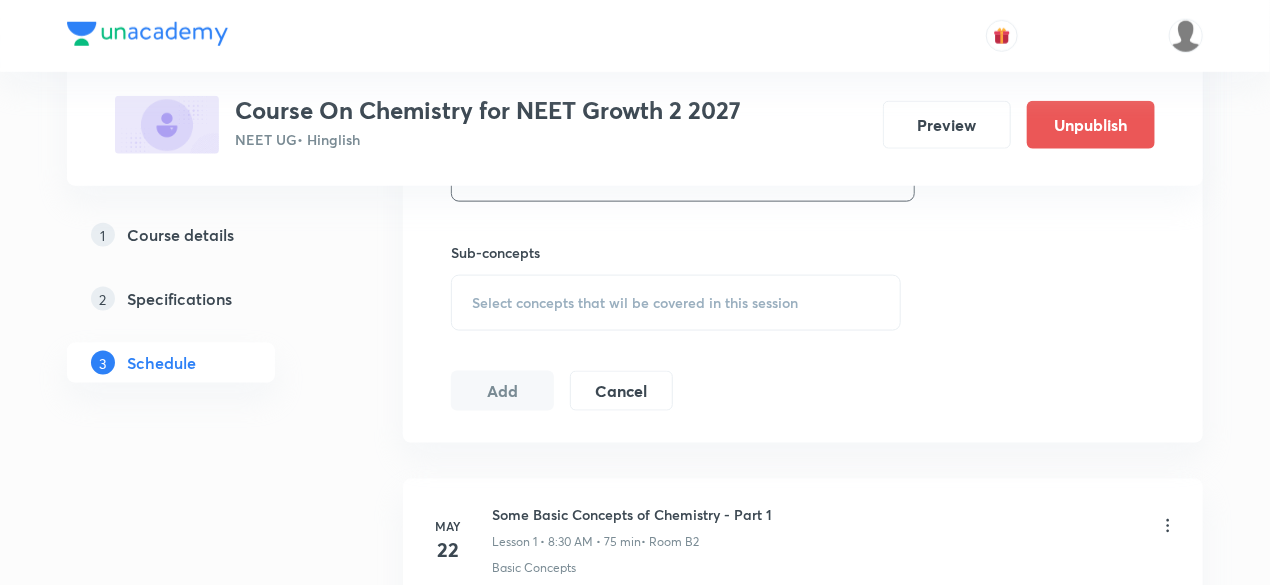 click on "Select concepts that wil be covered in this session" at bounding box center [676, 303] 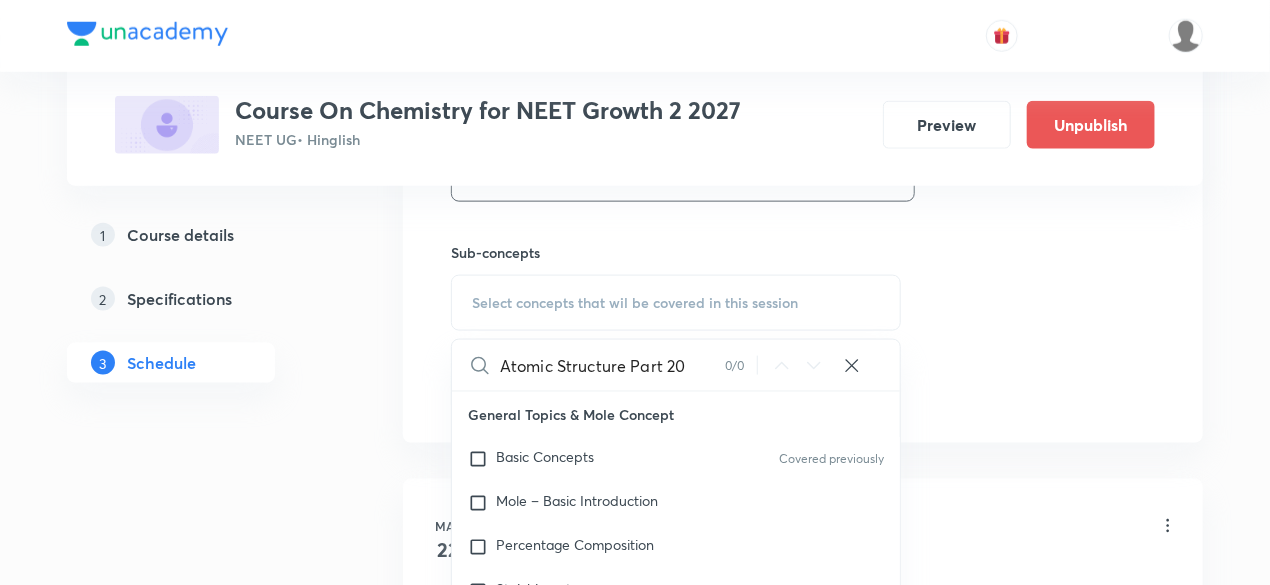 drag, startPoint x: 589, startPoint y: 372, endPoint x: 710, endPoint y: 375, distance: 121.037186 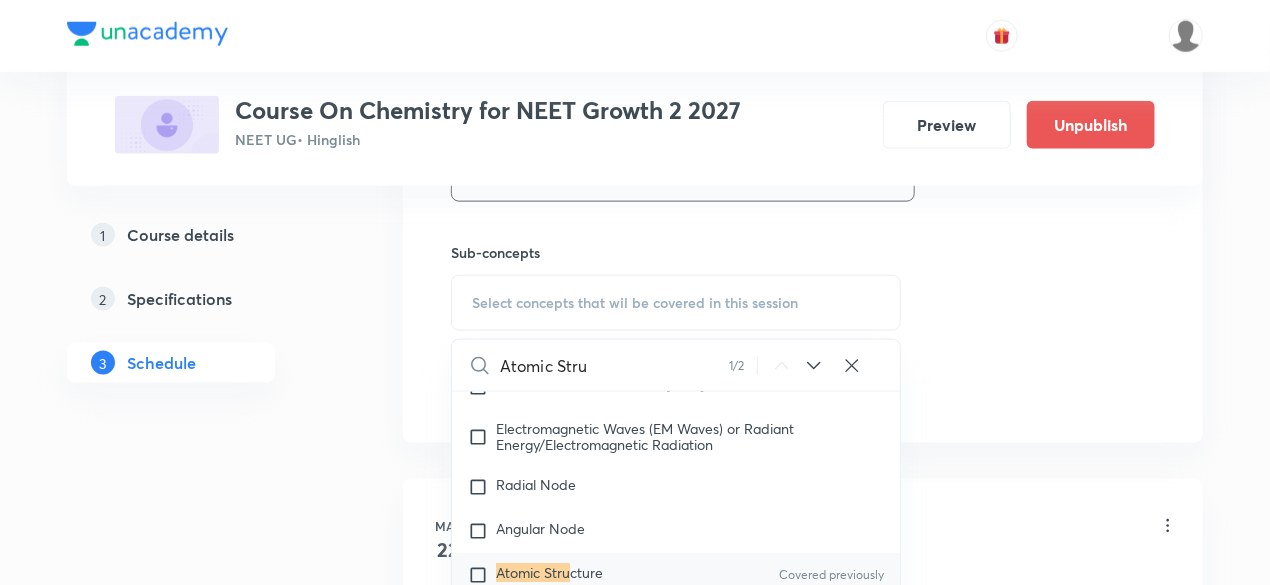 scroll, scrollTop: 2942, scrollLeft: 0, axis: vertical 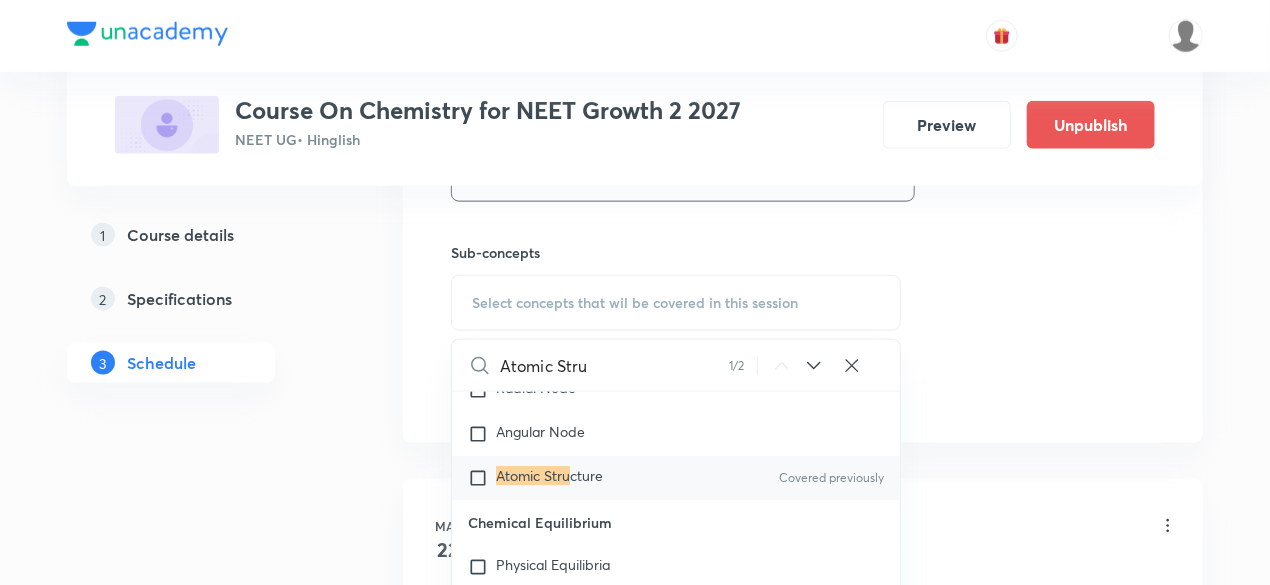 type on "Atomic Stru" 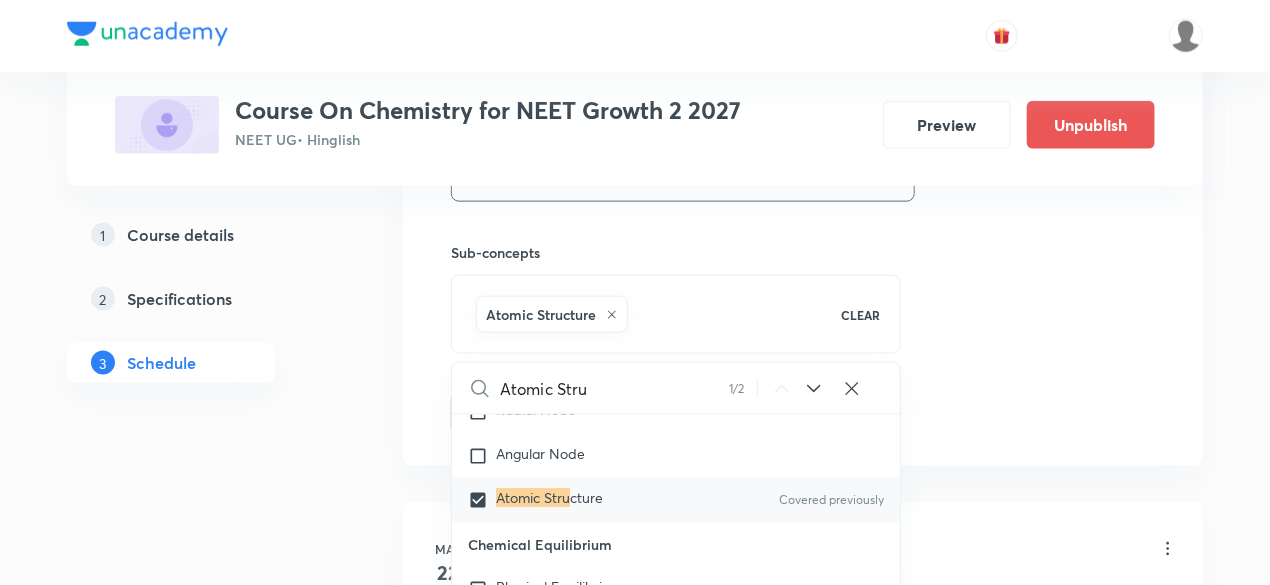 click on "Schedule 40  classes Session  41 Live class Session title 24/99 Atomic Structure Part 21 ​ Schedule for Aug 5, 2025, 11:30 AM ​ Duration (in minutes) 75 ​   Session type Online Offline Room M1 Sub-concepts Atomic Structure CLEAR Atomic Stru 1 / 2 ​ General Topics & Mole Concept Basic Concepts Covered previously Mole – Basic Introduction Percentage Composition Stoichiometry Principle of Atom Conservation (POAC) Relation between Stoichiometric Quantities Application of Mole Concept: Gravimetric Analysis Electronic Configuration Of Atoms (Hund's rule)  Quantum Numbers (Magnetic Quantum no.) Quantum Numbers(Pauli's Exclusion law) Mean Molar Mass or Molecular Mass Variation of Conductivity with Concentration Mechanism of Corrosion Atomic Structure Discovery Of Electron Some Prerequisites of Physics Covered previously Discovery Of Protons And Neutrons Atomic Models Covered previously Representation Of Atom With Electrons And Neutrons Nature of Waves Nature Of Electromagnetic Radiation Photoelectric Effect" at bounding box center [803, 3104] 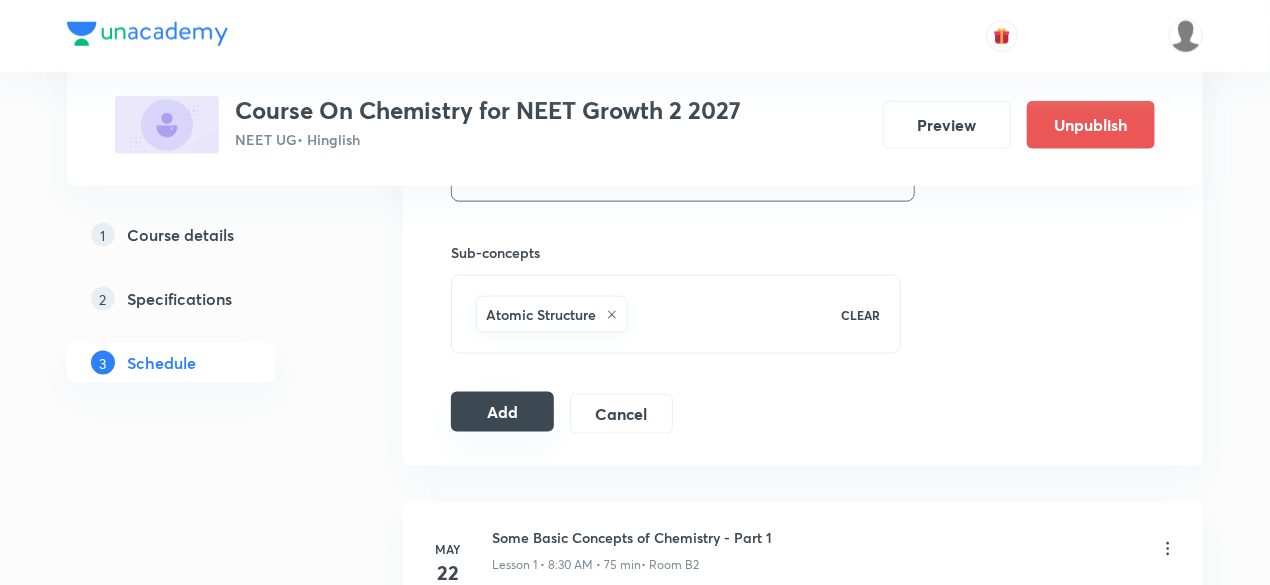 click on "Add" at bounding box center (502, 412) 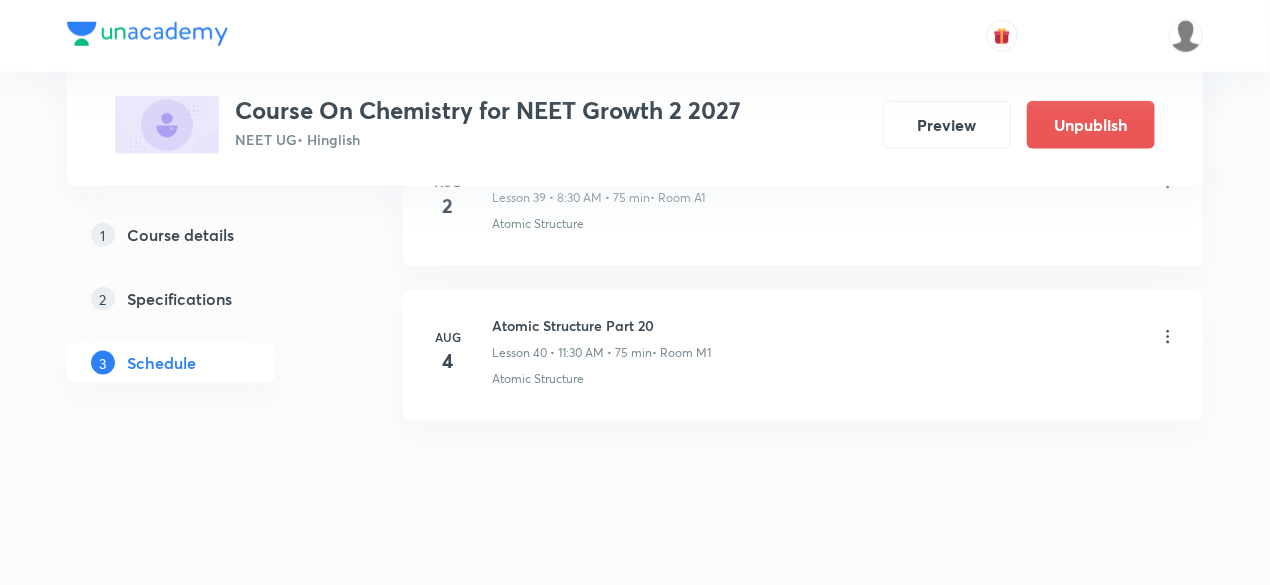 scroll, scrollTop: 7222, scrollLeft: 0, axis: vertical 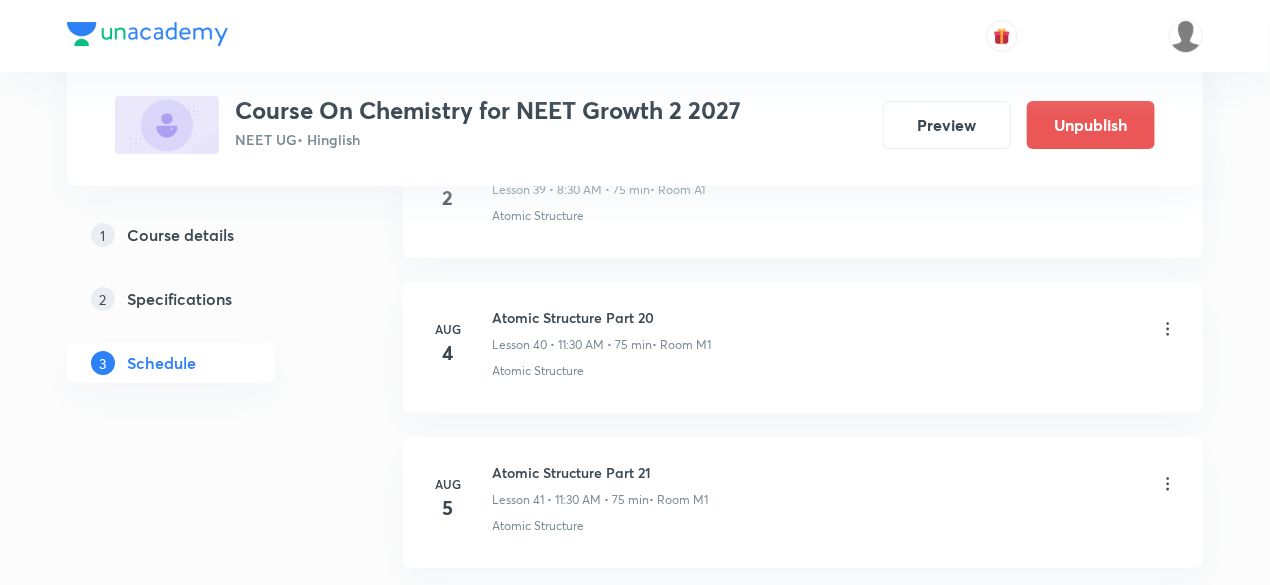 click on "Atomic Structure Part 21" at bounding box center (600, 472) 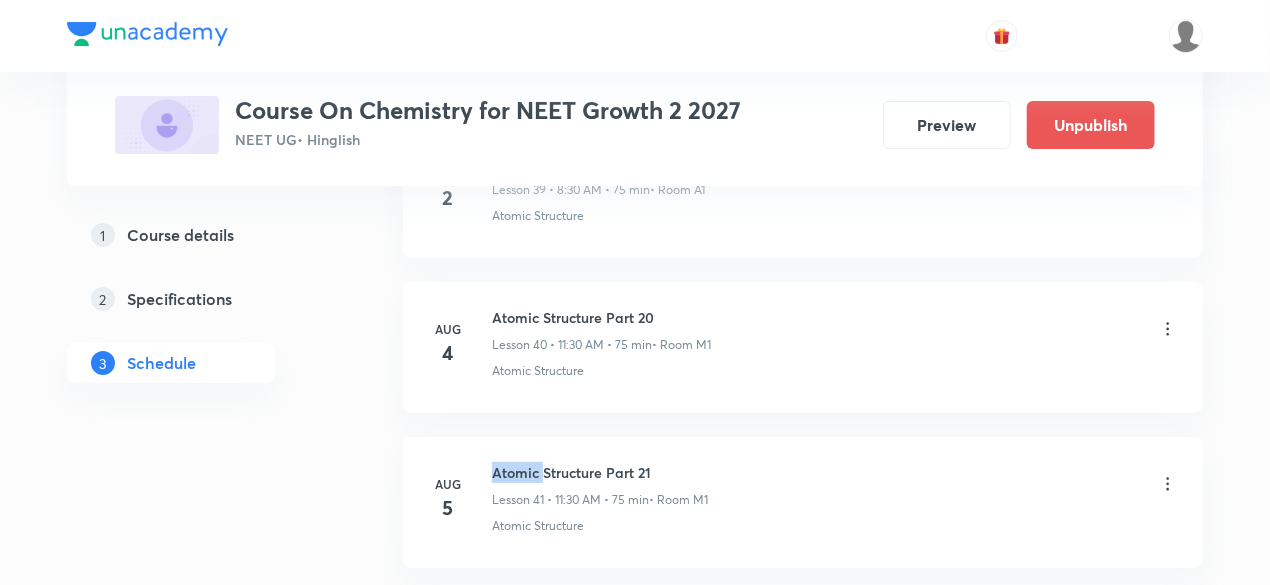 click on "Aug 5 Atomic Structure Part 21 Lesson 41 • 11:30 AM • 75 min  • Room M1 Atomic Structure" at bounding box center [803, 502] 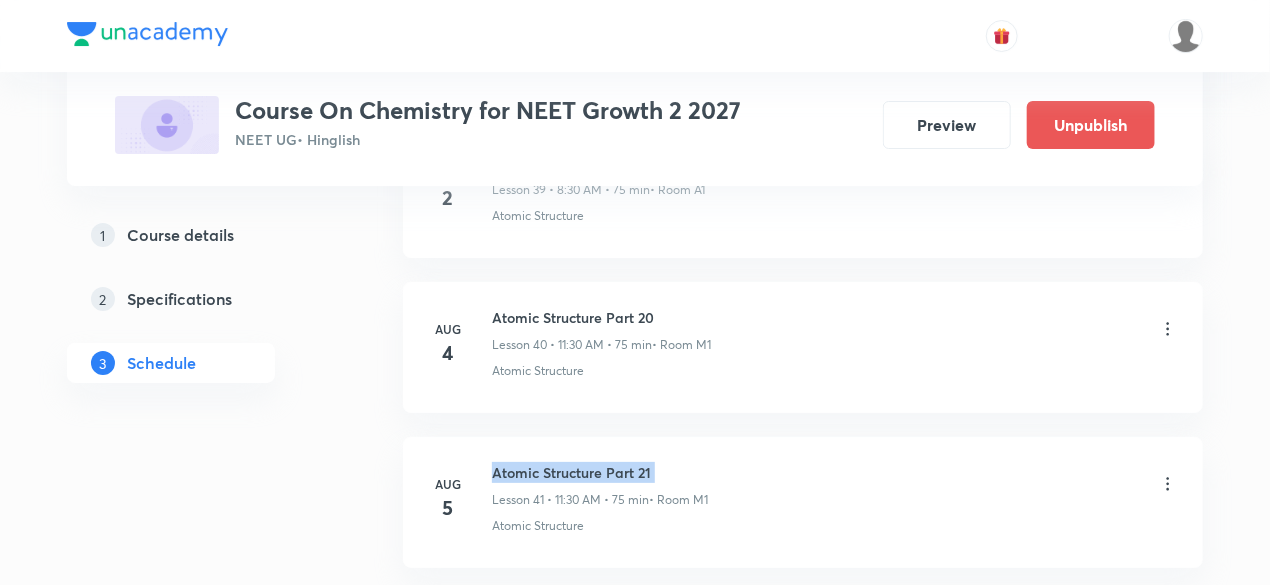 click on "Atomic Structure Part 21" at bounding box center (600, 472) 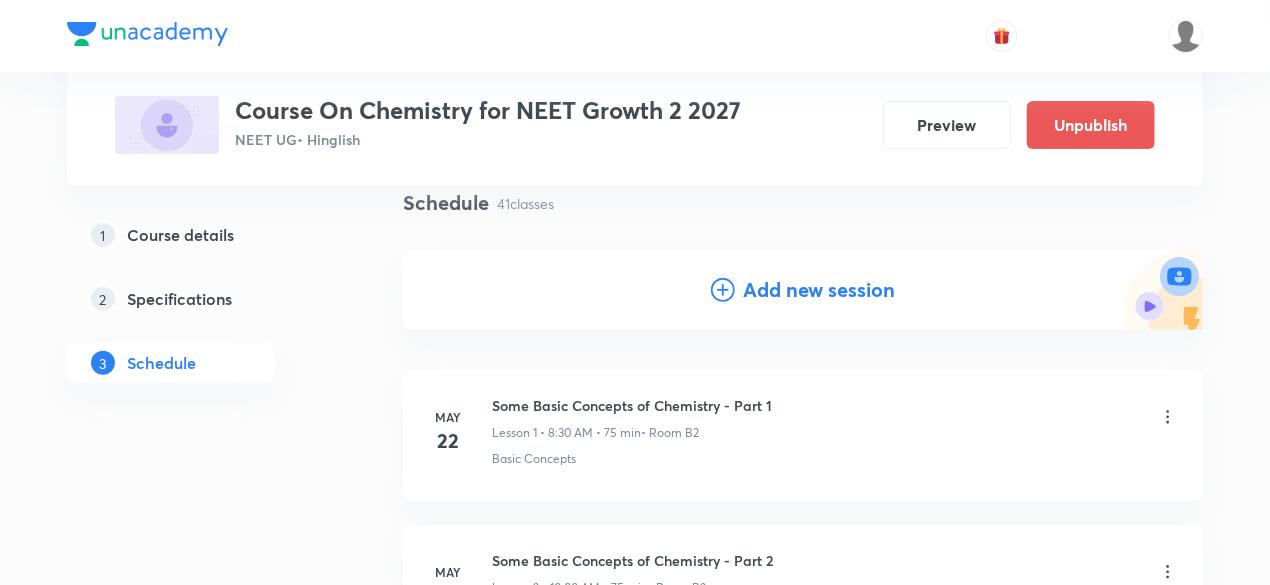 scroll, scrollTop: 0, scrollLeft: 0, axis: both 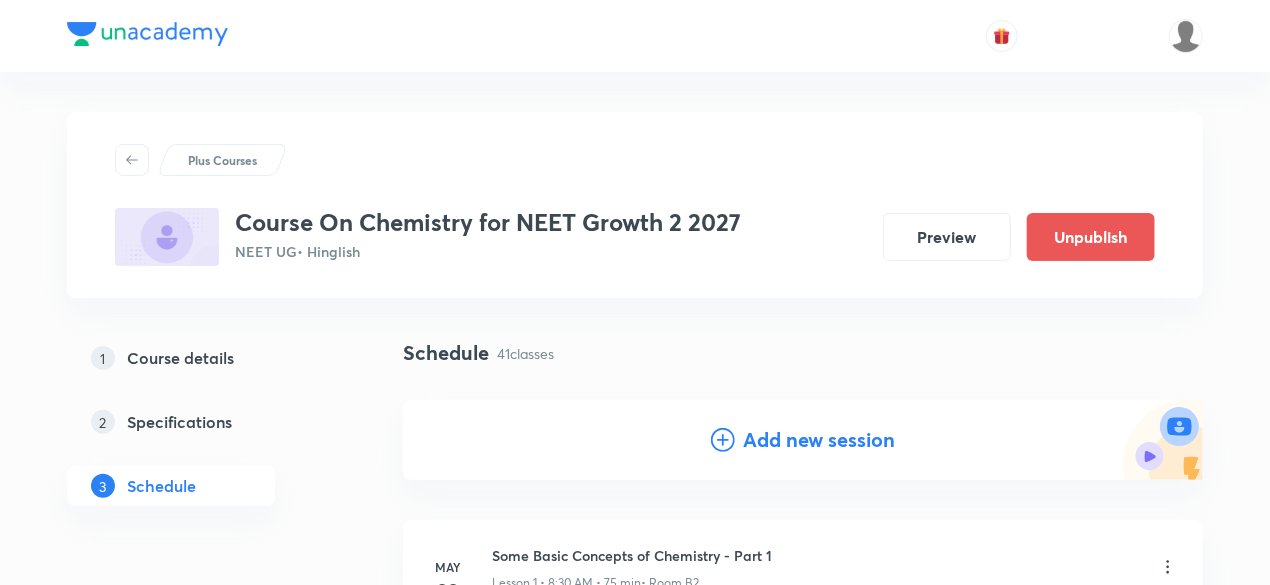 click on "Add new session" at bounding box center (819, 440) 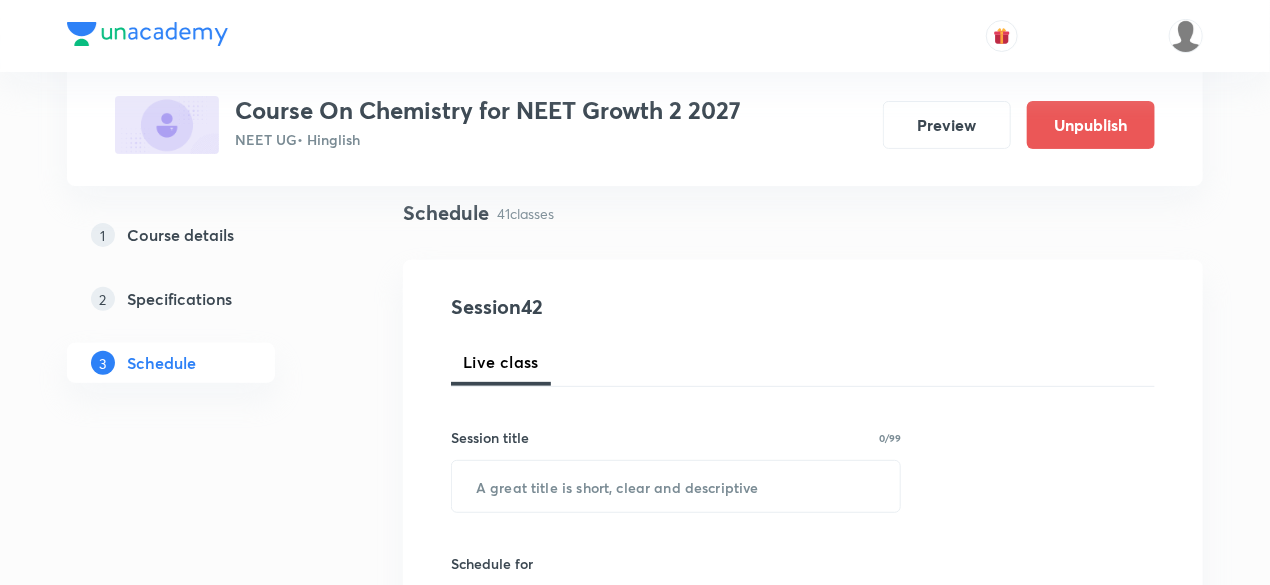 scroll, scrollTop: 160, scrollLeft: 0, axis: vertical 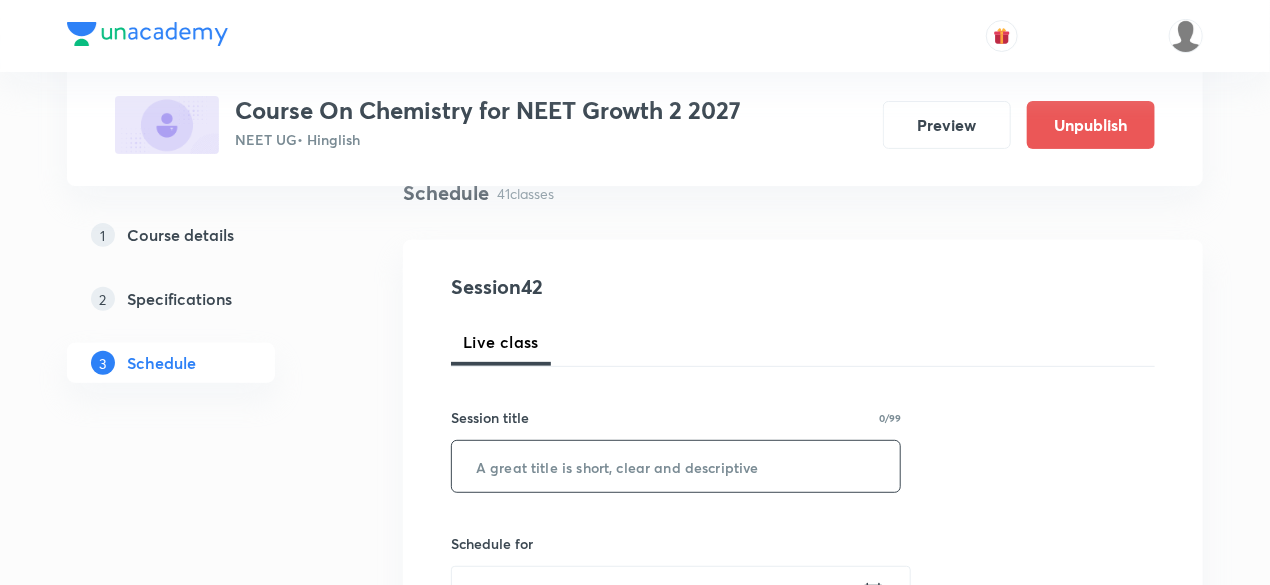 click at bounding box center [676, 466] 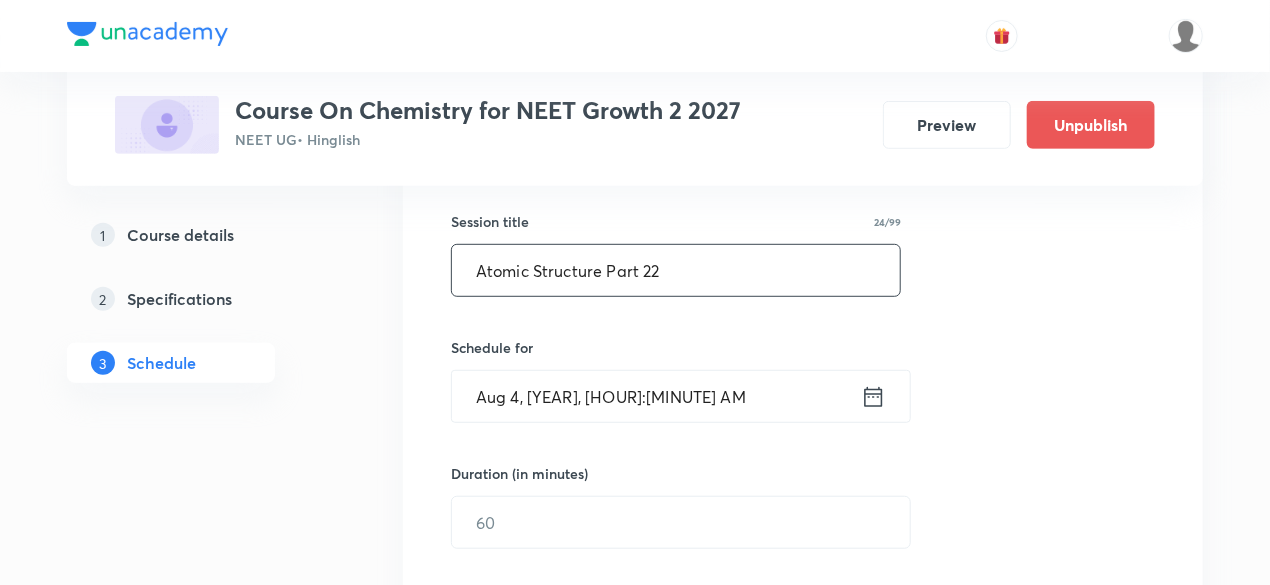 scroll, scrollTop: 400, scrollLeft: 0, axis: vertical 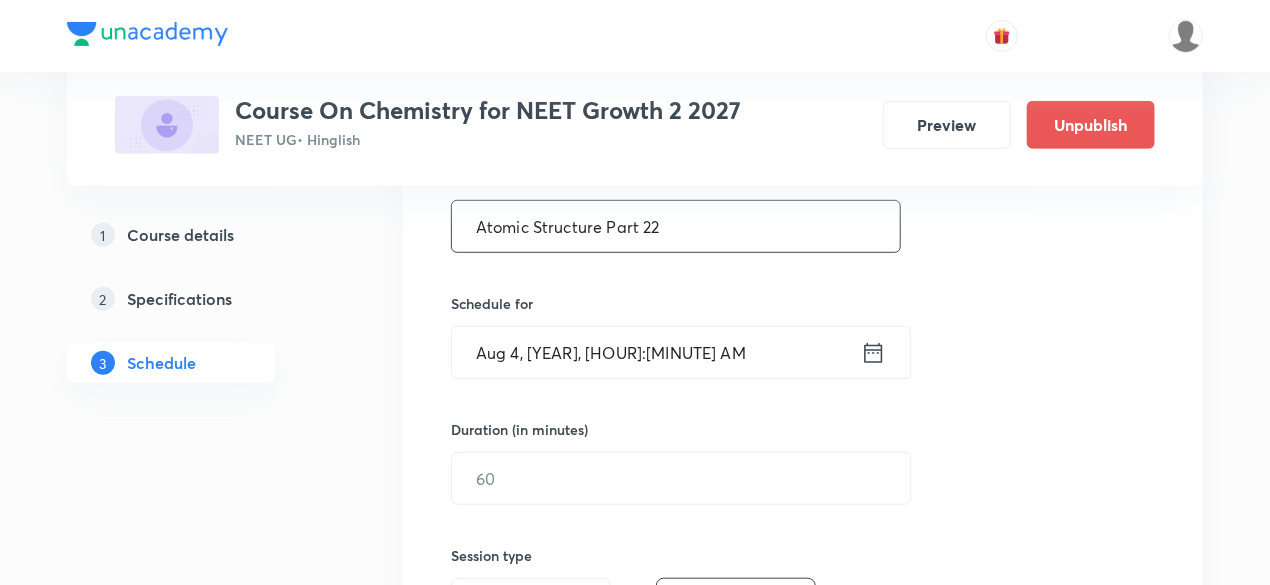type on "Atomic Structure Part 22" 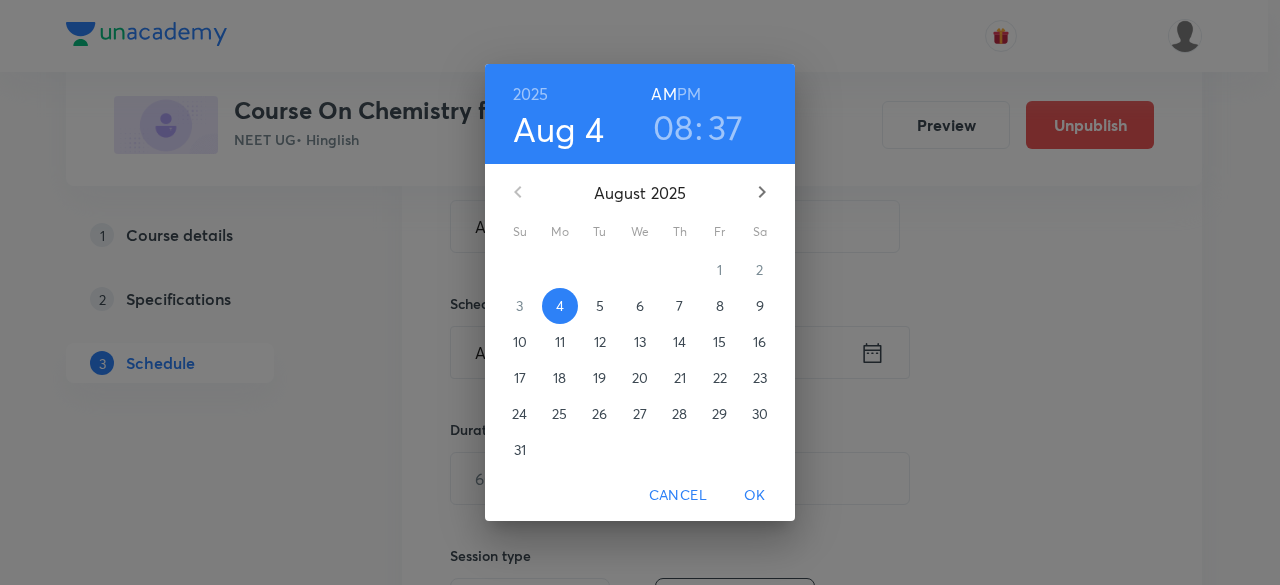 click on "6" at bounding box center (640, 306) 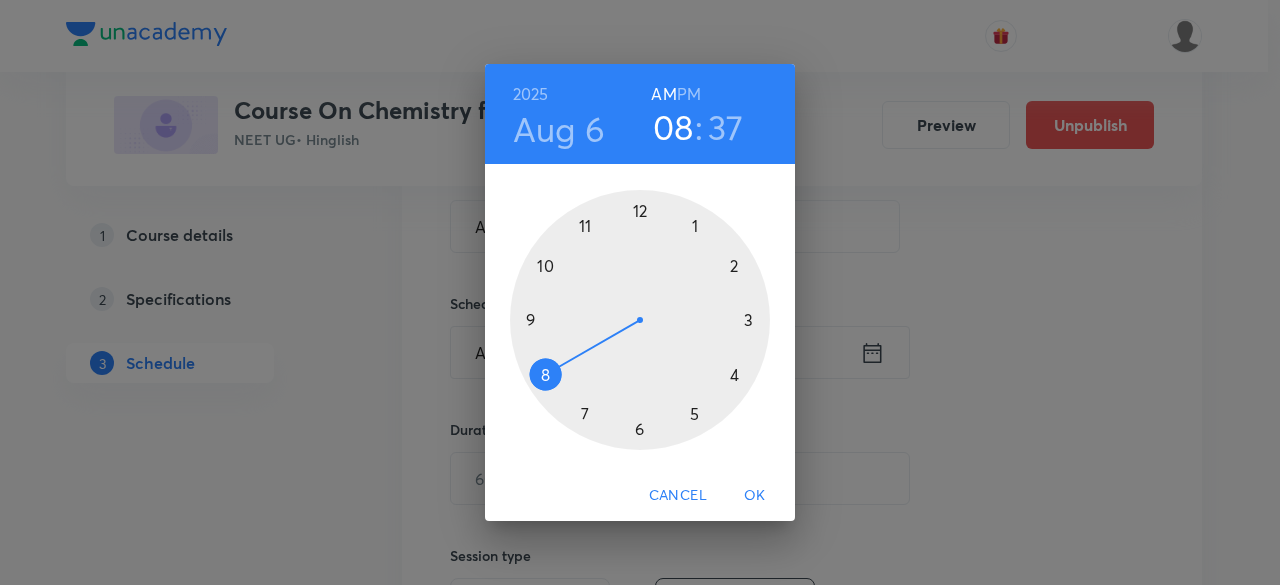 click at bounding box center [640, 320] 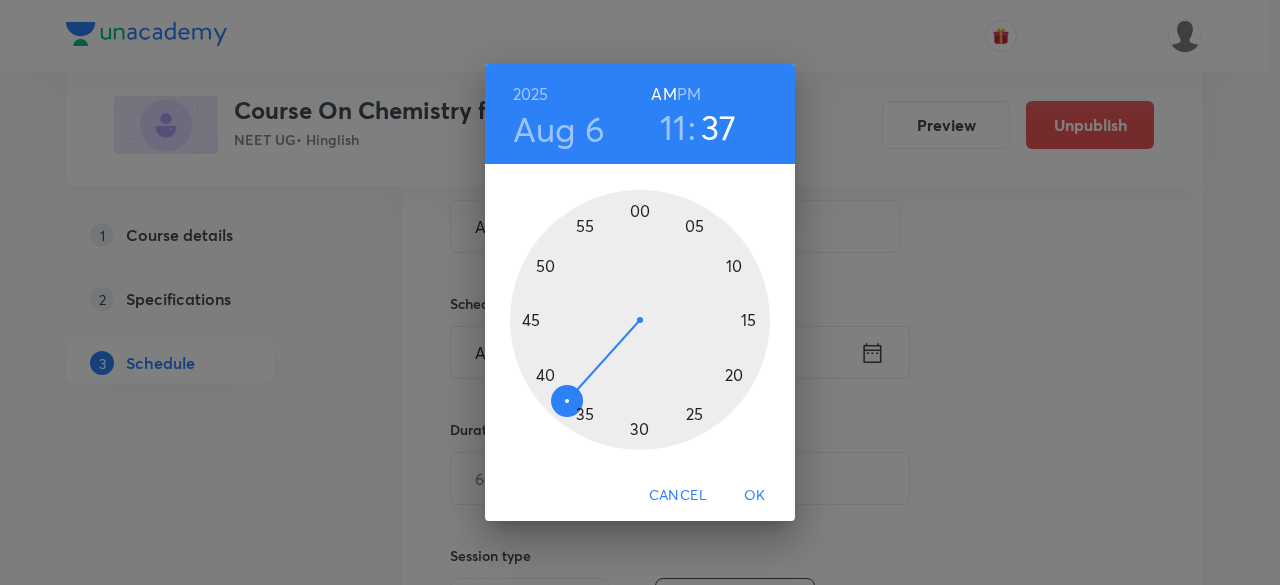 click at bounding box center (640, 320) 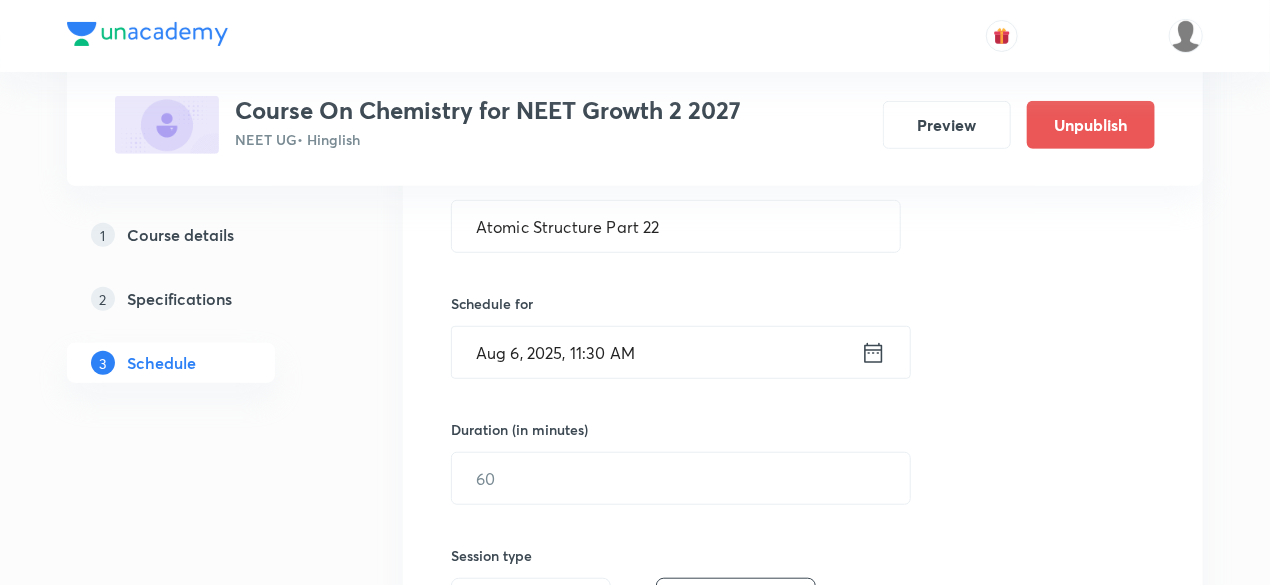 scroll, scrollTop: 480, scrollLeft: 0, axis: vertical 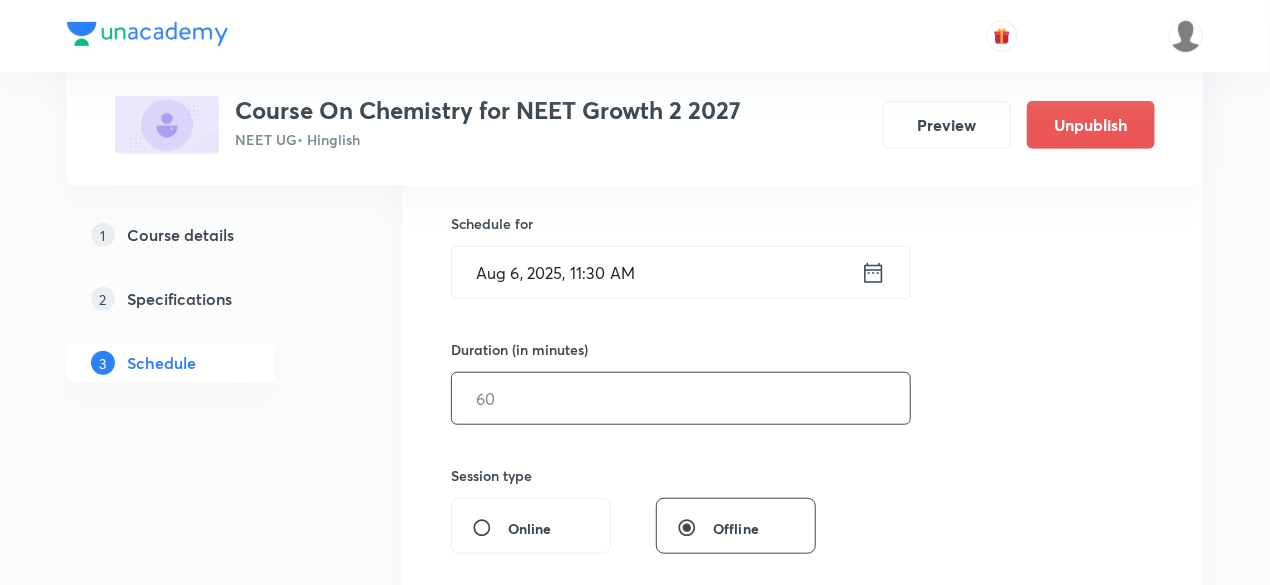 click at bounding box center (681, 398) 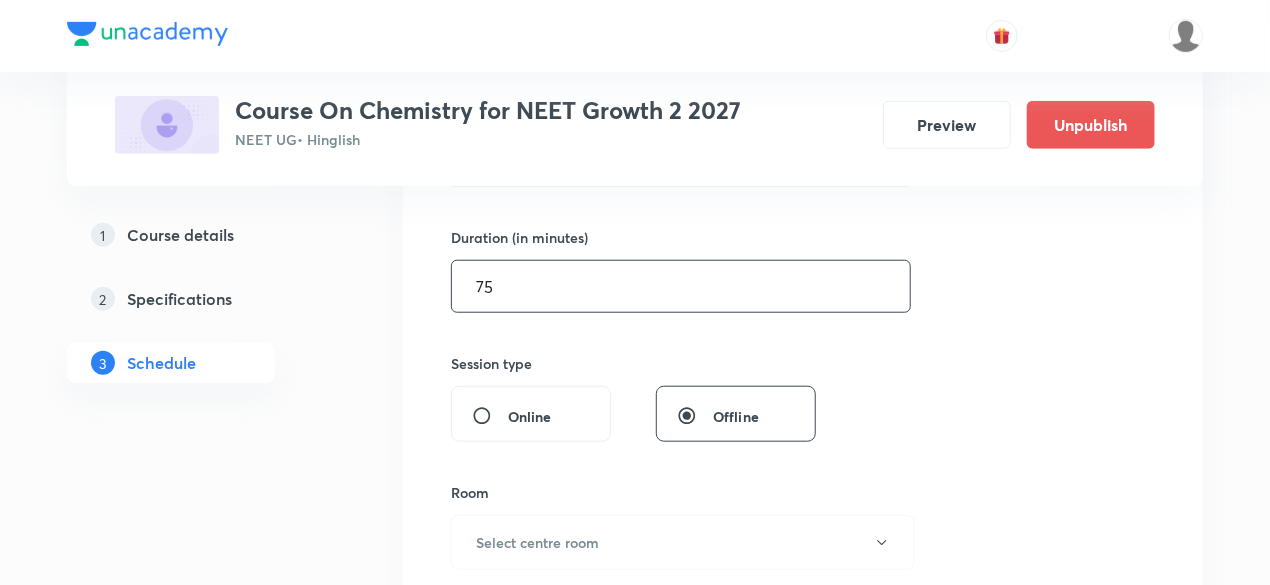scroll, scrollTop: 640, scrollLeft: 0, axis: vertical 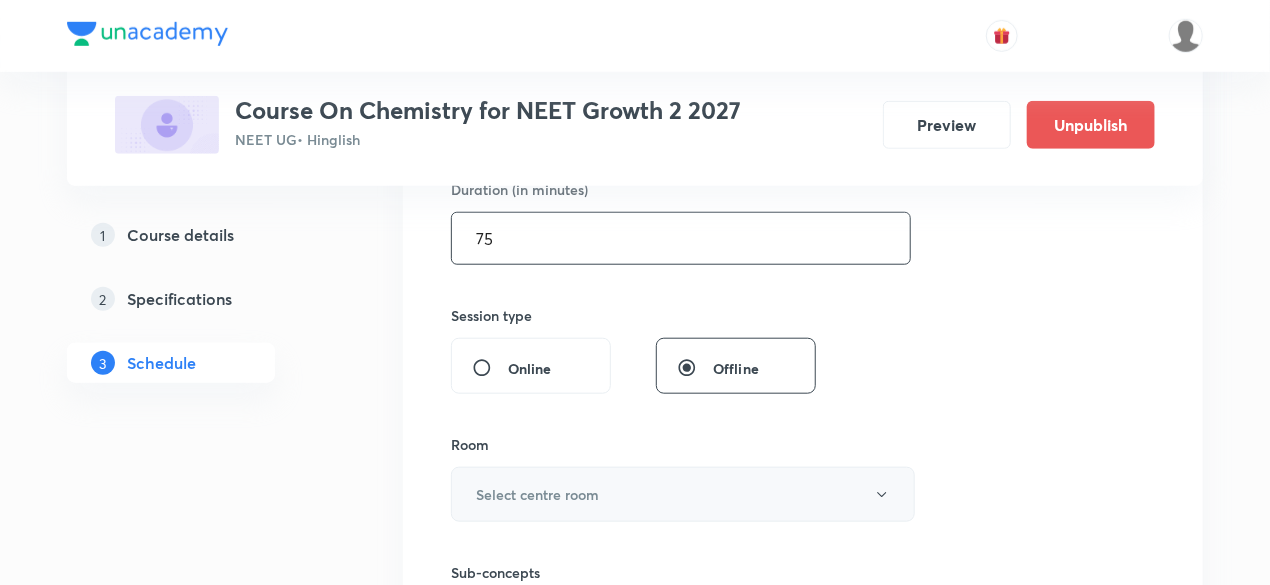 type on "75" 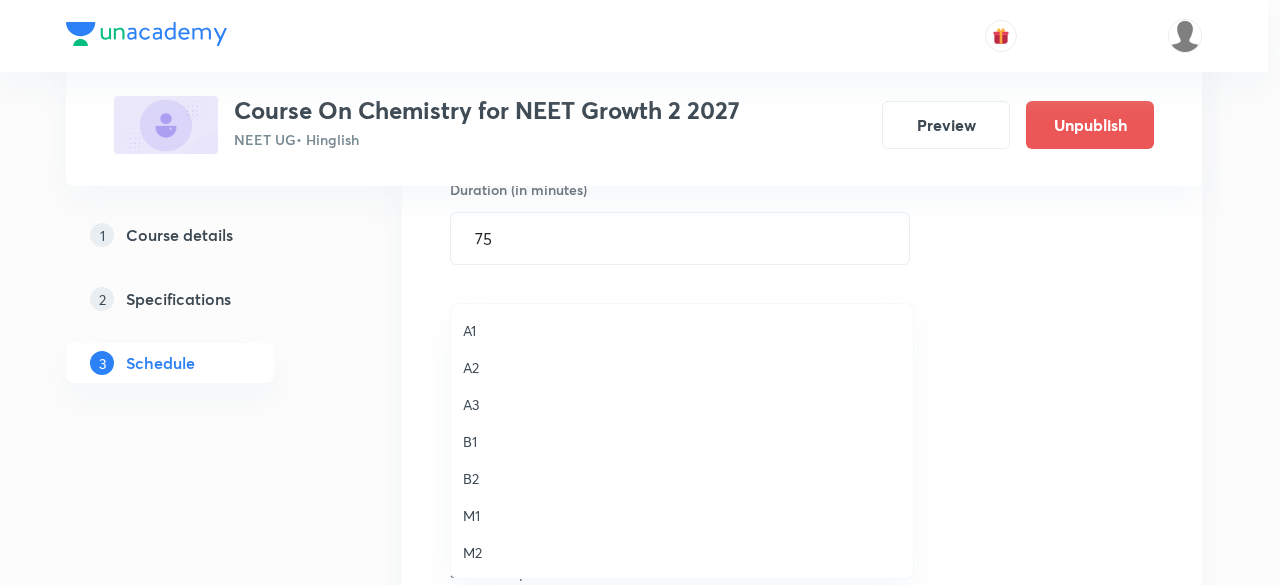 click on "M1" at bounding box center (682, 515) 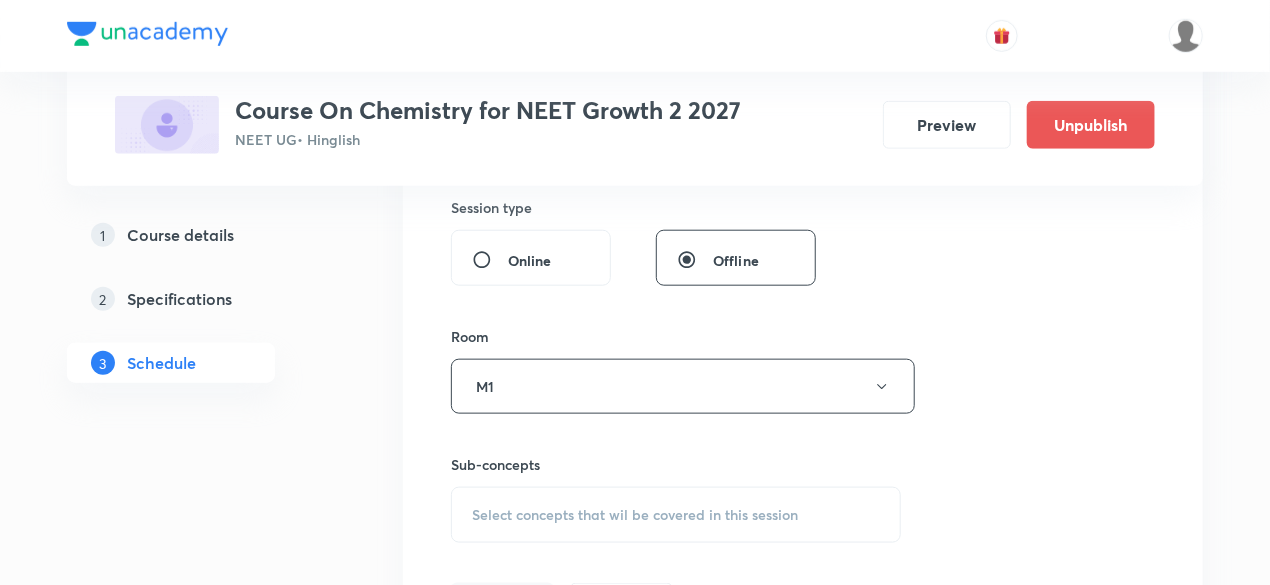 scroll, scrollTop: 880, scrollLeft: 0, axis: vertical 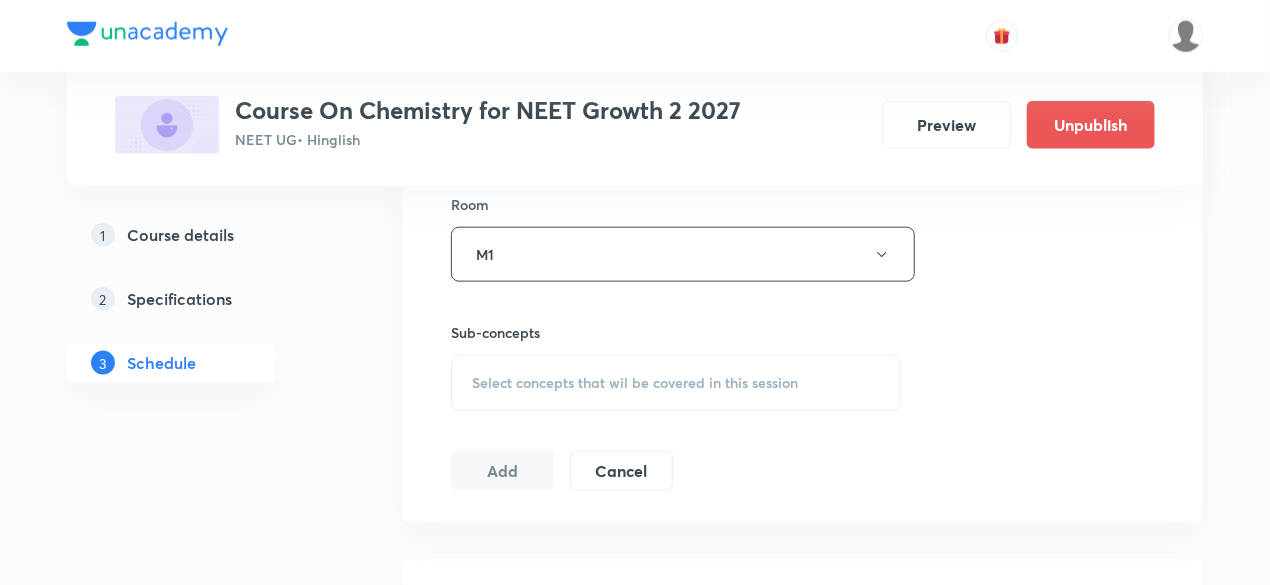 click on "Select concepts that wil be covered in this session" at bounding box center [635, 383] 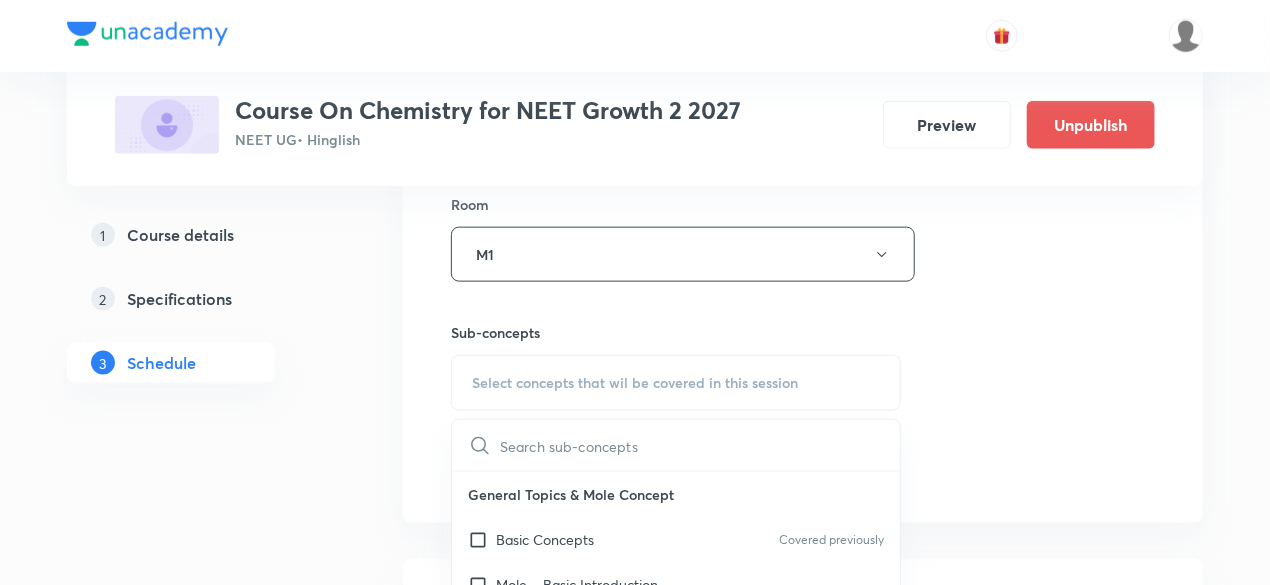 paste on "Atomic Structure Part 21" 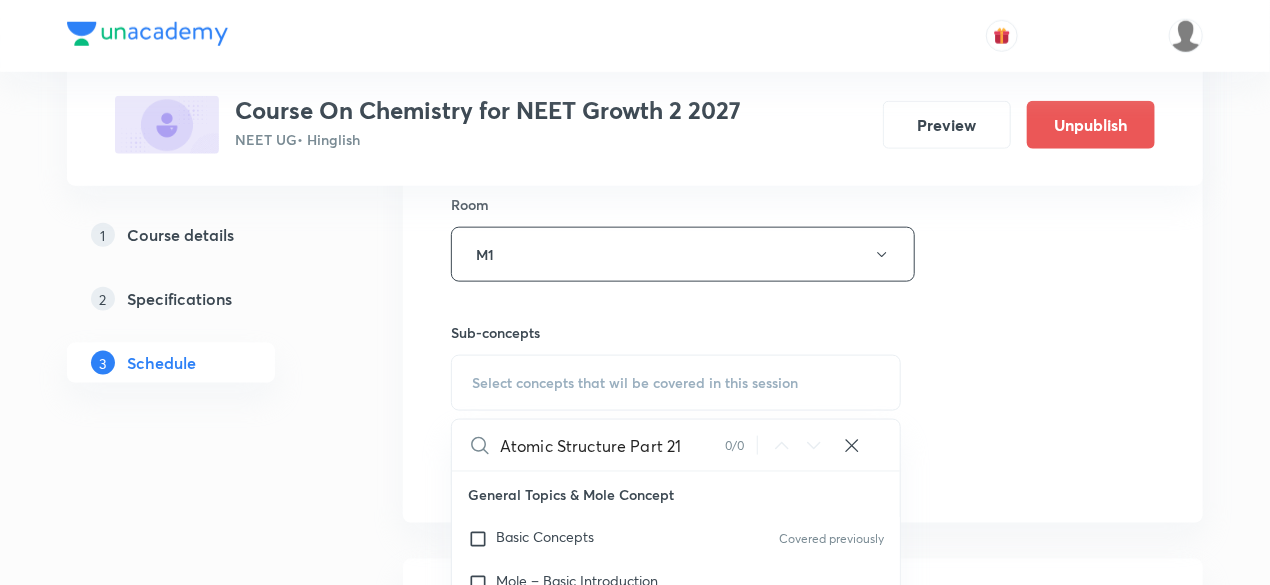 drag, startPoint x: 600, startPoint y: 444, endPoint x: 773, endPoint y: 446, distance: 173.01157 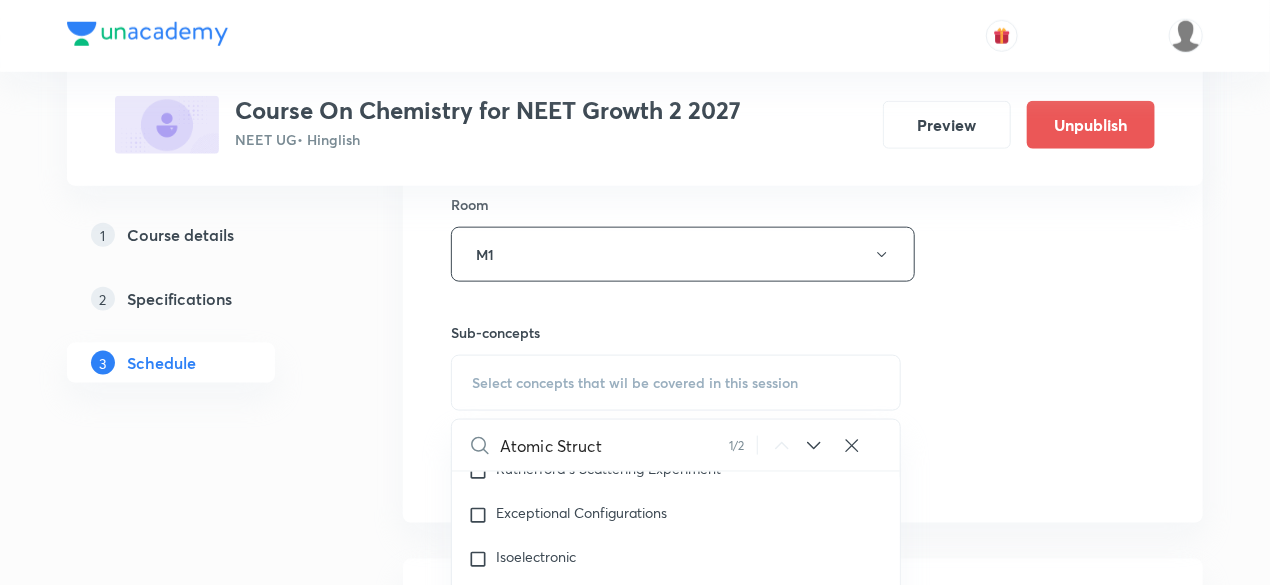 scroll, scrollTop: 2782, scrollLeft: 0, axis: vertical 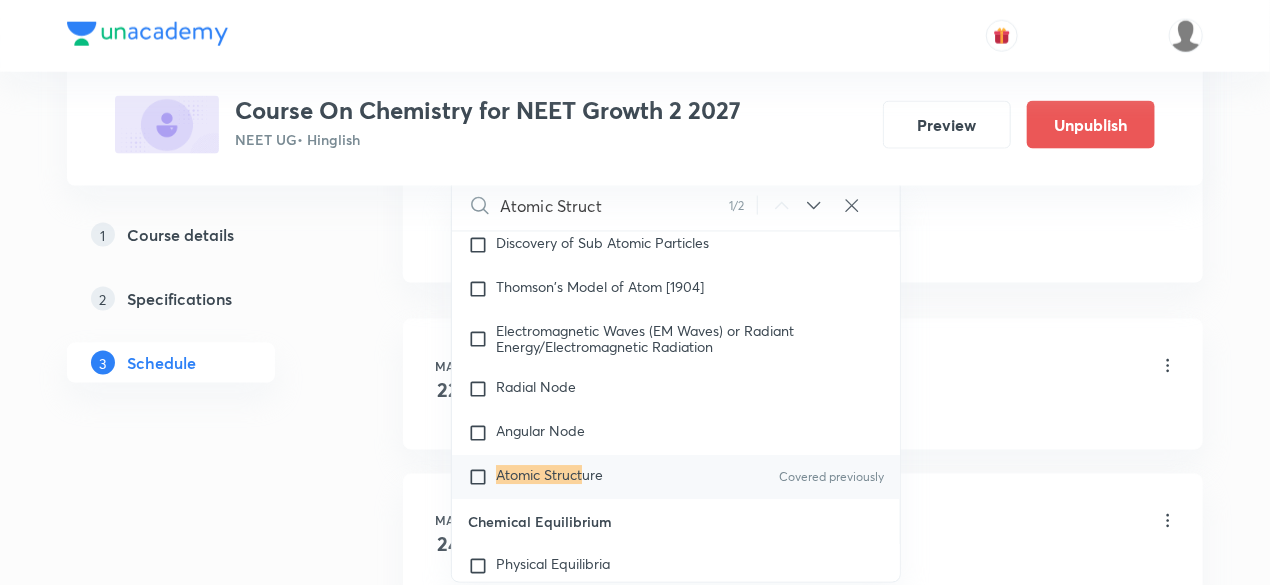 type on "Atomic Struct" 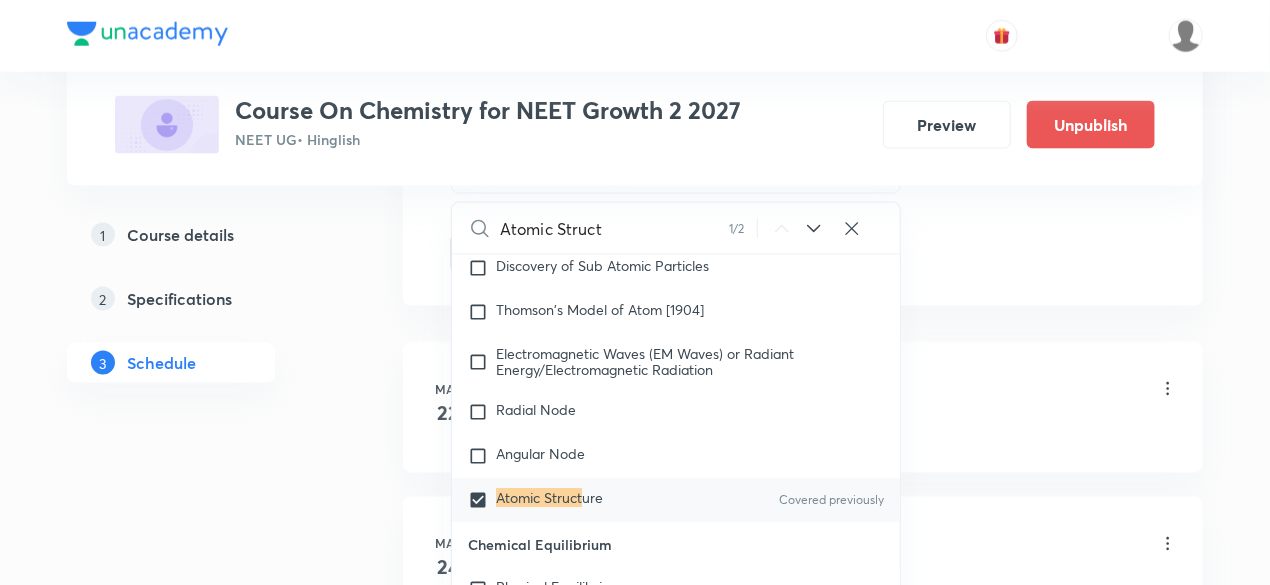drag, startPoint x: 274, startPoint y: 487, endPoint x: 304, endPoint y: 480, distance: 30.805843 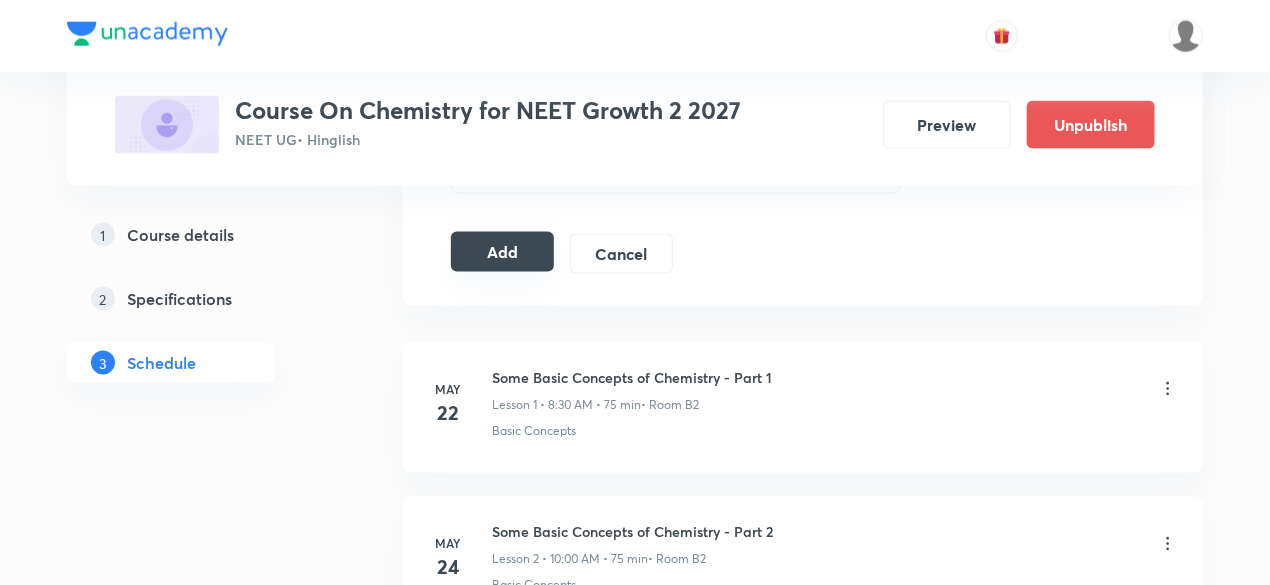 click on "Add" at bounding box center [502, 252] 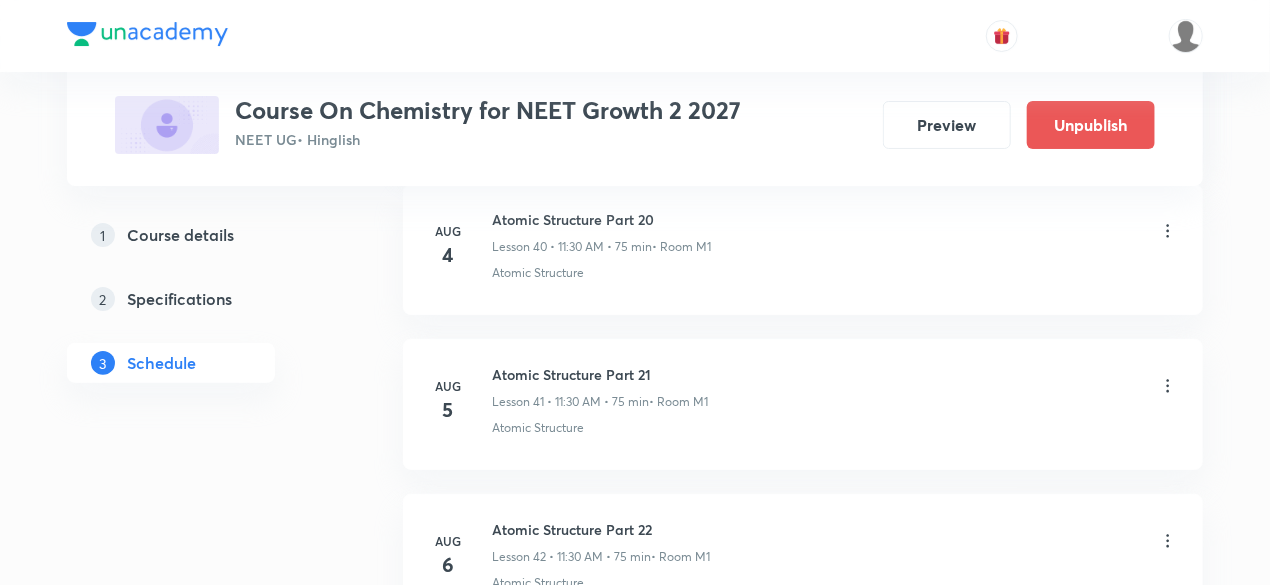 scroll, scrollTop: 6592, scrollLeft: 0, axis: vertical 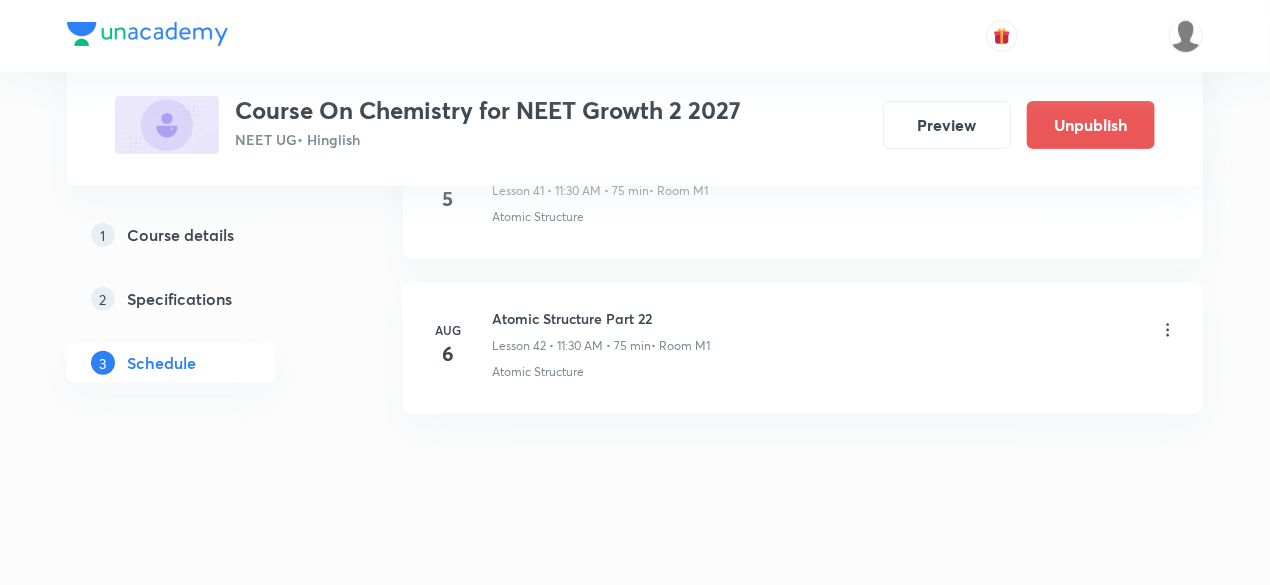 click on "Atomic Structure Part 22" at bounding box center (601, 318) 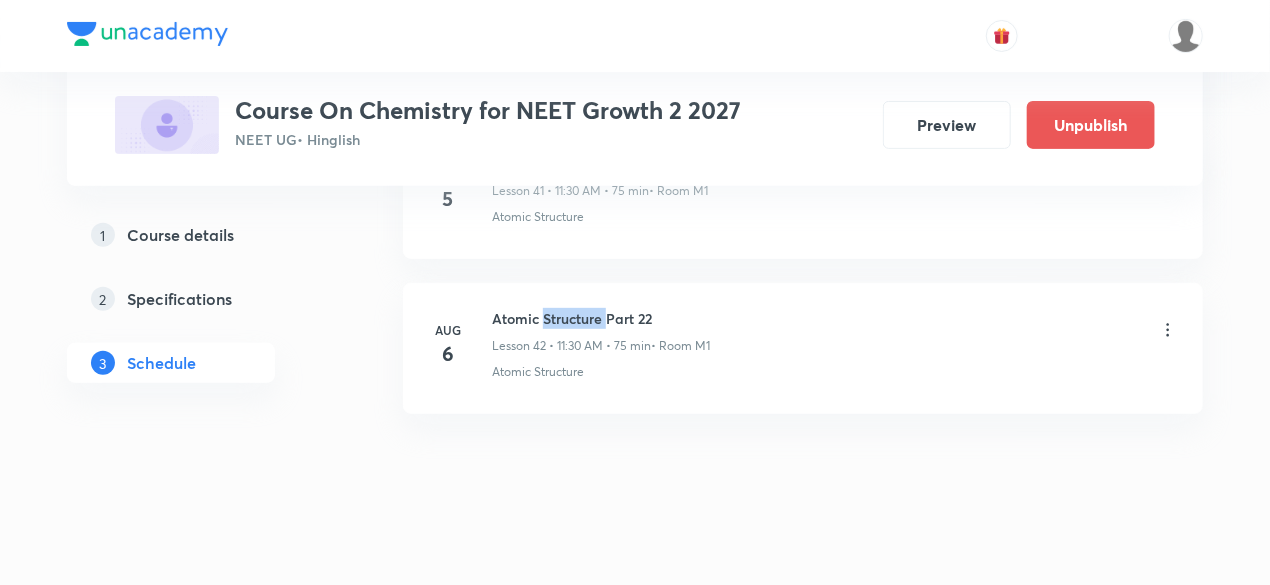click on "Atomic Structure Part 22" at bounding box center [601, 318] 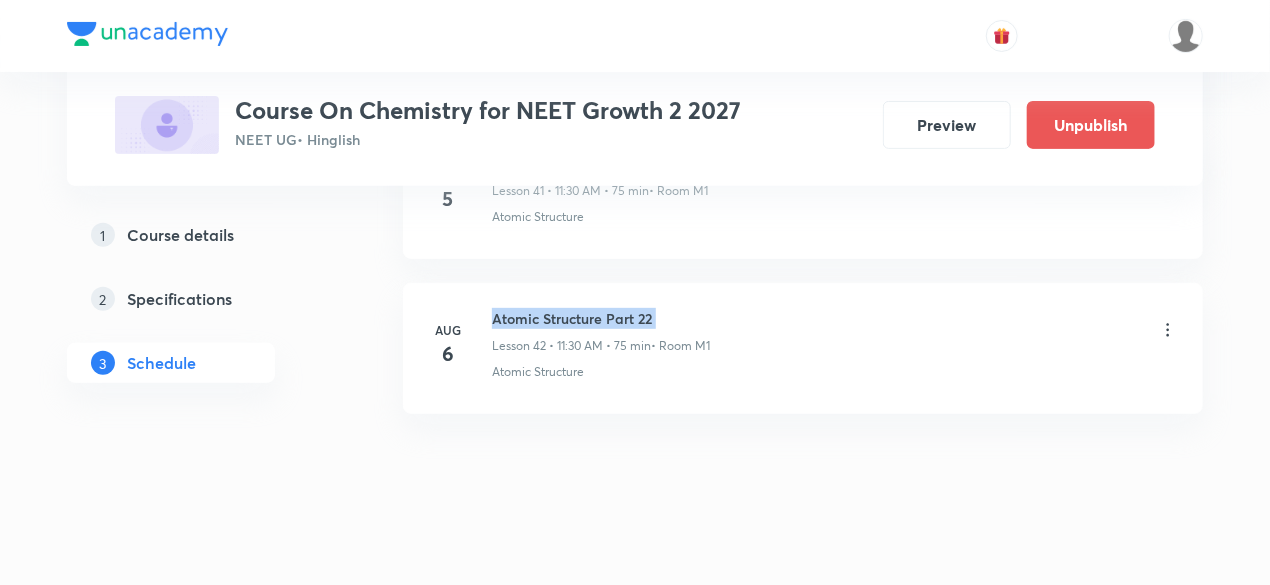 click on "Atomic Structure Part 22" at bounding box center (601, 318) 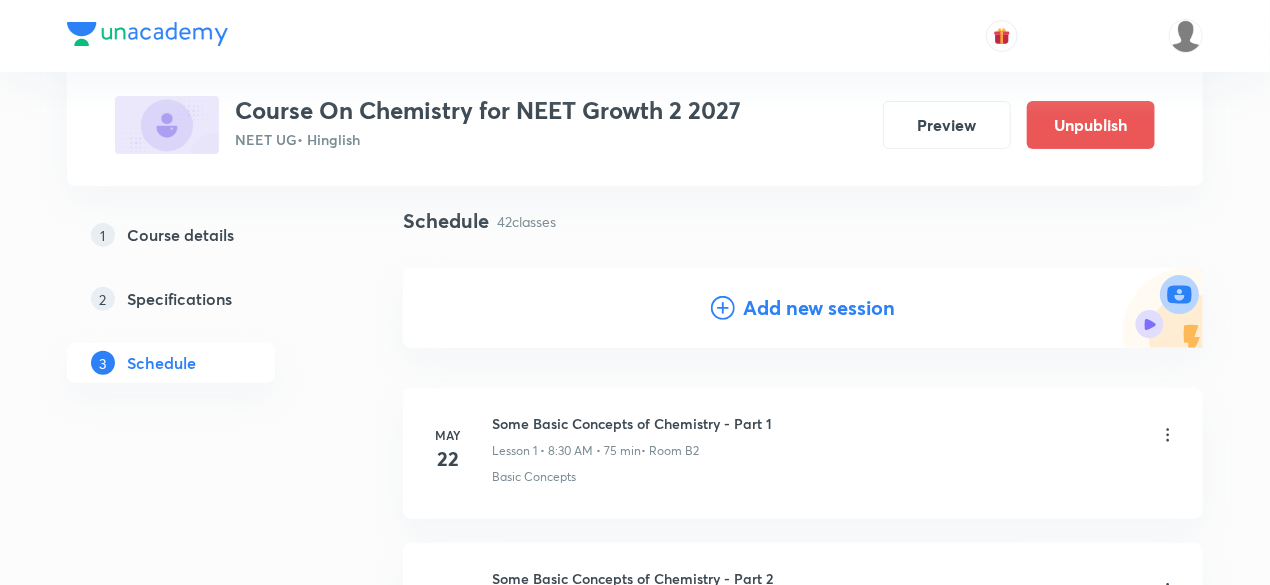 scroll, scrollTop: 0, scrollLeft: 0, axis: both 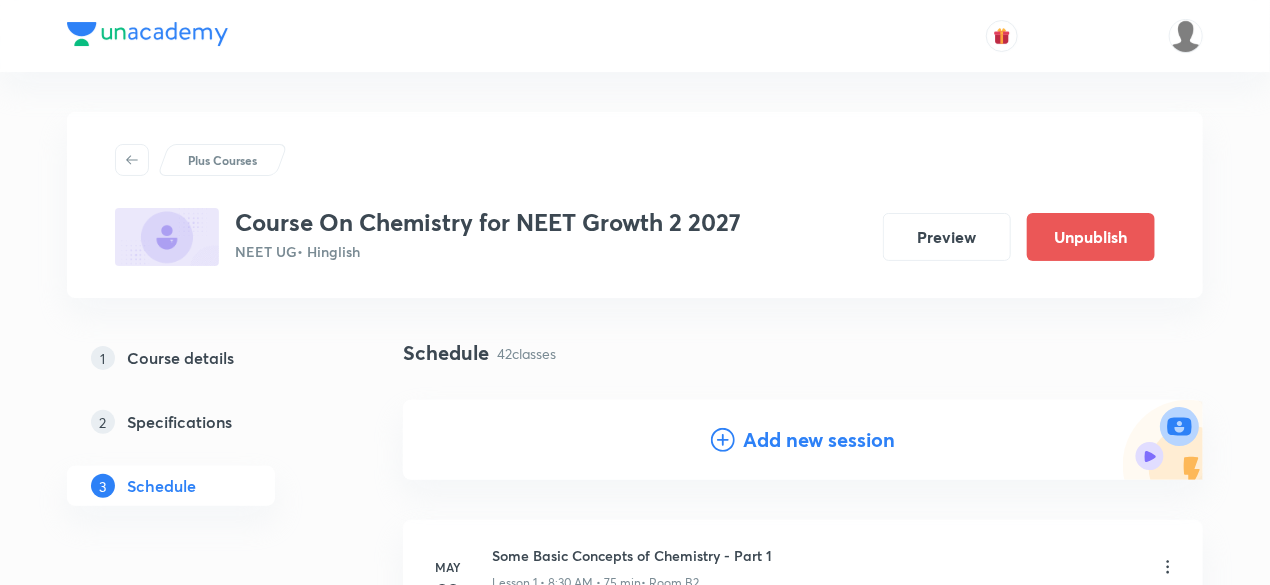 click 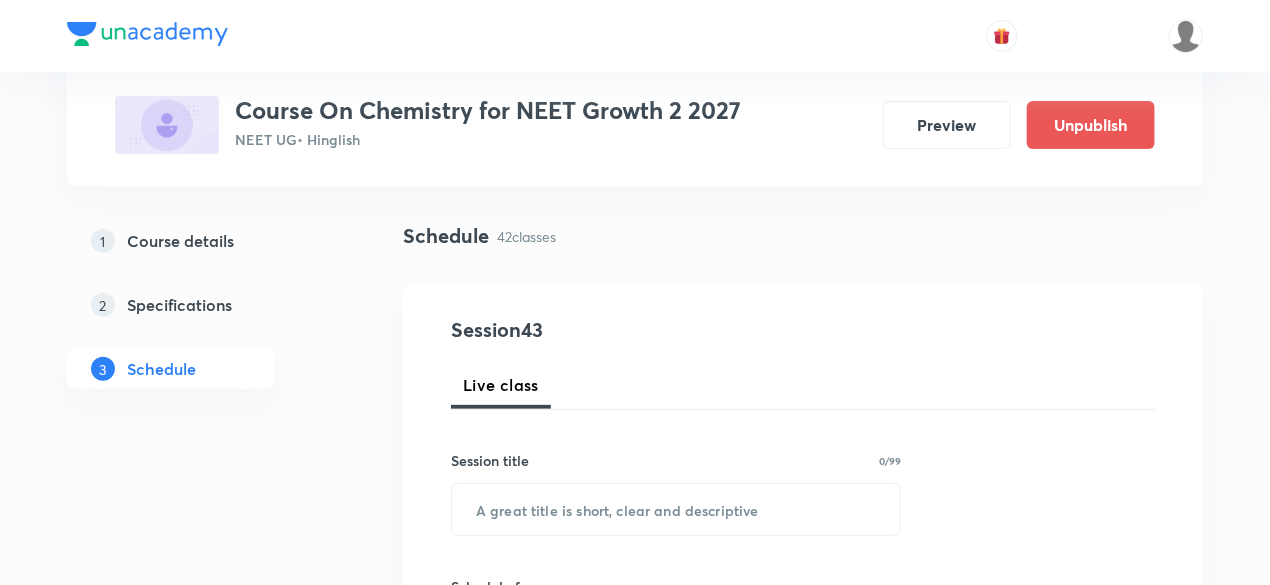 scroll, scrollTop: 160, scrollLeft: 0, axis: vertical 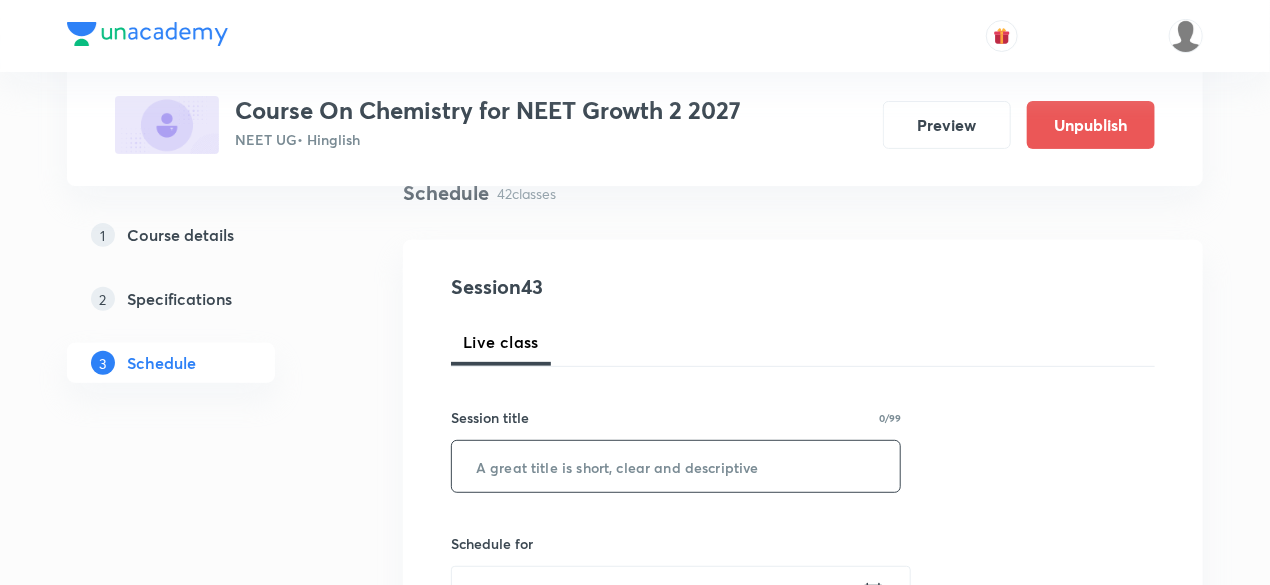 click at bounding box center (676, 466) 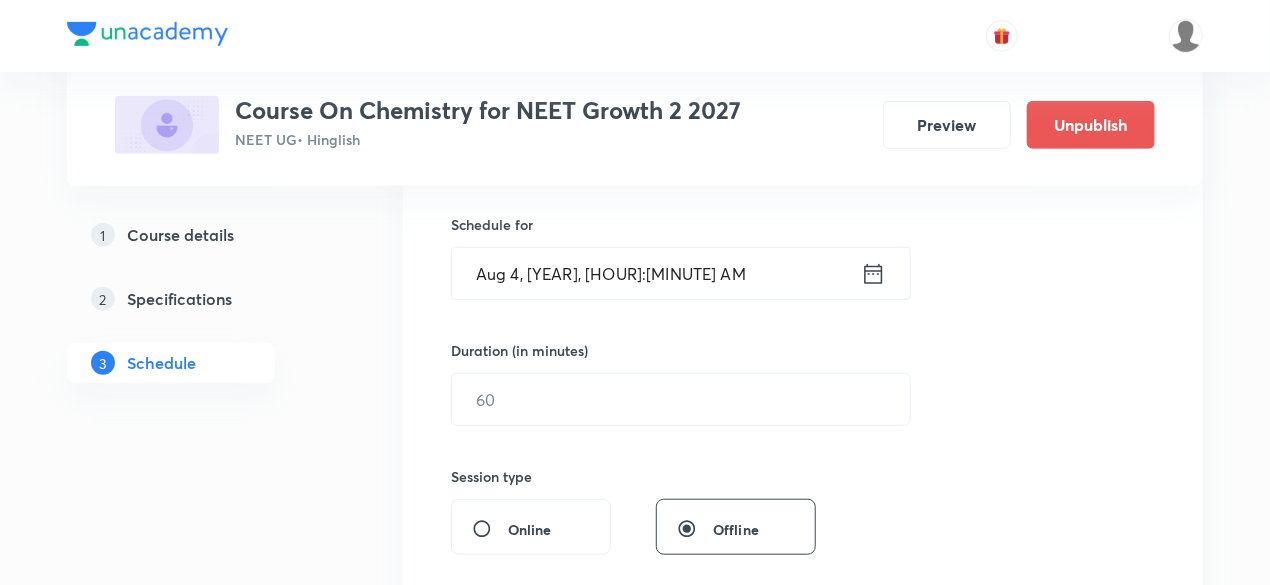 scroll, scrollTop: 480, scrollLeft: 0, axis: vertical 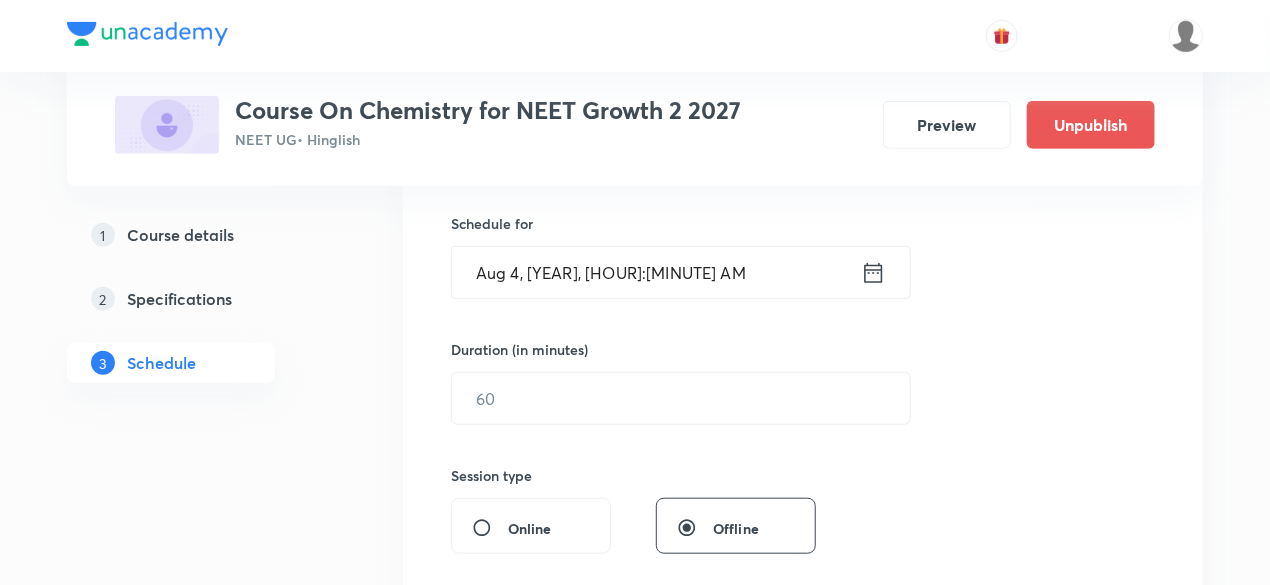type on "Atomic Structure Part 23" 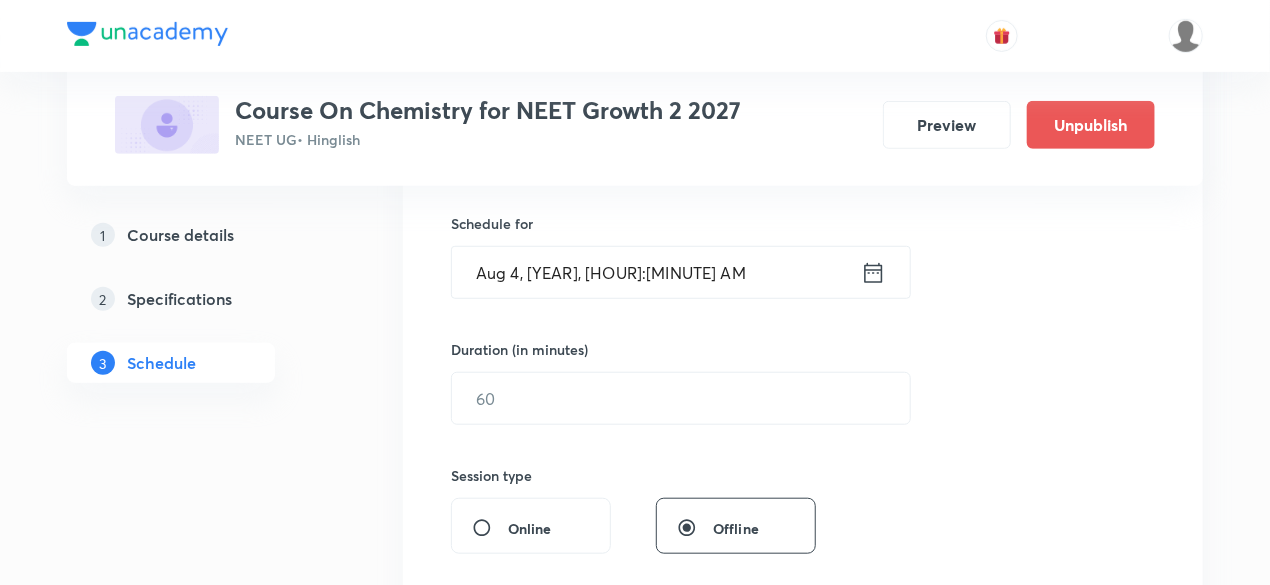 click on "Aug 4, 2025, 8:39 AM" at bounding box center [656, 272] 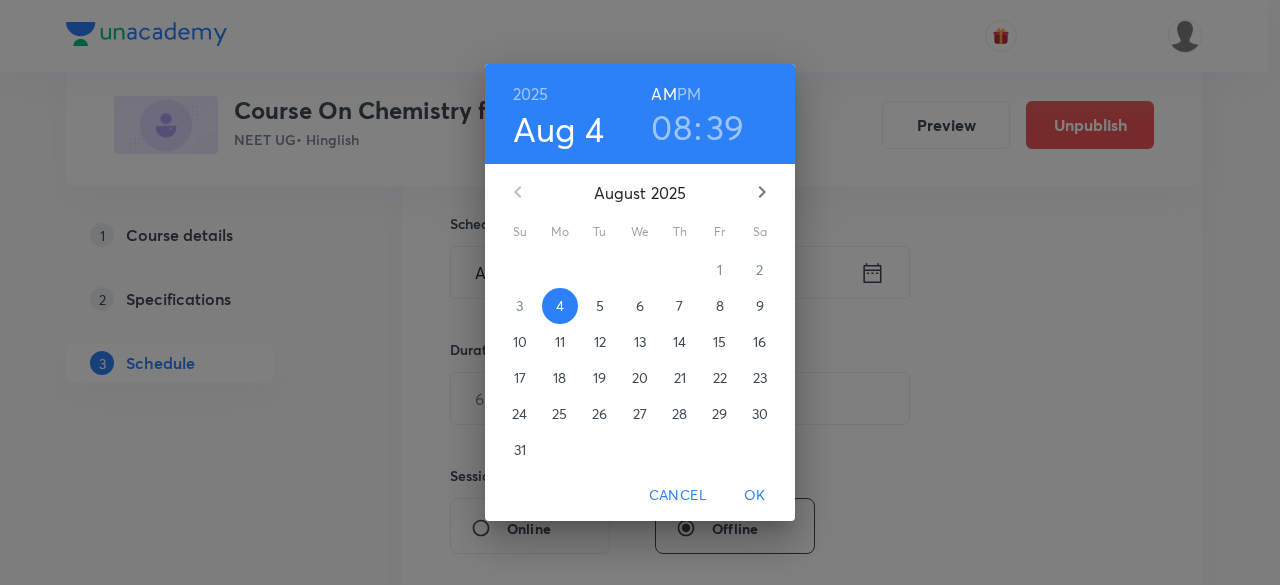 click on "7" at bounding box center [679, 306] 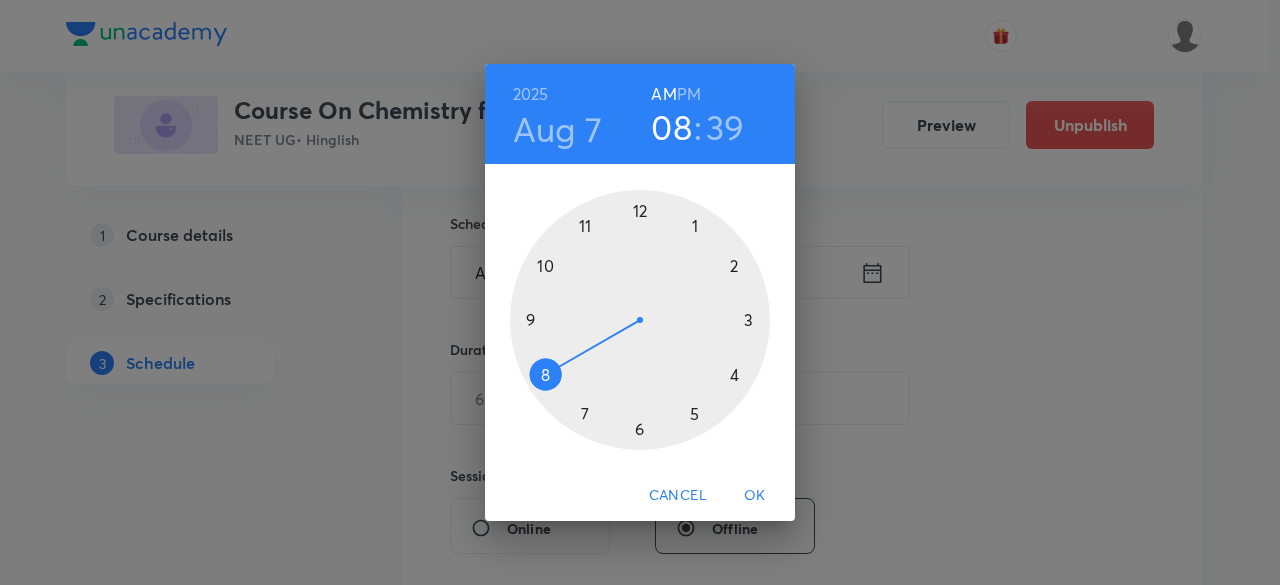click at bounding box center [640, 320] 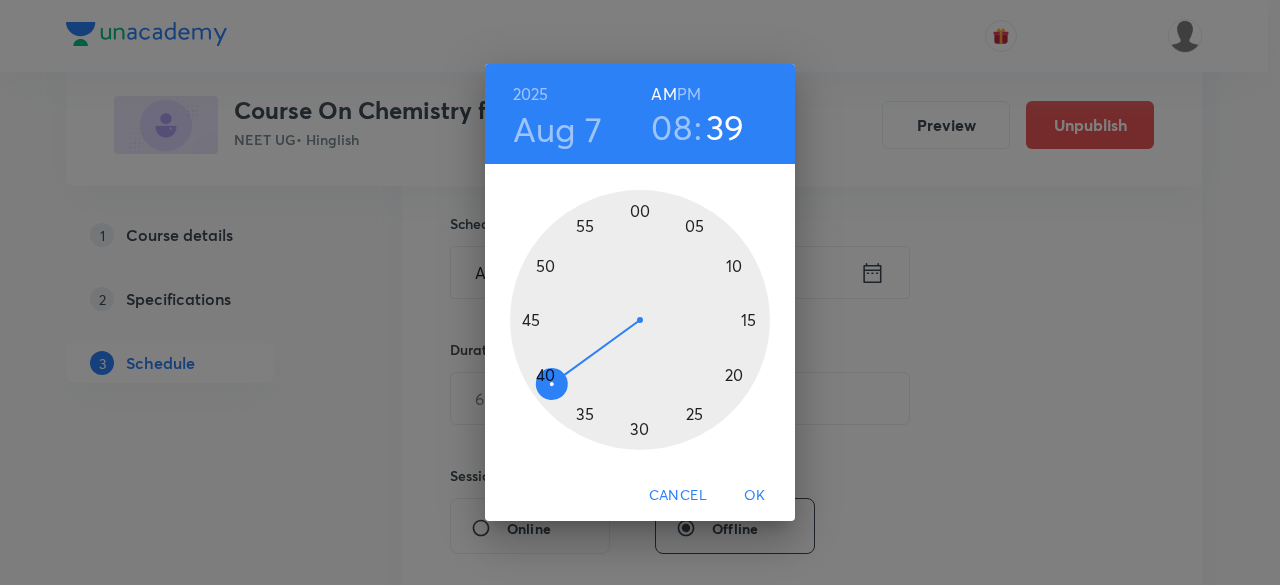 click at bounding box center (640, 320) 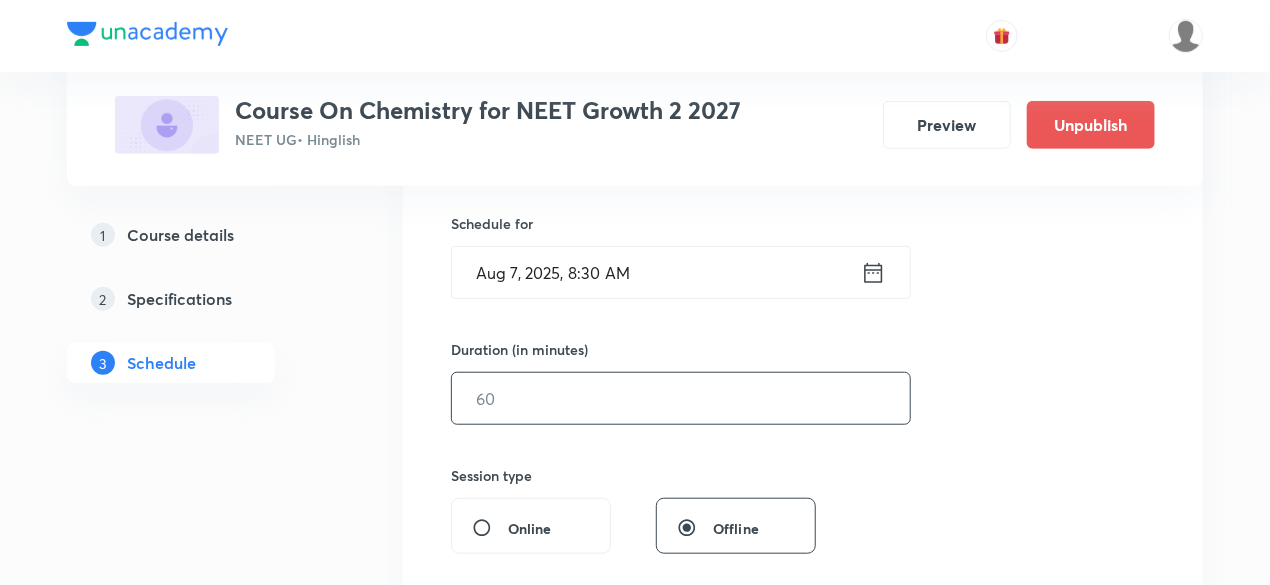 click at bounding box center (681, 398) 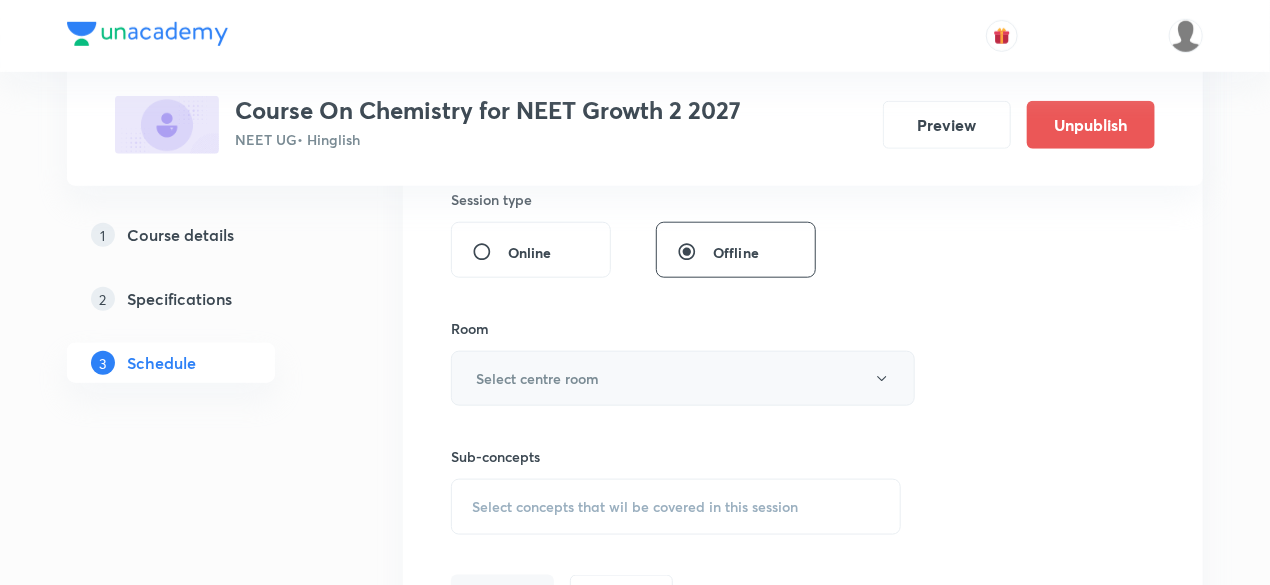 scroll, scrollTop: 800, scrollLeft: 0, axis: vertical 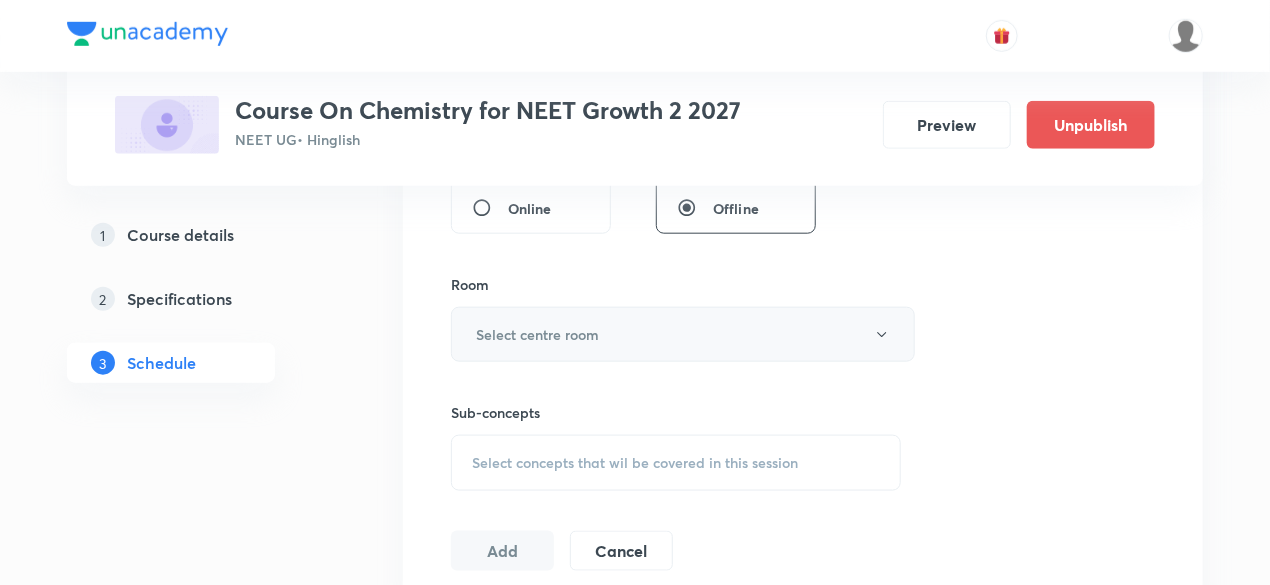 type on "75" 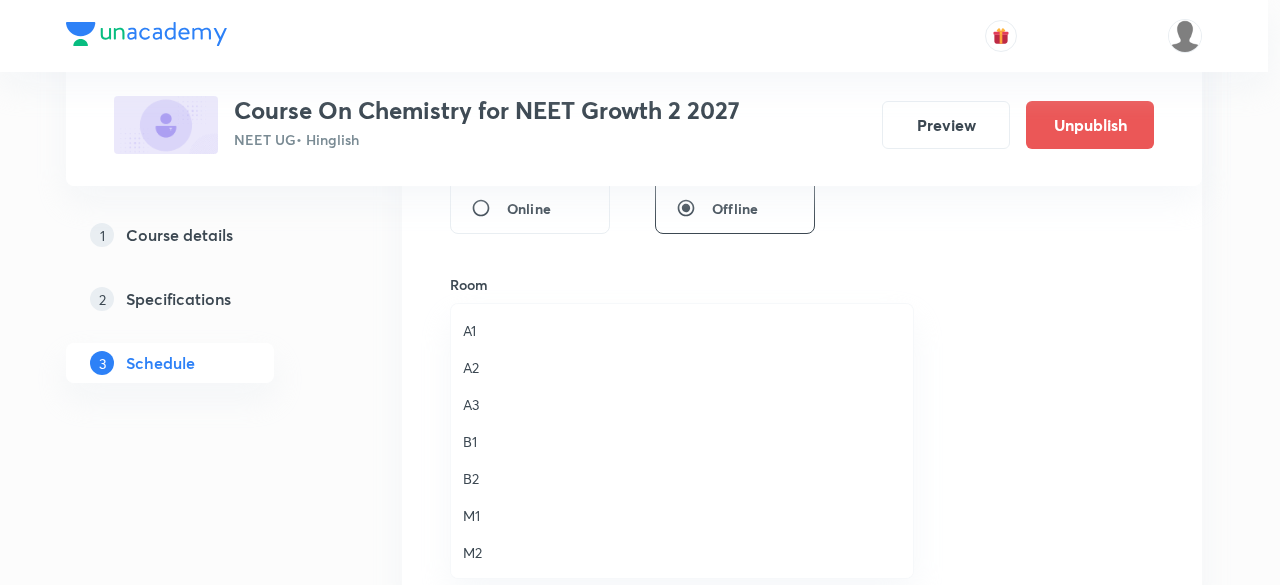 click on "M1" at bounding box center (682, 515) 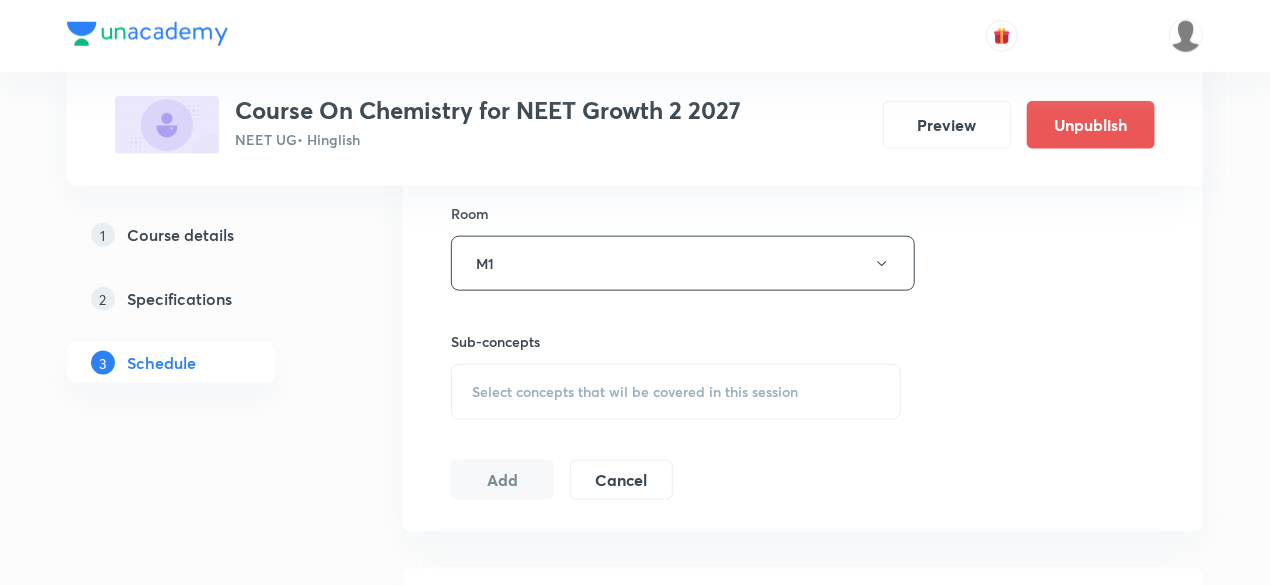 scroll, scrollTop: 960, scrollLeft: 0, axis: vertical 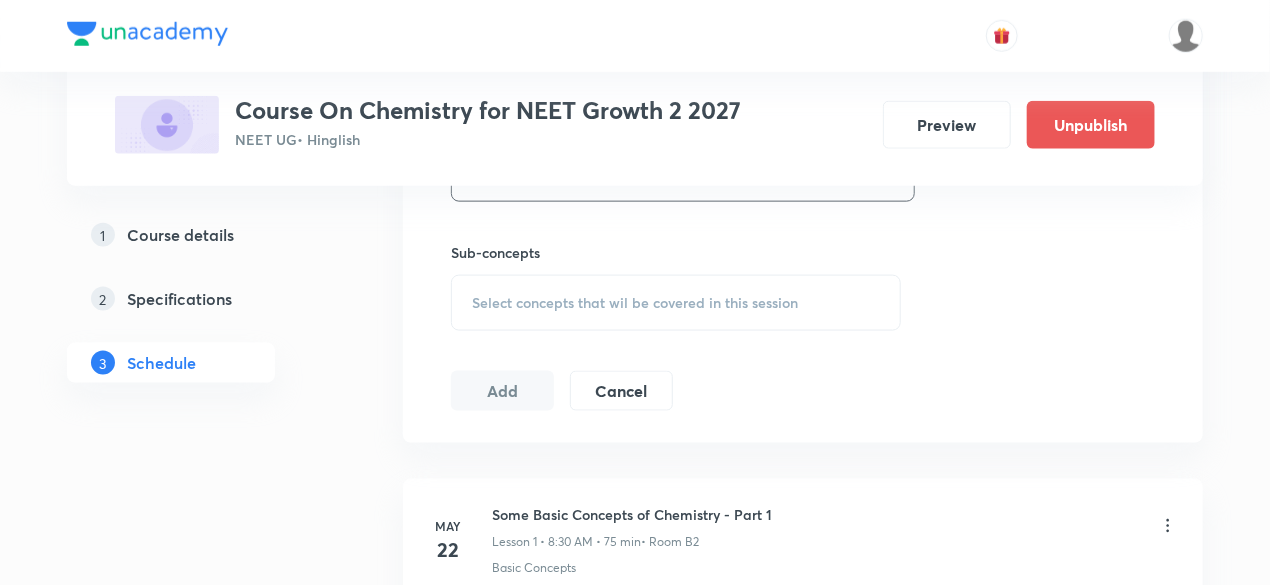 click on "Select concepts that wil be covered in this session" at bounding box center [635, 303] 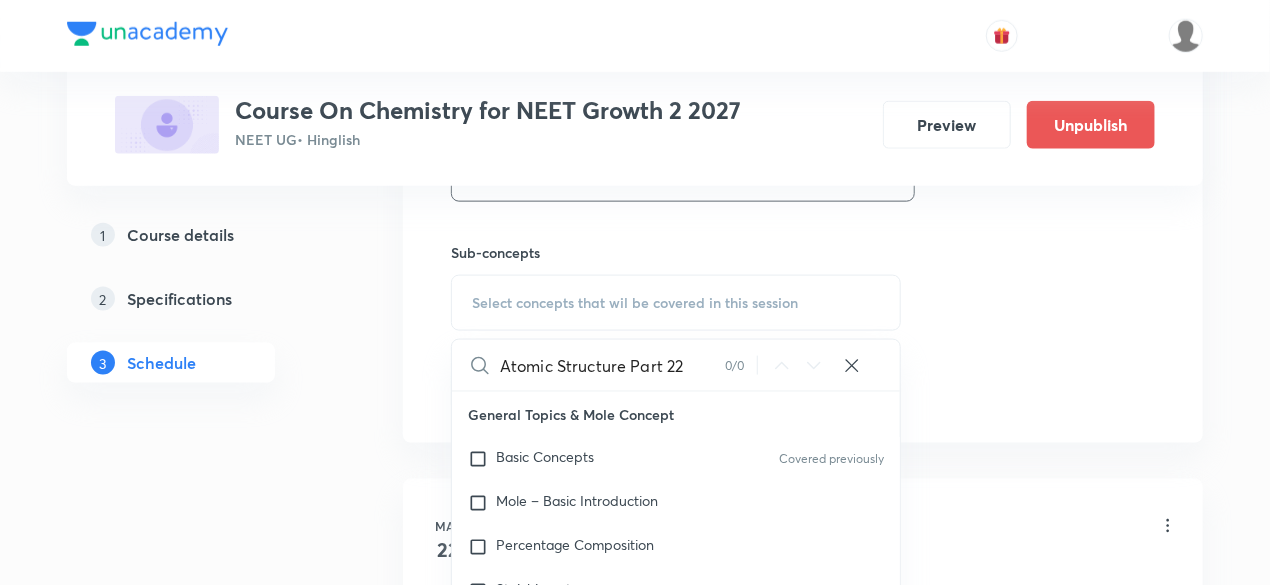 drag, startPoint x: 596, startPoint y: 361, endPoint x: 702, endPoint y: 359, distance: 106.01887 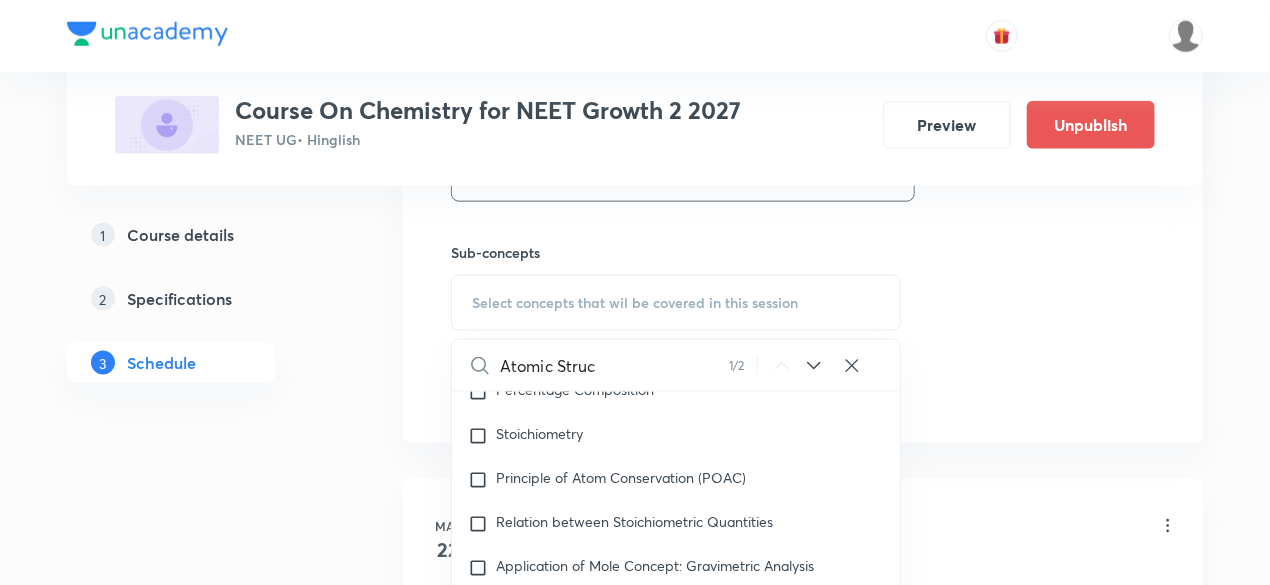 scroll, scrollTop: 639, scrollLeft: 0, axis: vertical 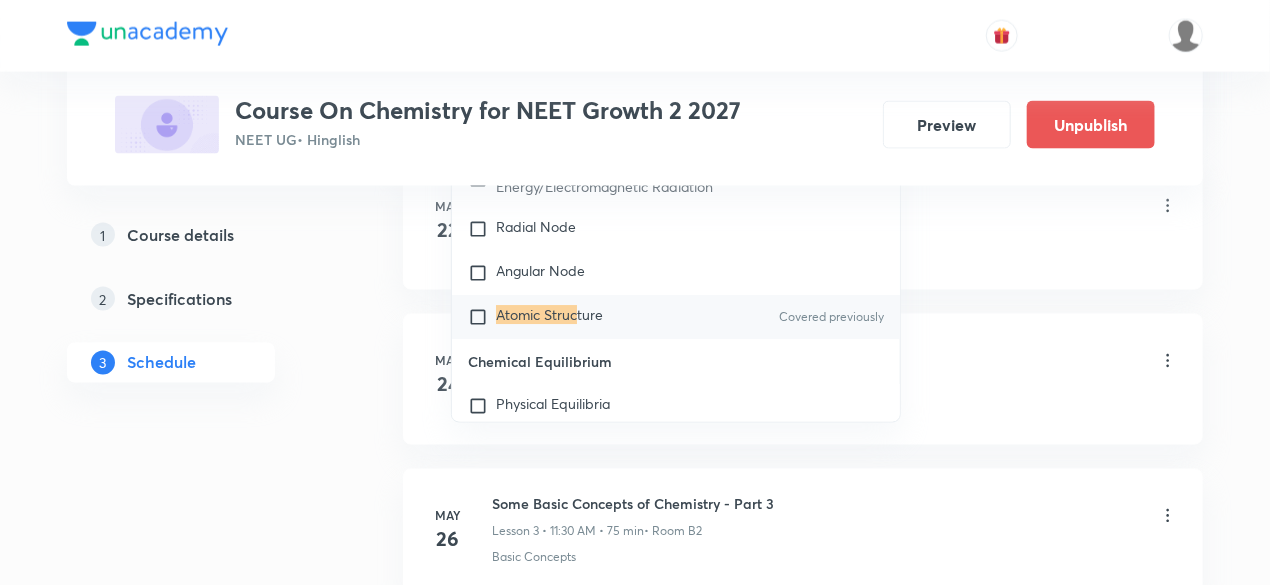 type on "Atomic Struc" 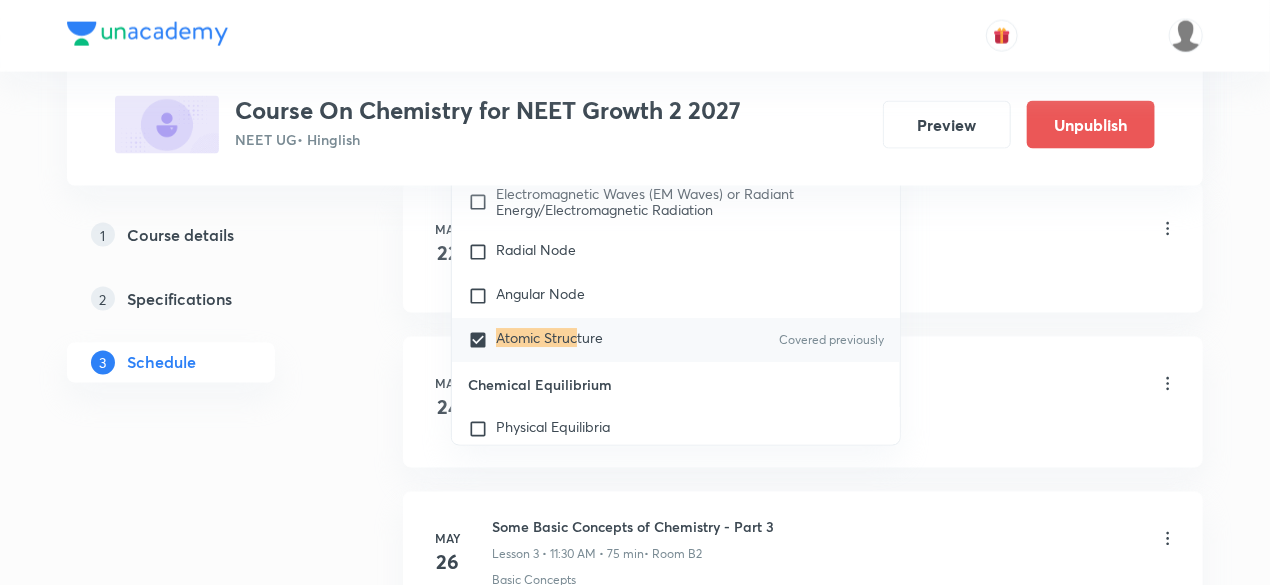 click on "1 Course details 2 Specifications 3 Schedule" at bounding box center (203, 2939) 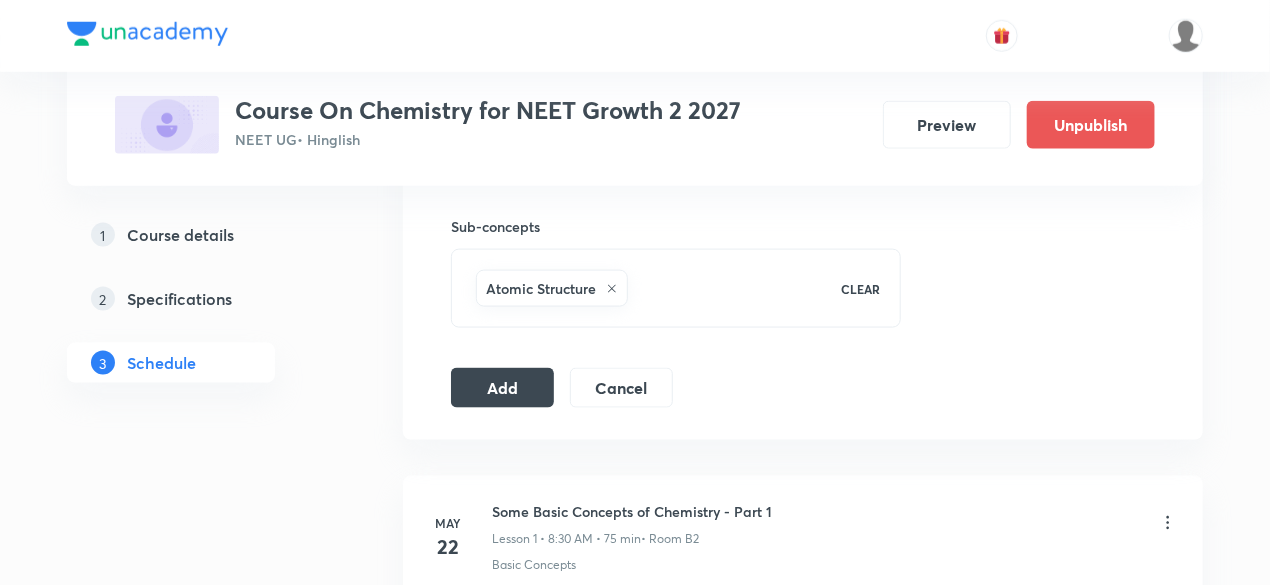 scroll, scrollTop: 960, scrollLeft: 0, axis: vertical 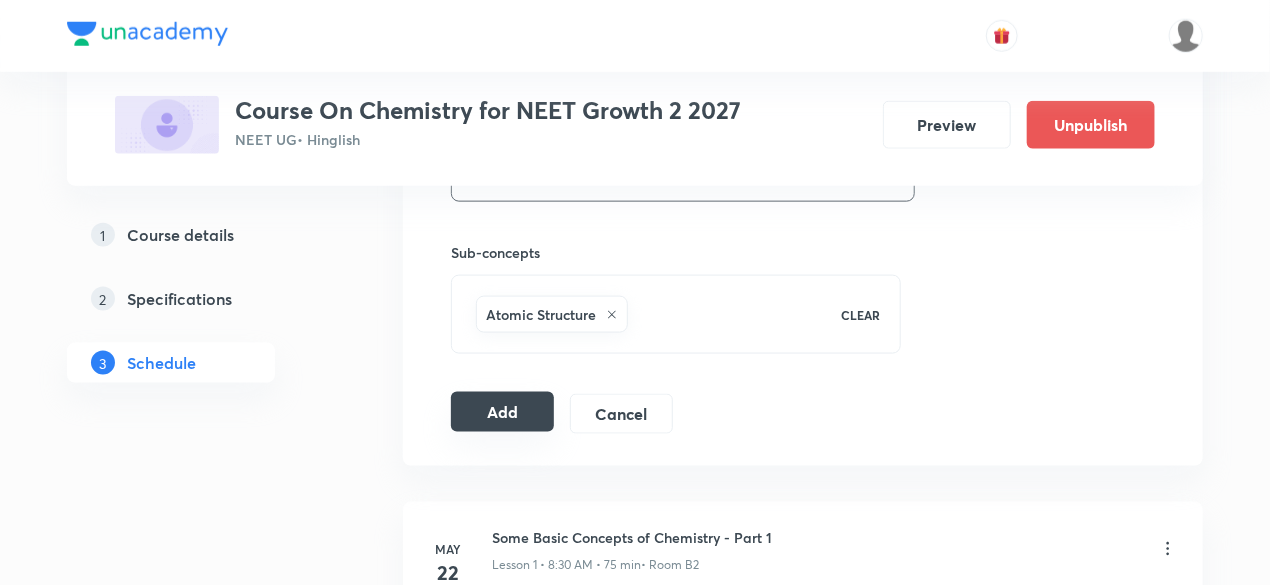click on "Add" at bounding box center (502, 412) 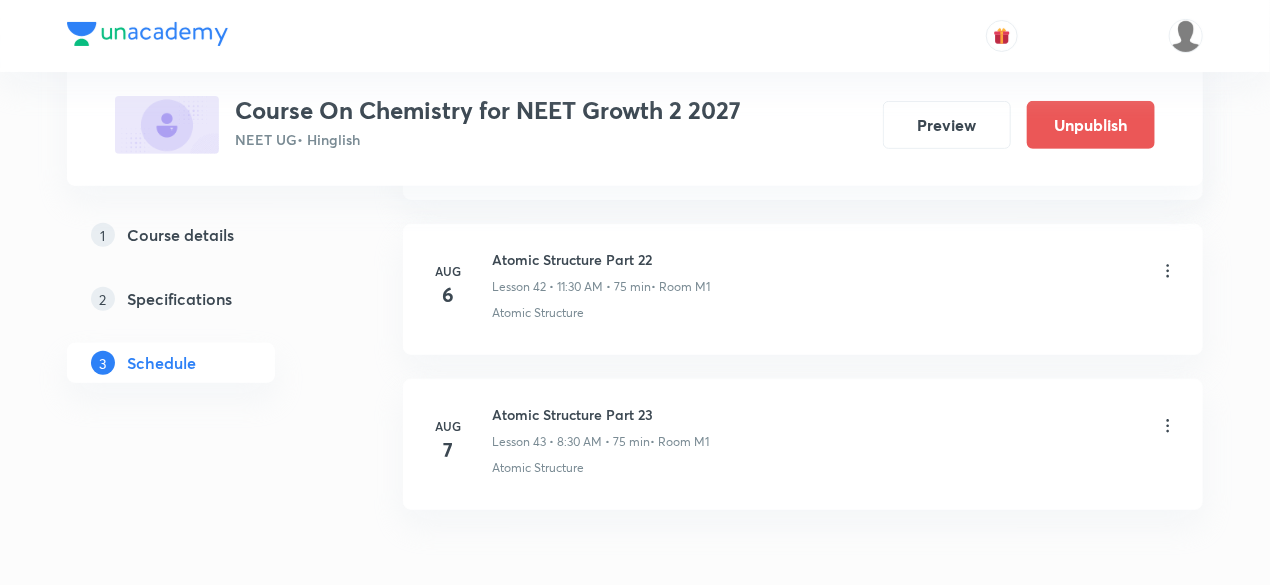 scroll, scrollTop: 6747, scrollLeft: 0, axis: vertical 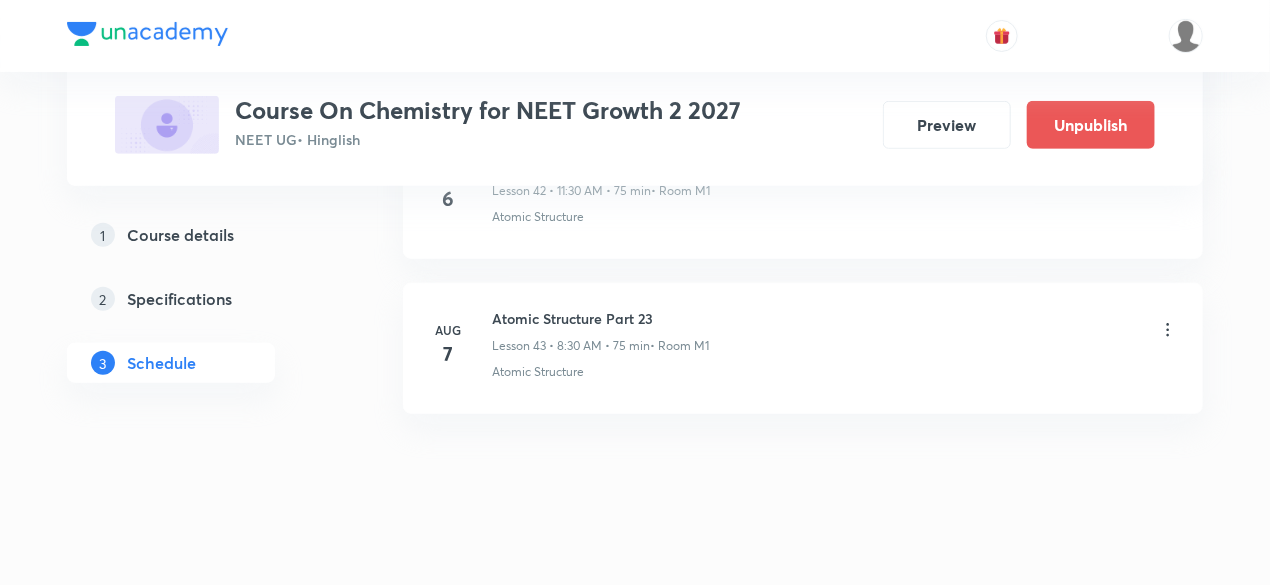 click on "Atomic Structure Part 23 Lesson 43 • 8:30 AM • 75 min  • Room M1" at bounding box center (600, 331) 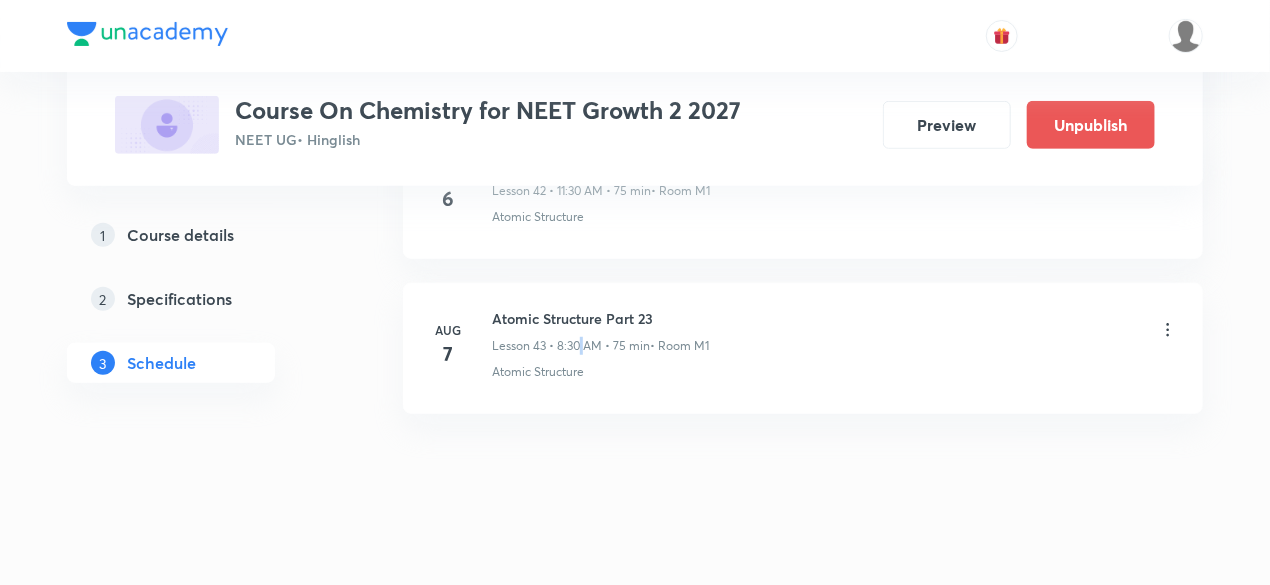 click on "Atomic Structure Part 23 Lesson 43 • 8:30 AM • 75 min  • Room M1" at bounding box center (600, 331) 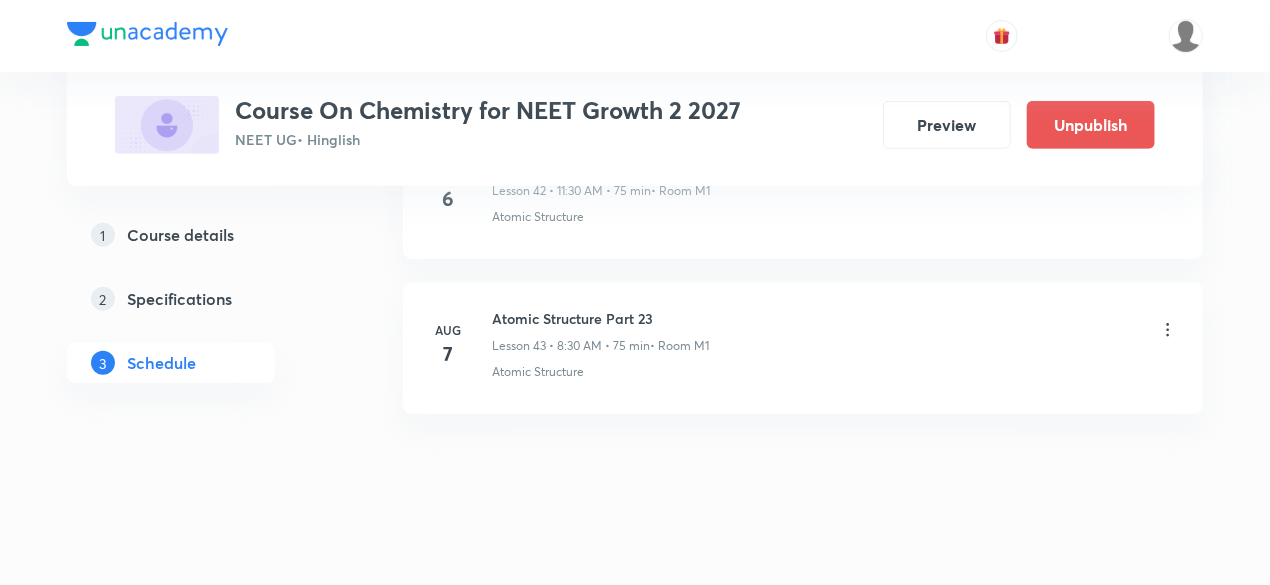 click on "Atomic Structure Part 23" at bounding box center (600, 318) 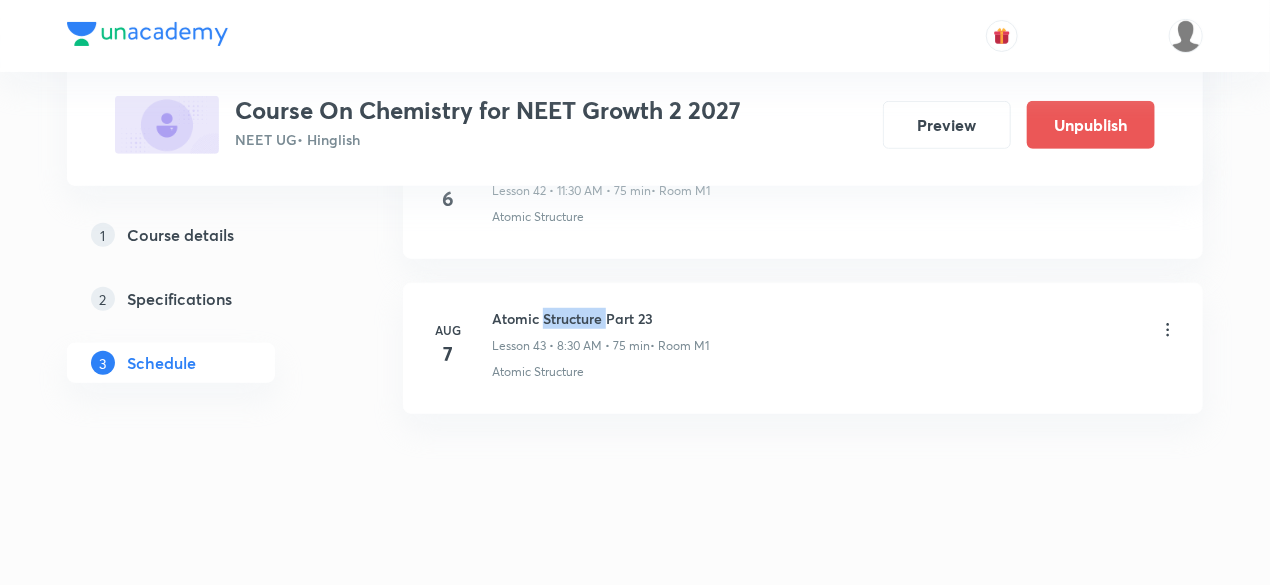 click on "Atomic Structure Part 23" at bounding box center (600, 318) 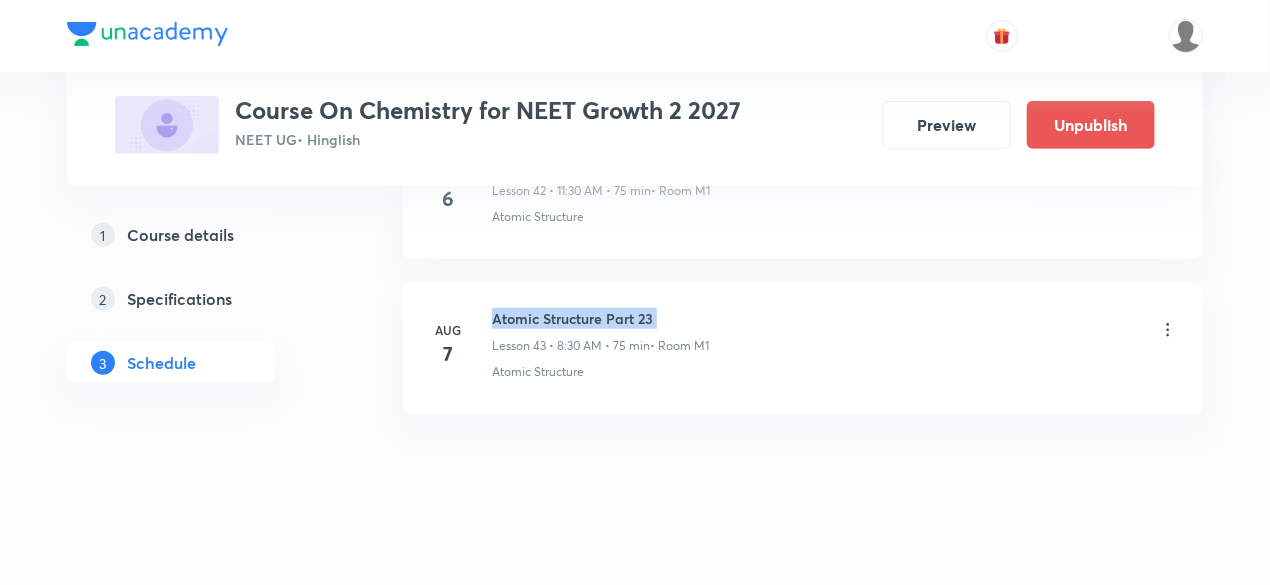 click on "Atomic Structure Part 23" at bounding box center (600, 318) 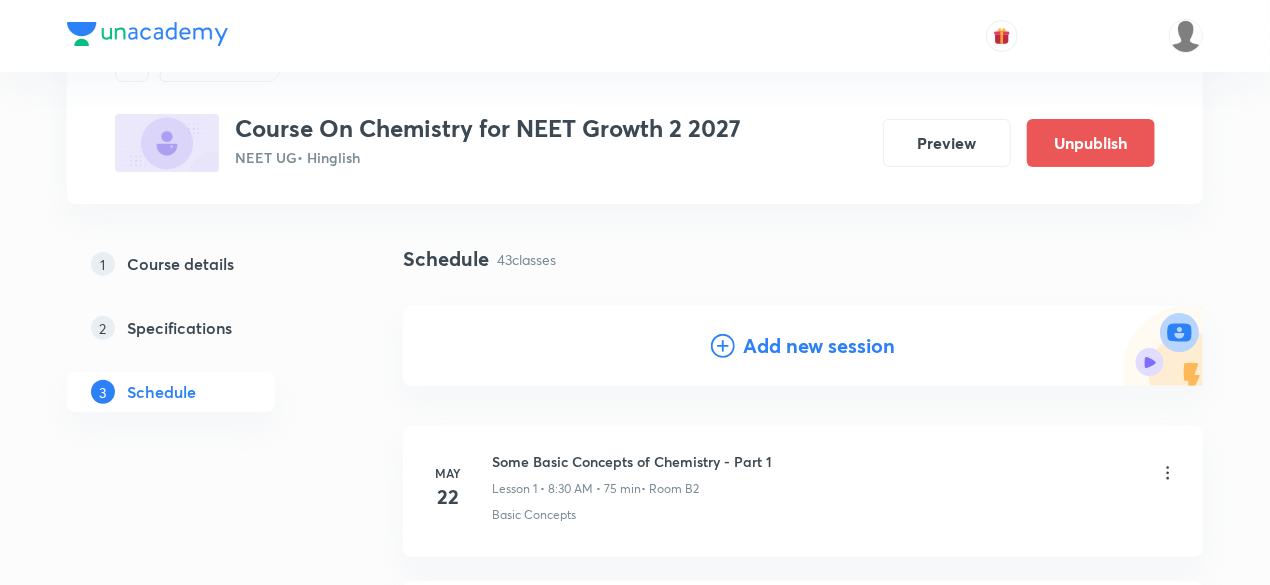 scroll, scrollTop: 0, scrollLeft: 0, axis: both 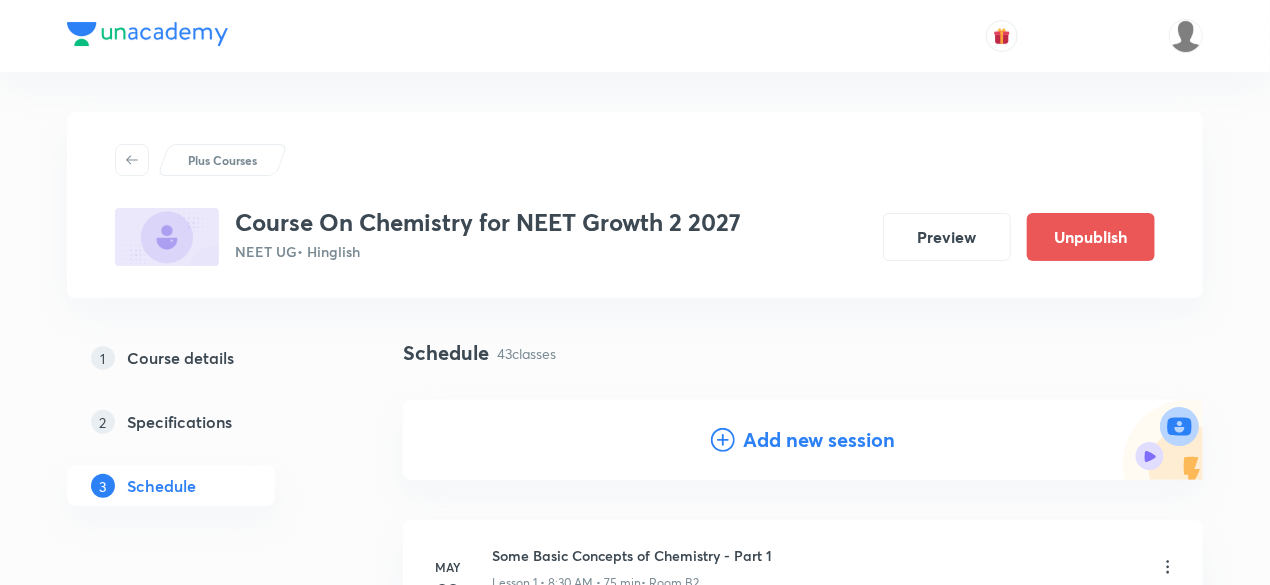 click on "Add new session" at bounding box center (819, 440) 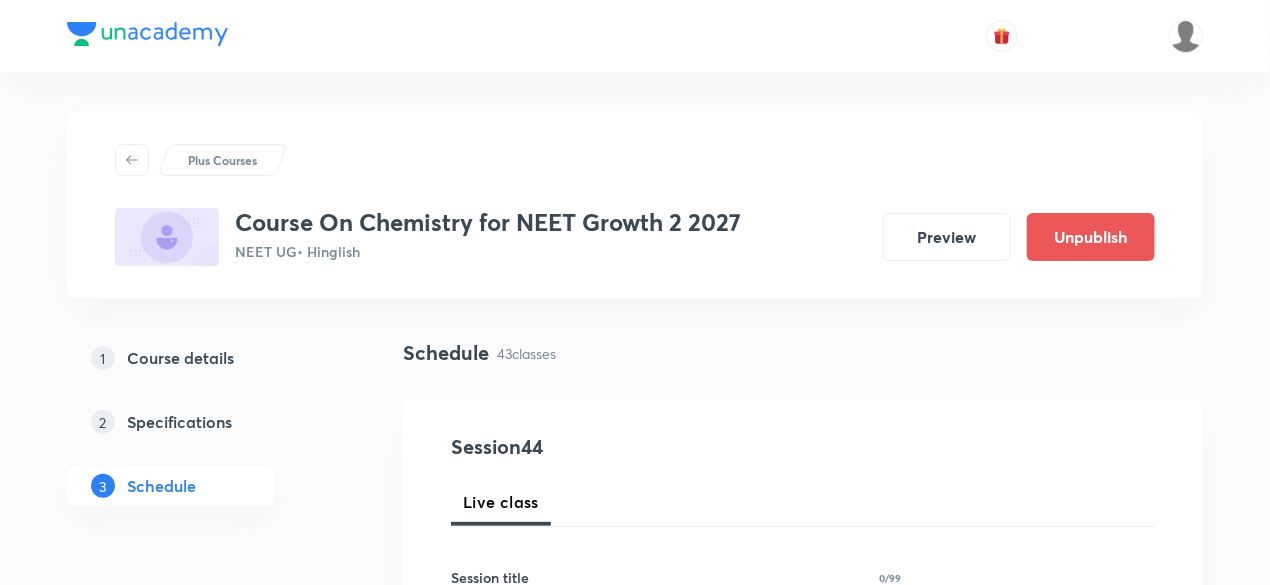 scroll, scrollTop: 160, scrollLeft: 0, axis: vertical 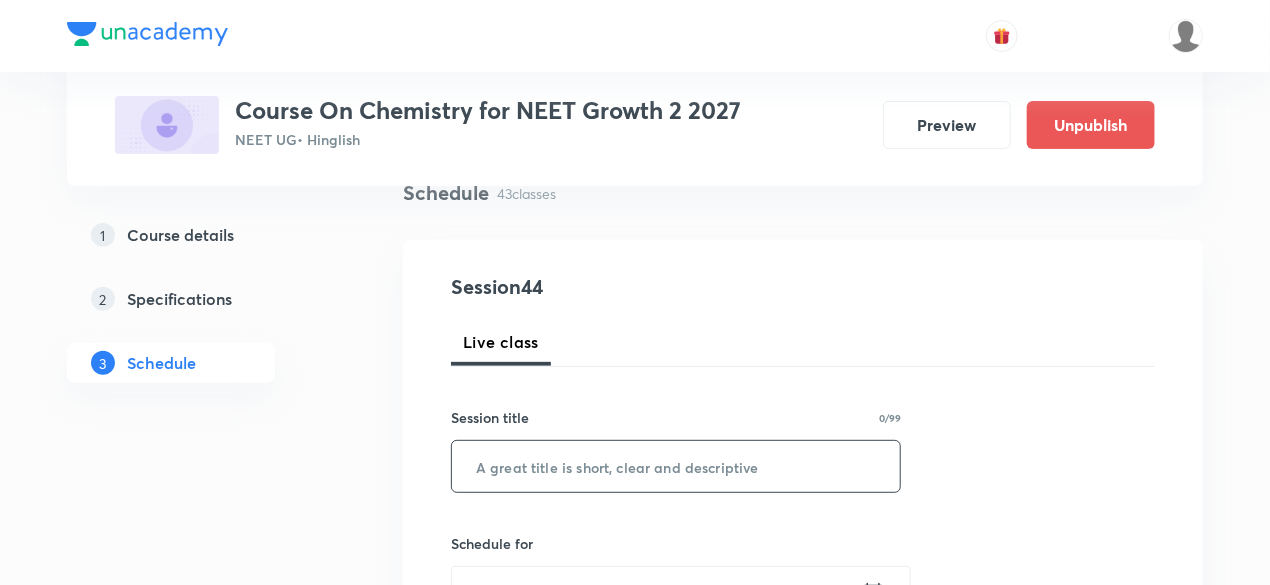 click at bounding box center (676, 466) 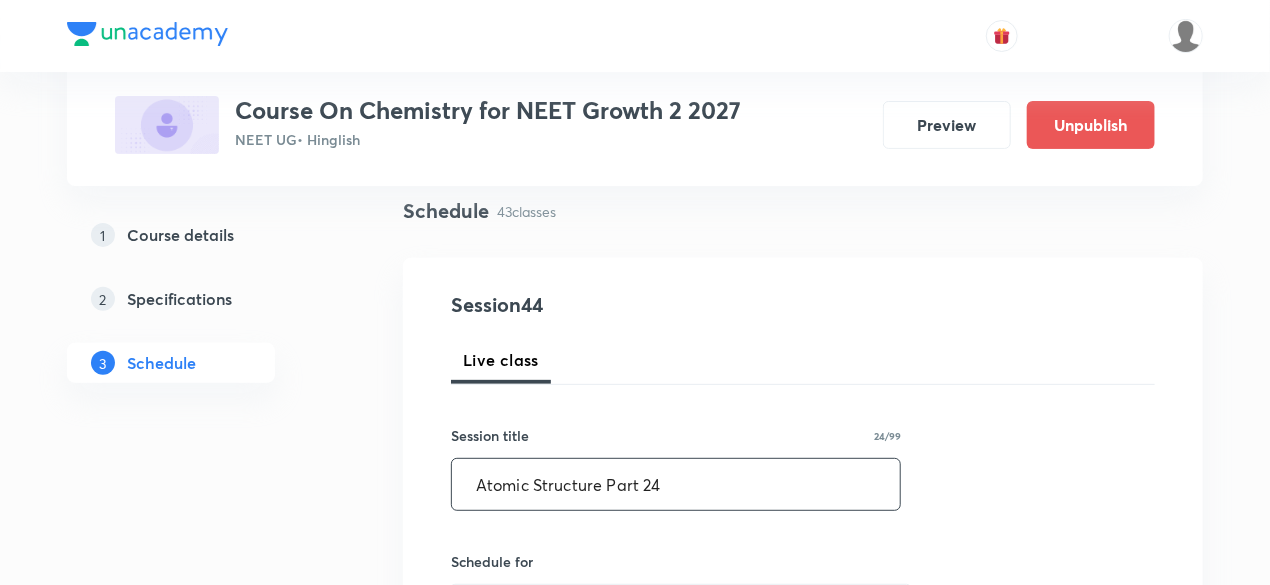 scroll, scrollTop: 160, scrollLeft: 0, axis: vertical 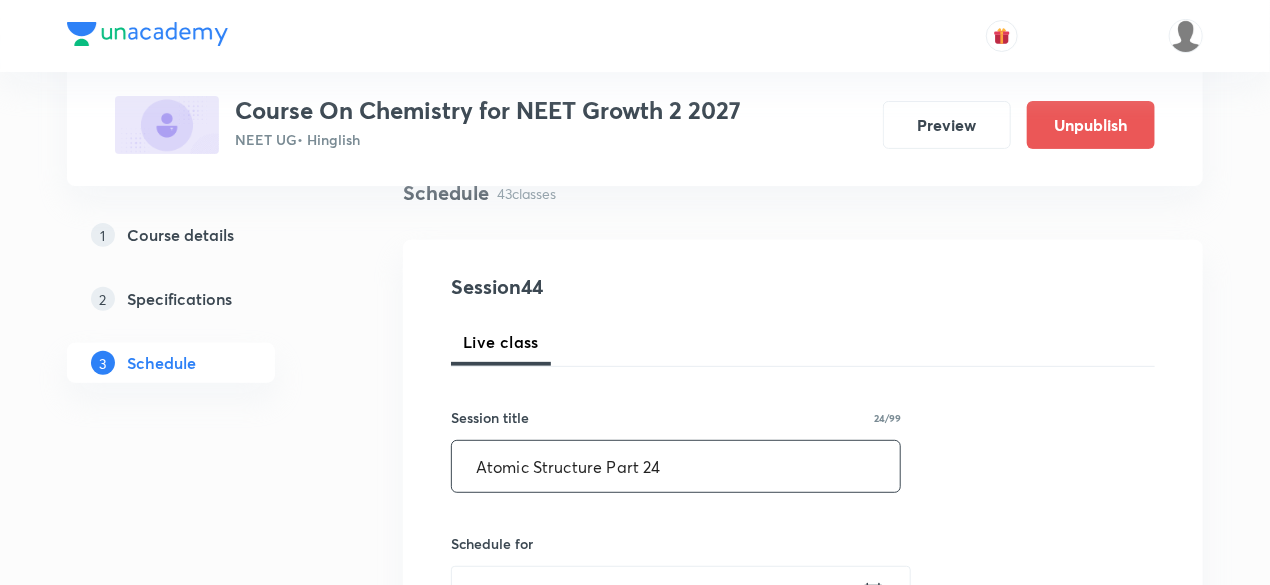 type on "Atomic Structure Part 24" 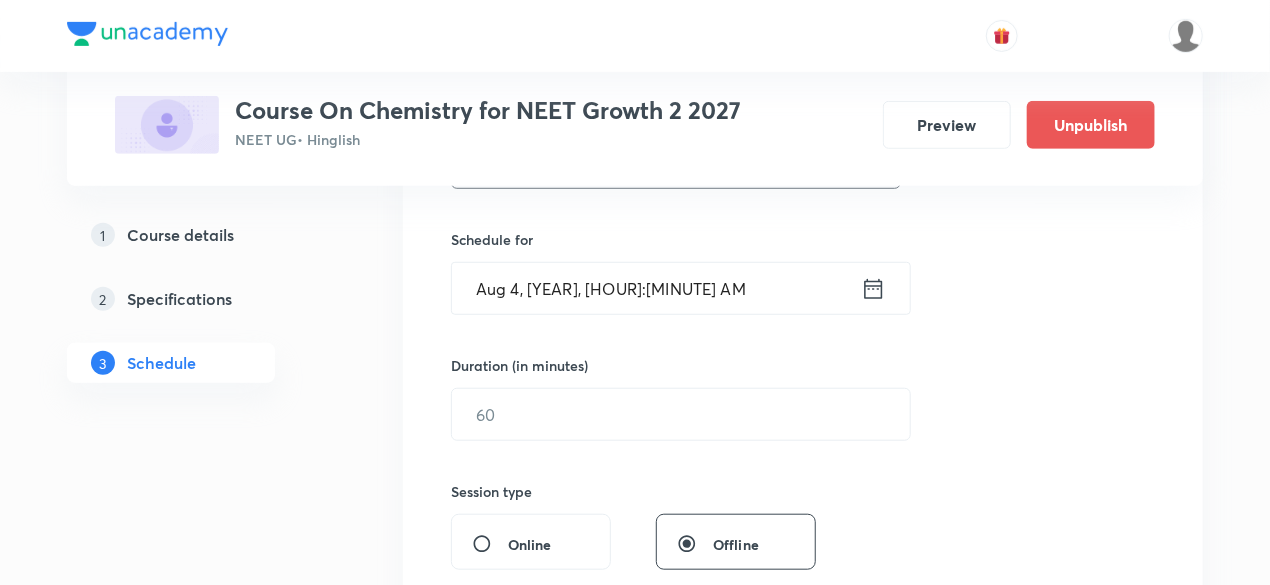 scroll, scrollTop: 480, scrollLeft: 0, axis: vertical 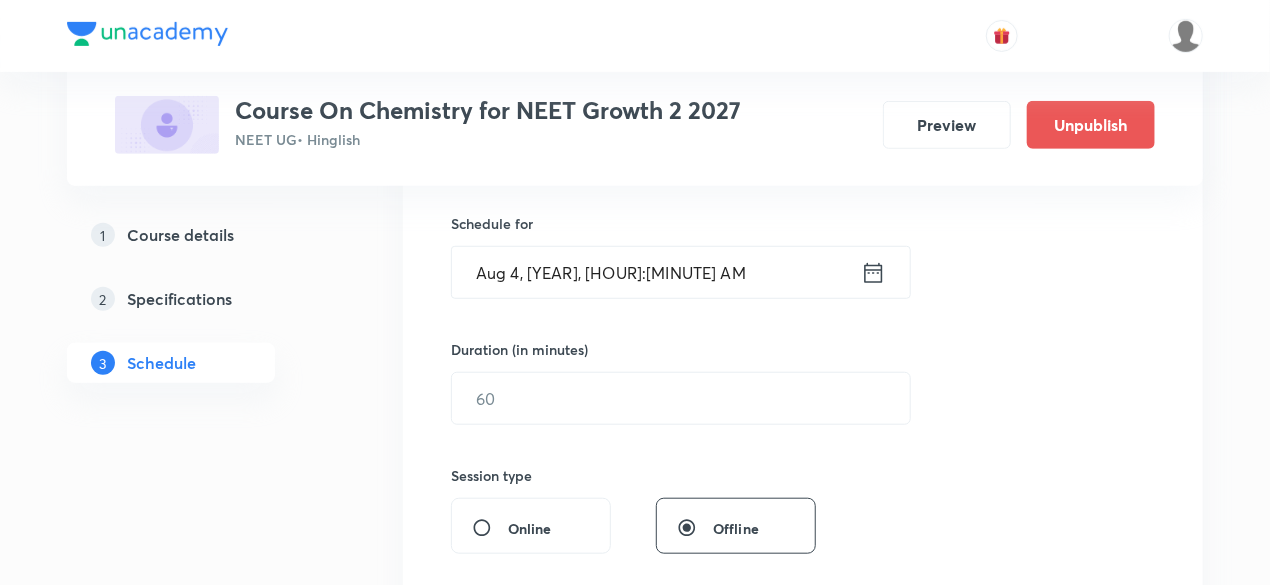 click on "Aug 4, 2025, 8:43 AM" at bounding box center (656, 272) 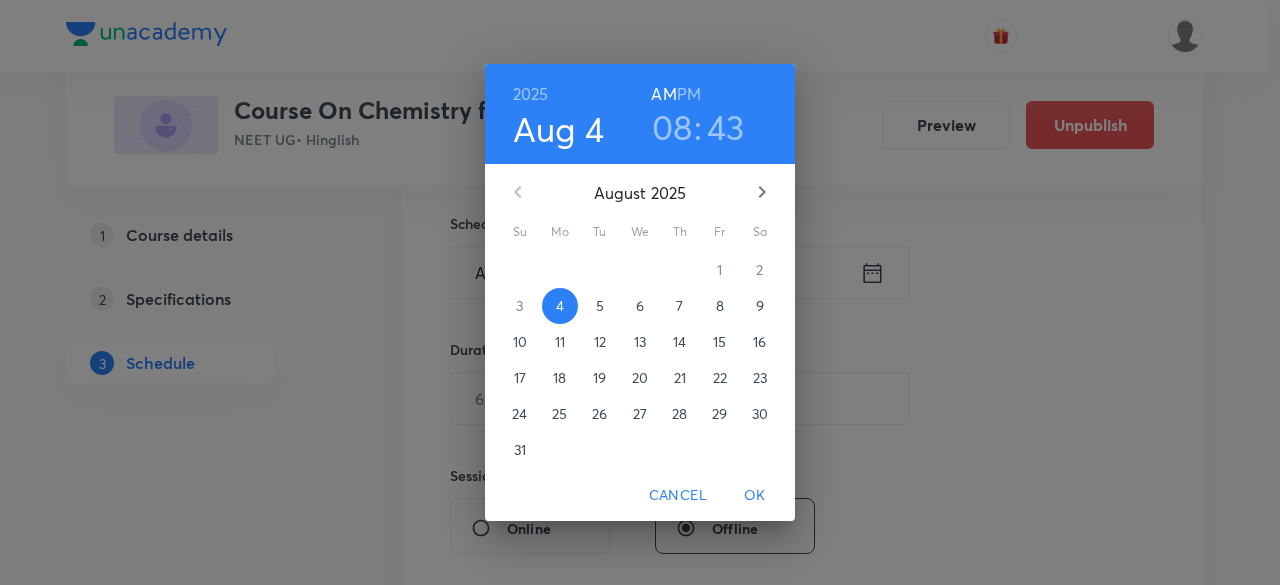 click on "8" at bounding box center (720, 306) 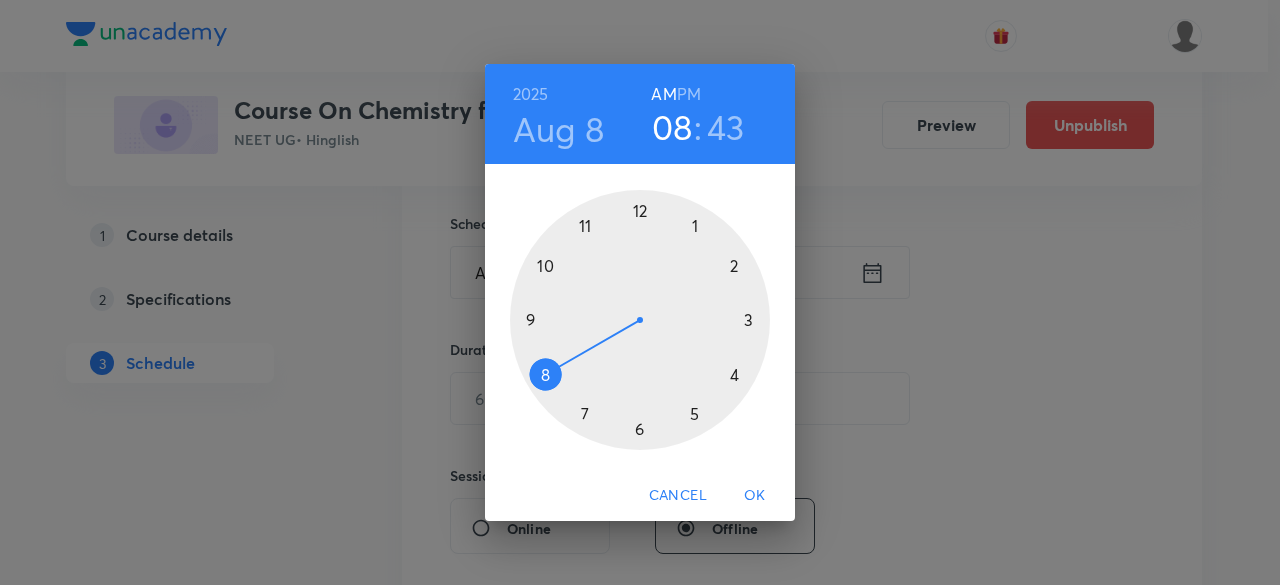 click at bounding box center (640, 320) 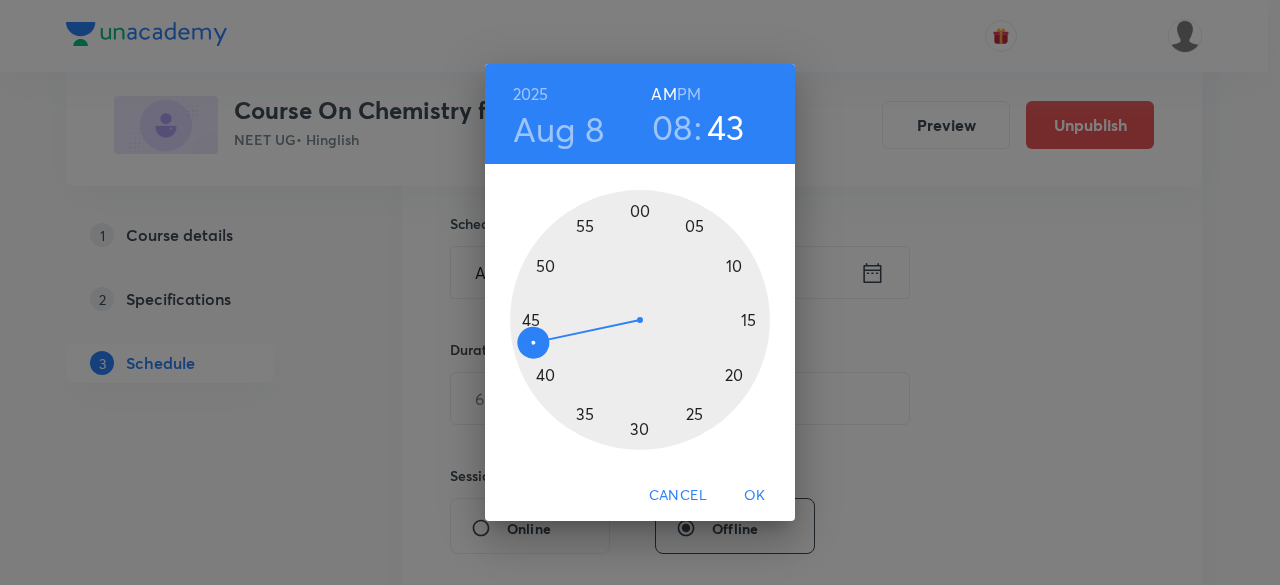 click at bounding box center [640, 320] 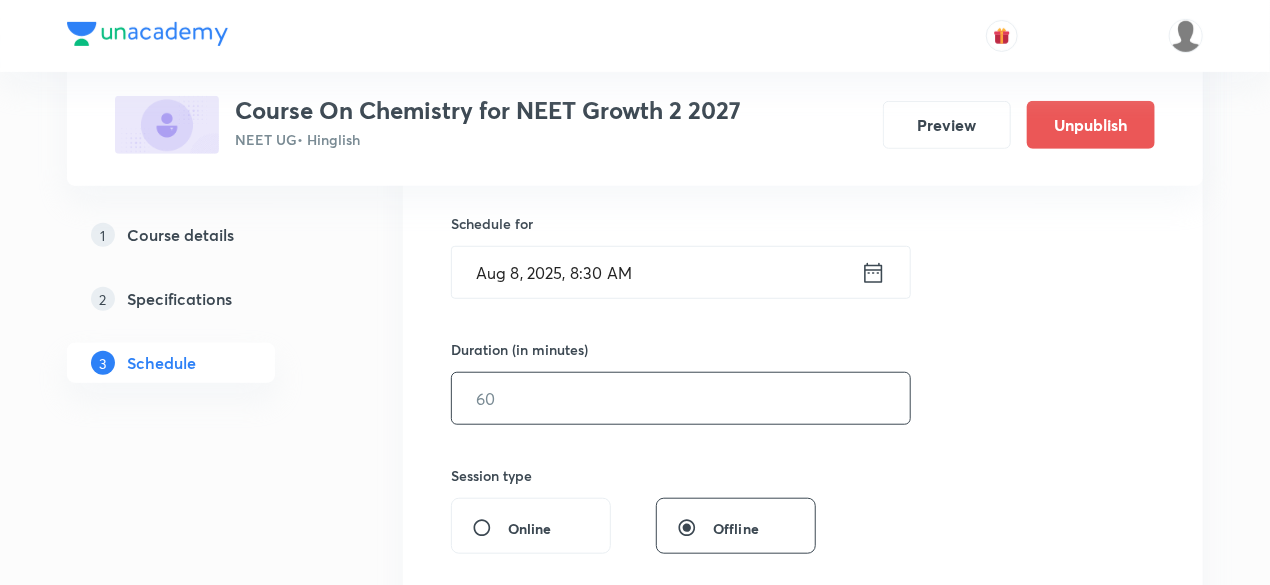 click at bounding box center [681, 398] 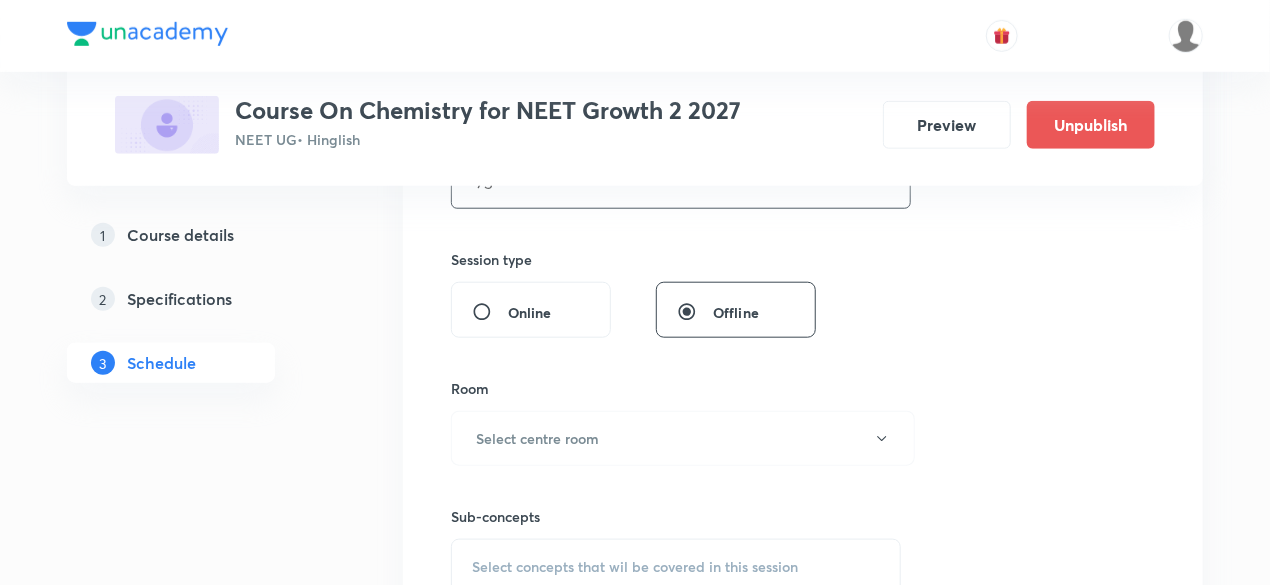 scroll, scrollTop: 720, scrollLeft: 0, axis: vertical 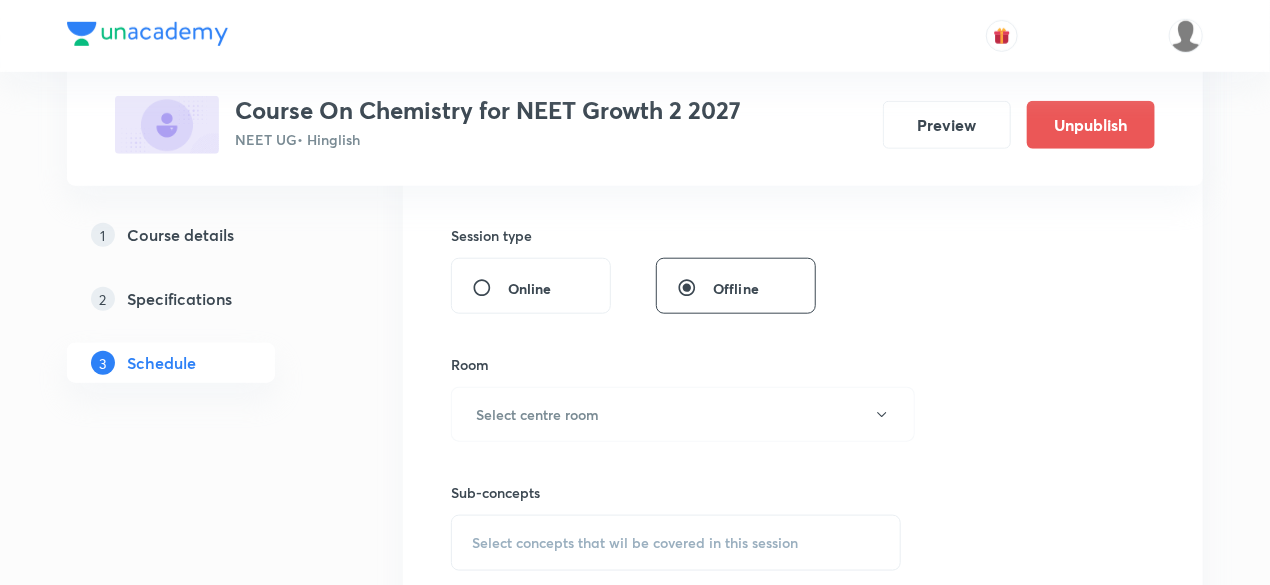 type on "75" 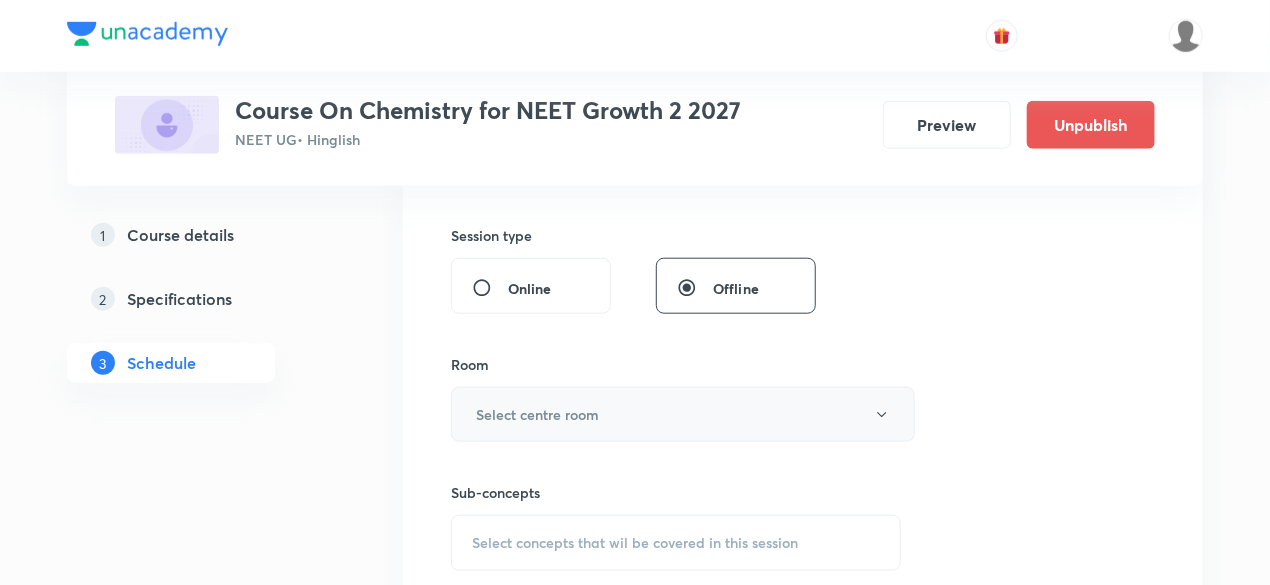 click on "Select centre room" at bounding box center [537, 414] 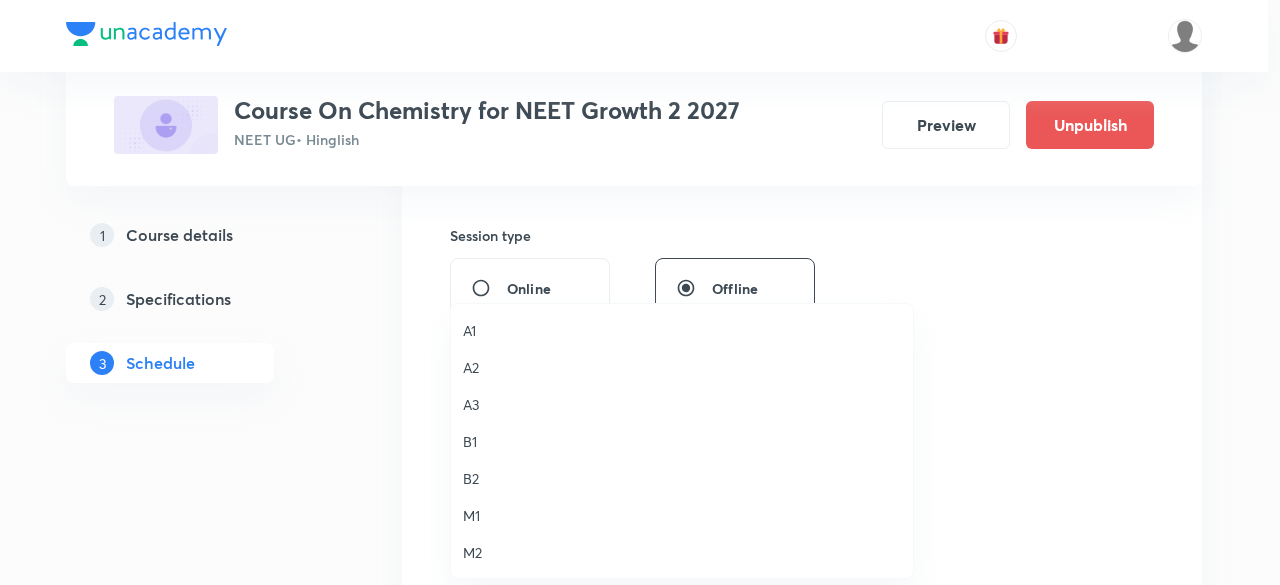 click on "M1" at bounding box center [682, 515] 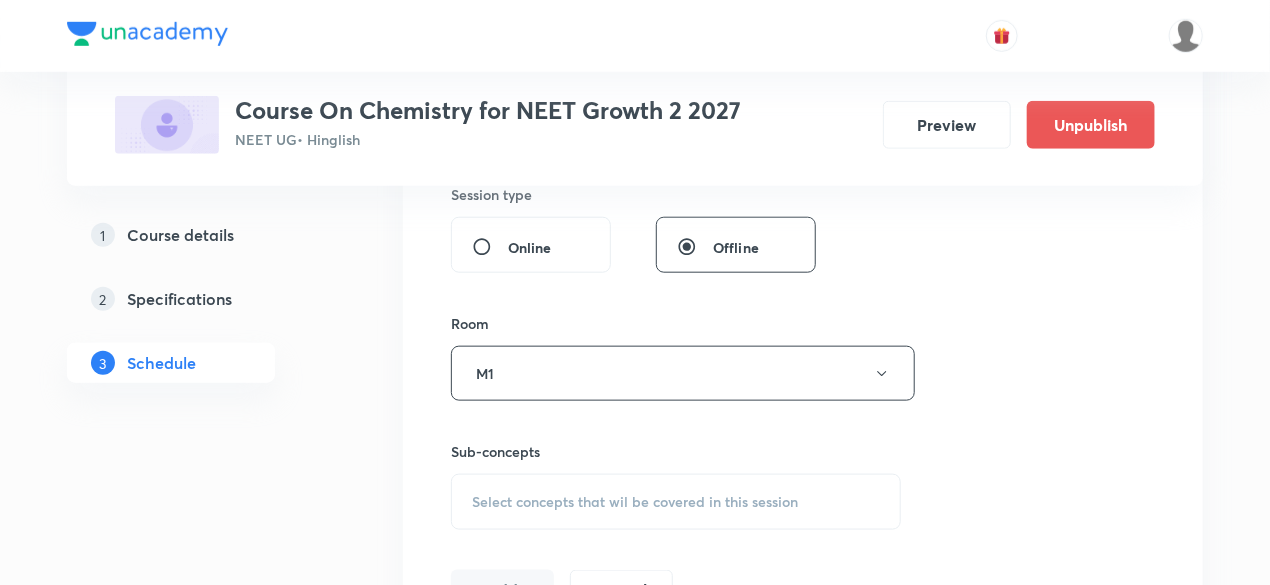 scroll, scrollTop: 800, scrollLeft: 0, axis: vertical 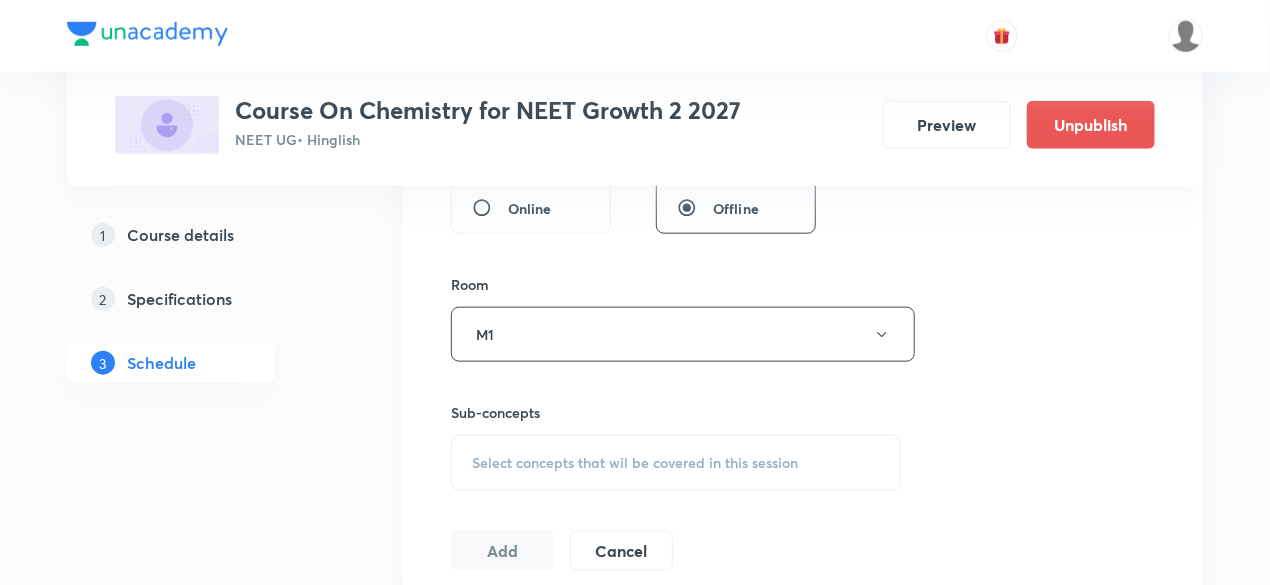 click on "Select concepts that wil be covered in this session" at bounding box center [676, 463] 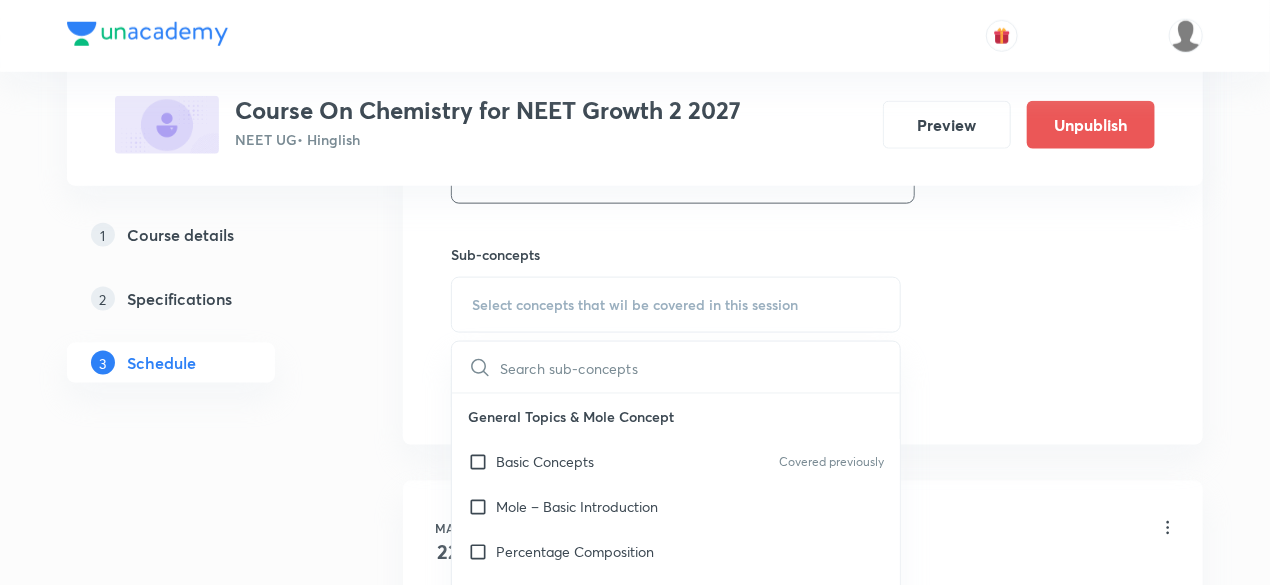 scroll, scrollTop: 960, scrollLeft: 0, axis: vertical 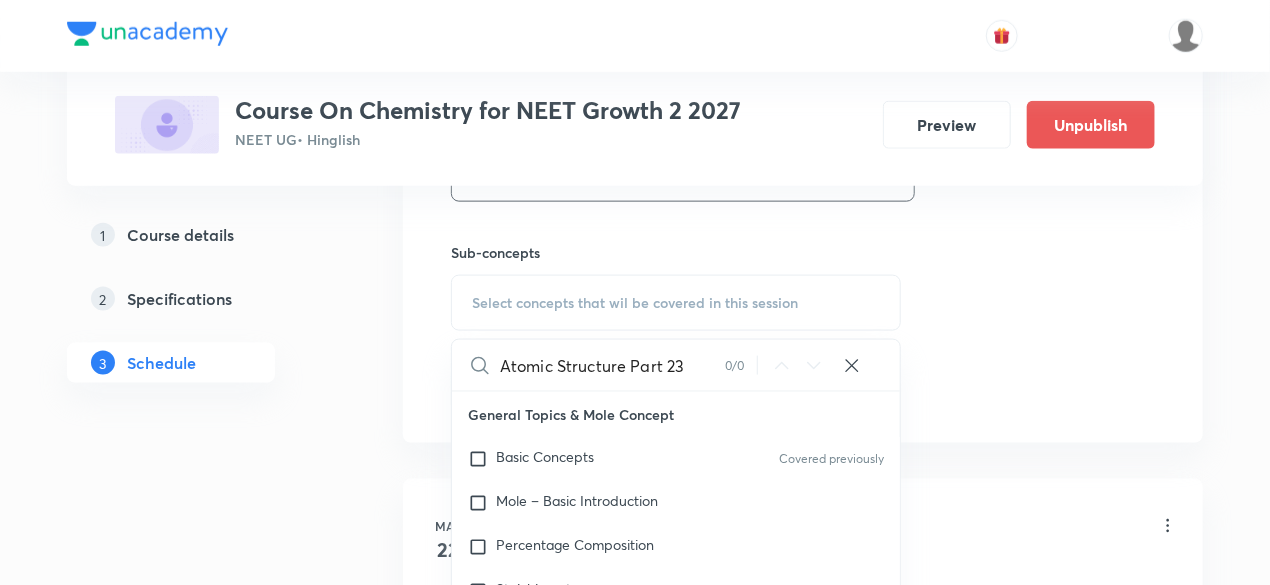 drag, startPoint x: 586, startPoint y: 360, endPoint x: 722, endPoint y: 355, distance: 136.09187 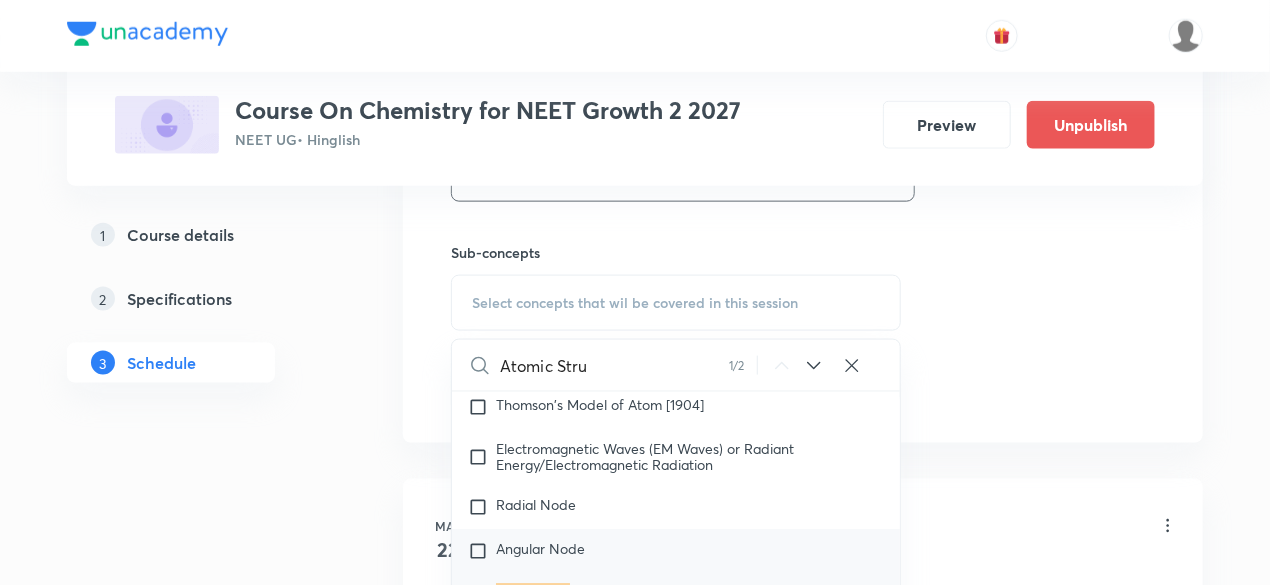 scroll, scrollTop: 2862, scrollLeft: 0, axis: vertical 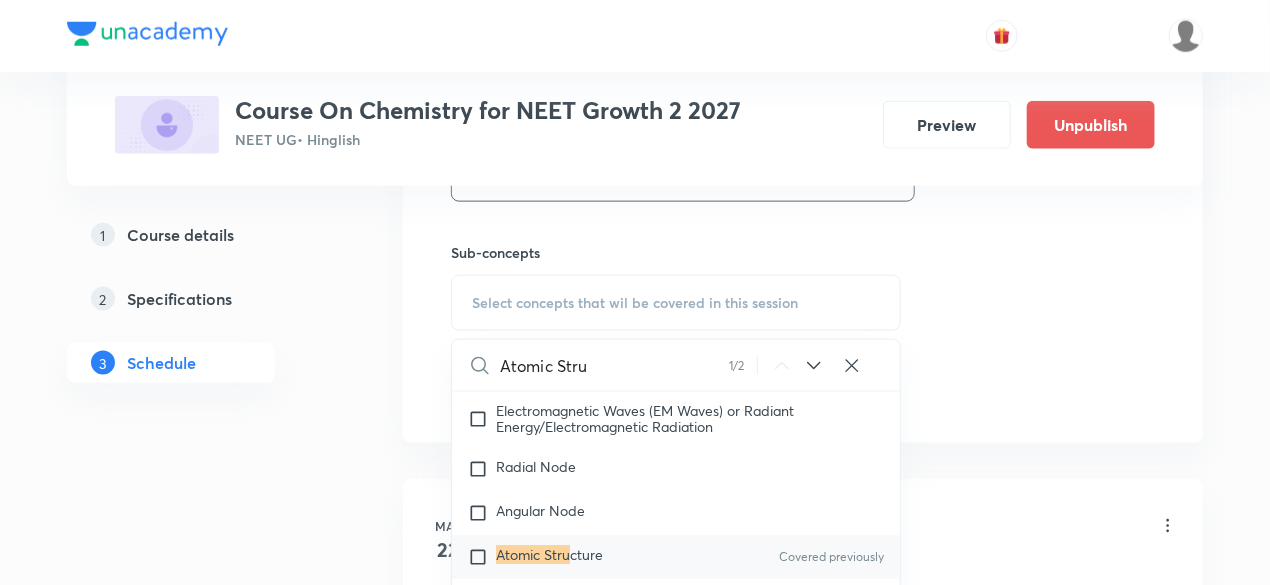 type on "Atomic Stru" 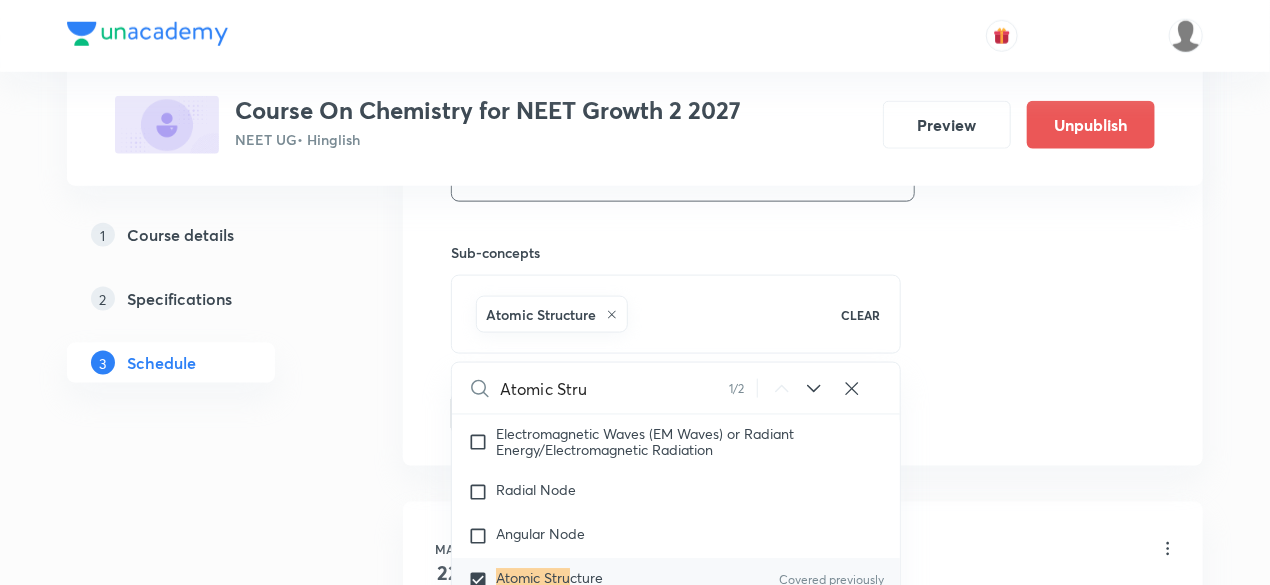 click on "1 Course details 2 Specifications 3 Schedule" at bounding box center [203, 3336] 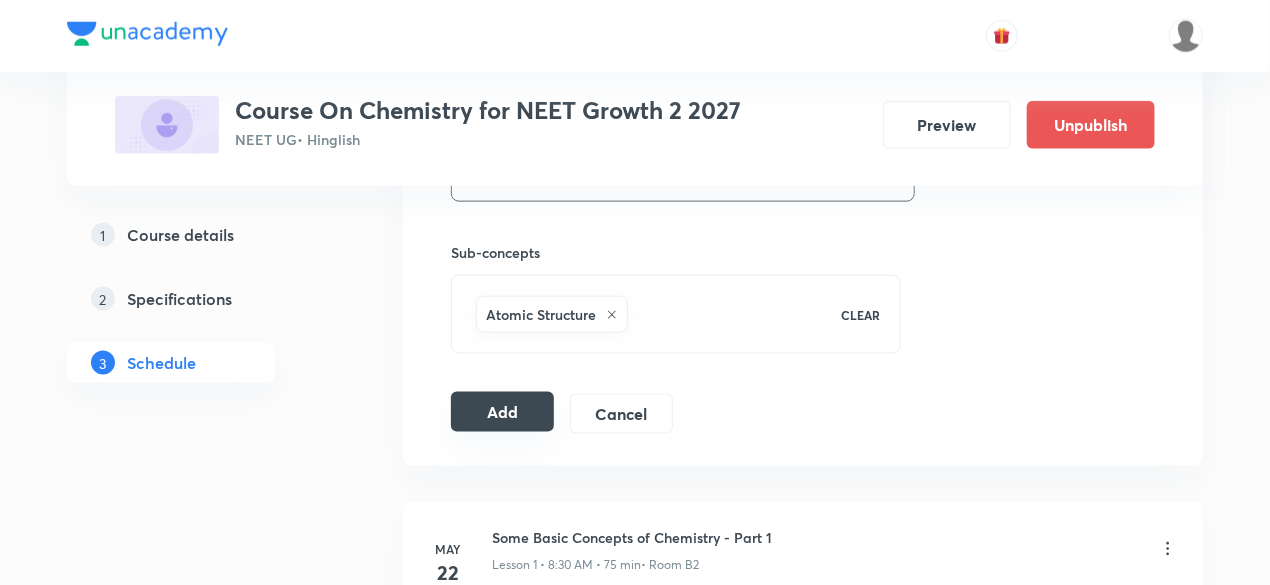 click on "Add" at bounding box center [502, 412] 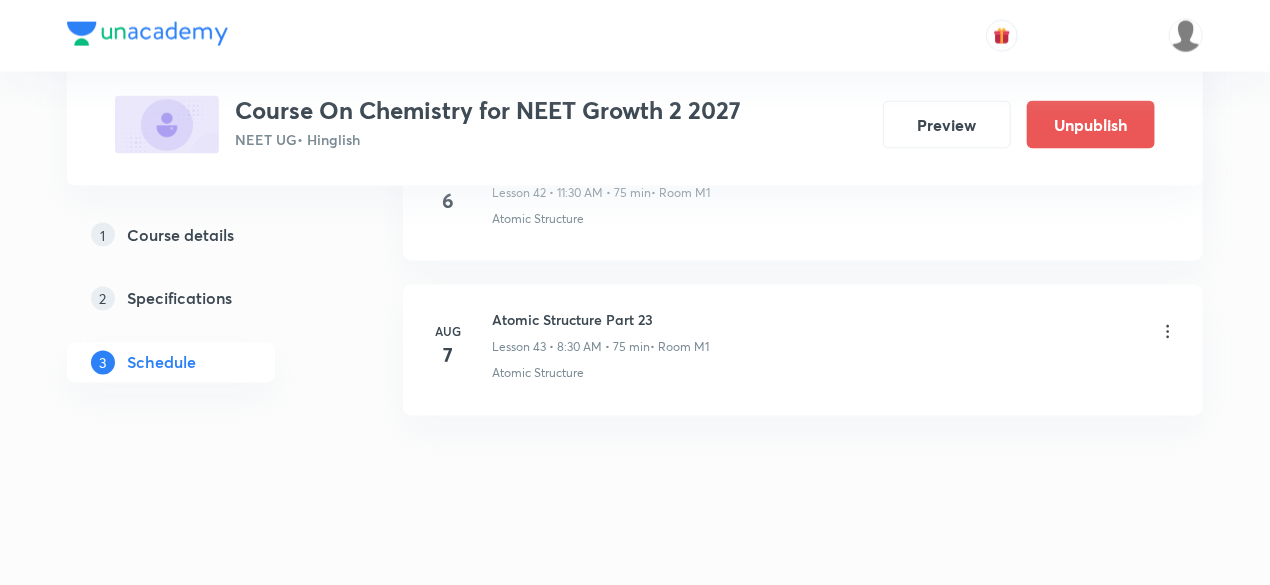 scroll, scrollTop: 6747, scrollLeft: 0, axis: vertical 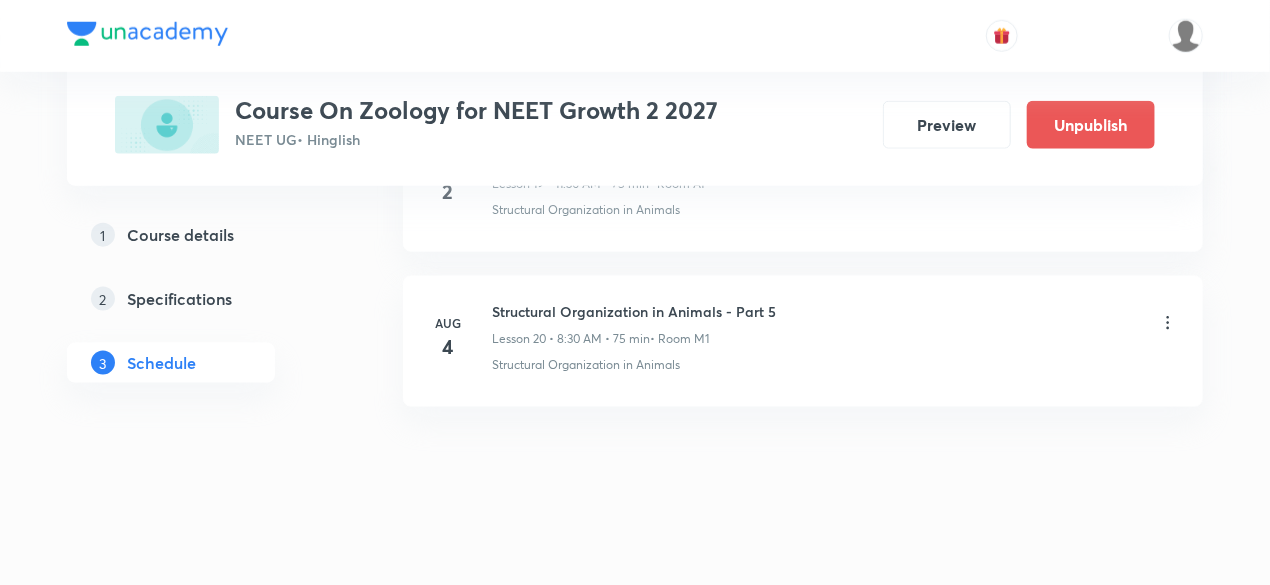 click on "Structural Organization in Animals - Part 5" at bounding box center [634, 311] 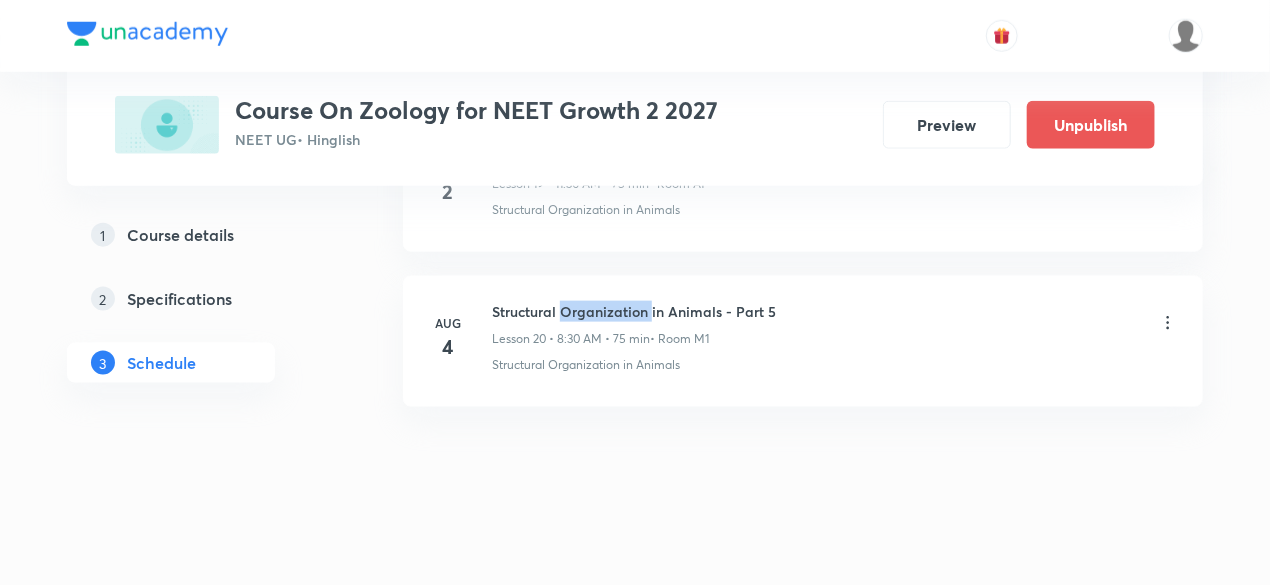 click on "Structural Organization in Animals - Part 5" at bounding box center [634, 311] 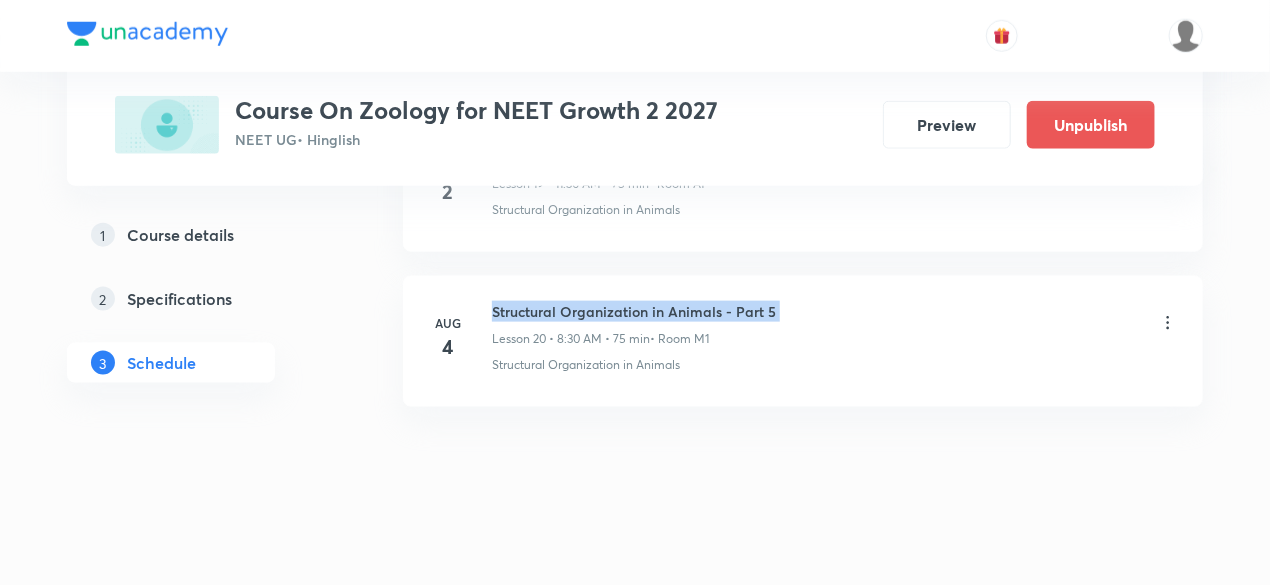 copy on "Structural Organization in Animals - Part 5" 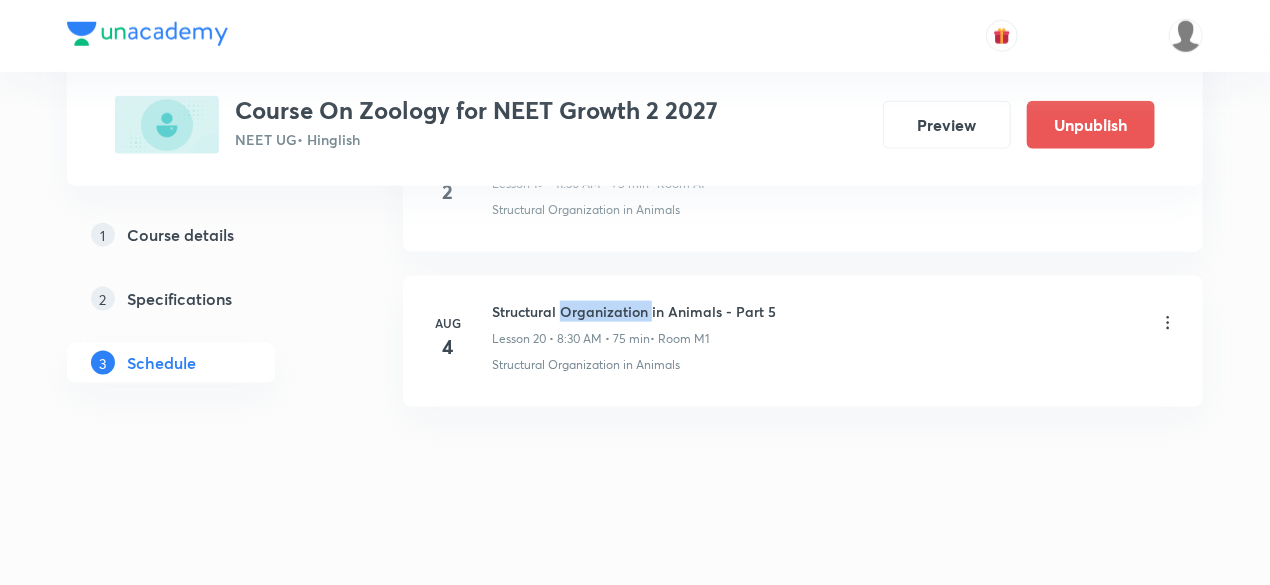 click on "Structural Organization in Animals - Part 5" at bounding box center [634, 311] 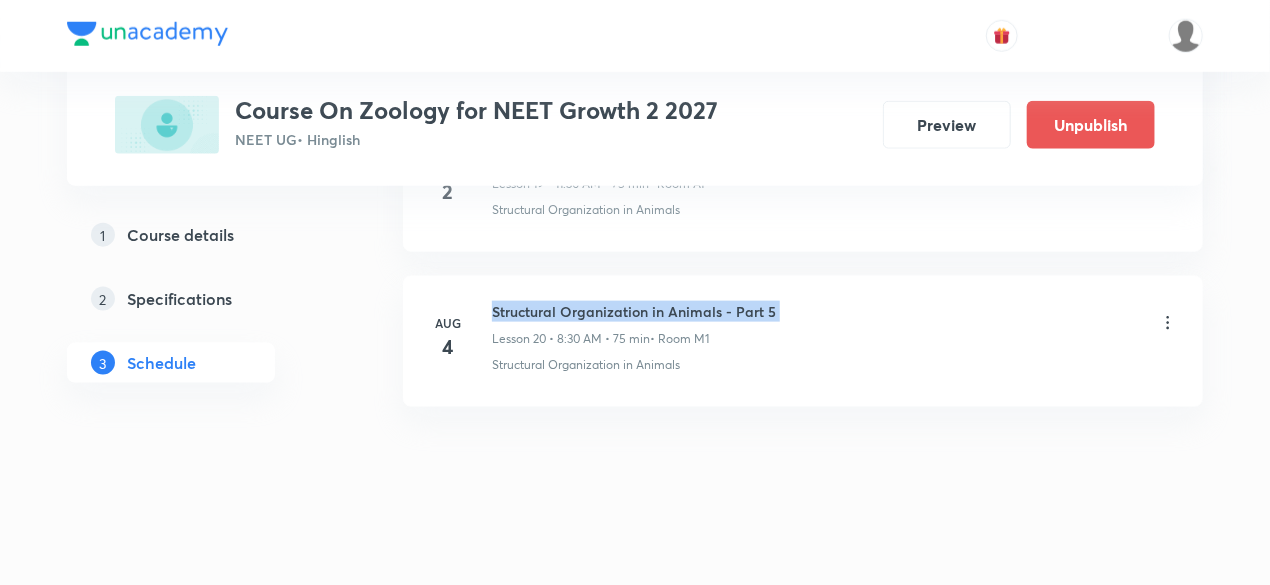 click on "Structural Organization in Animals - Part 5" at bounding box center (634, 311) 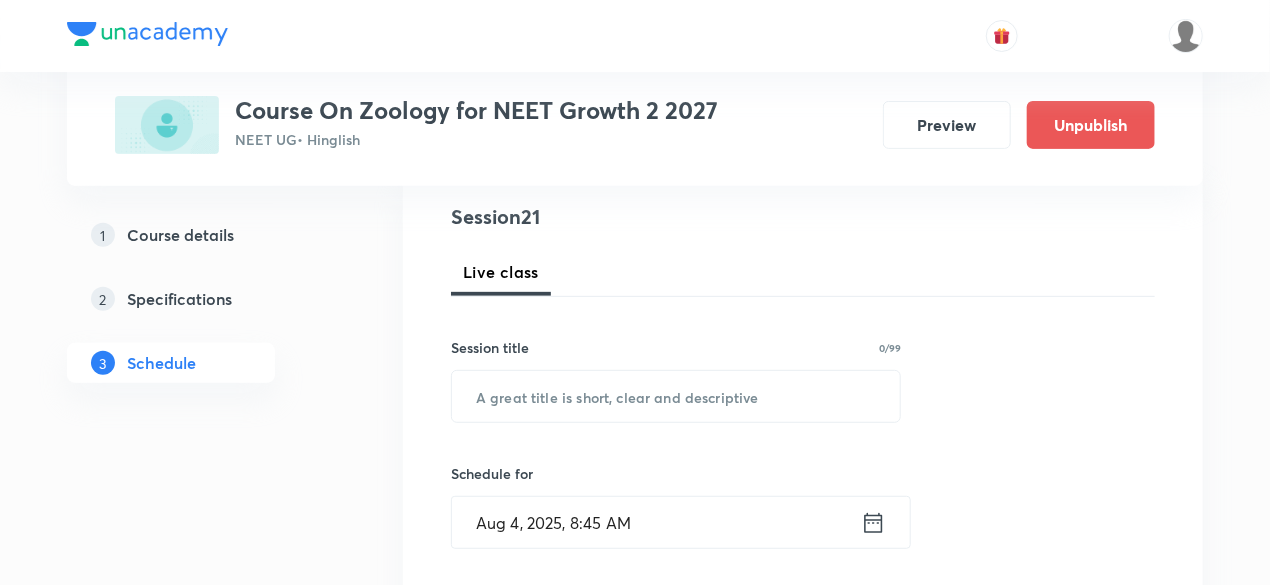 scroll, scrollTop: 320, scrollLeft: 0, axis: vertical 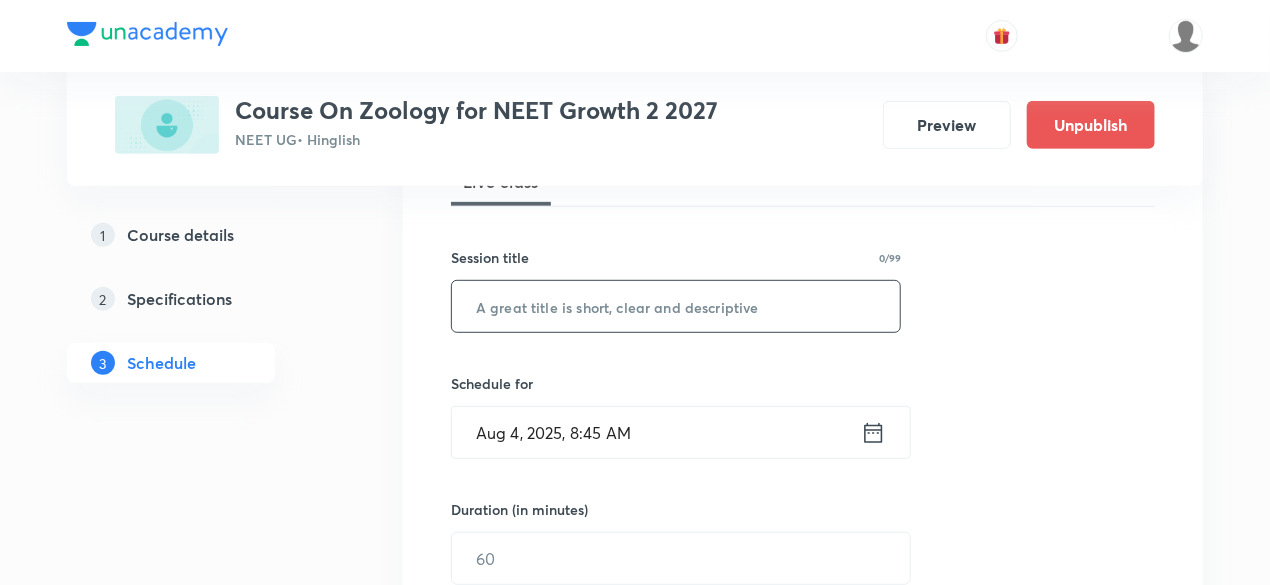 click at bounding box center [676, 306] 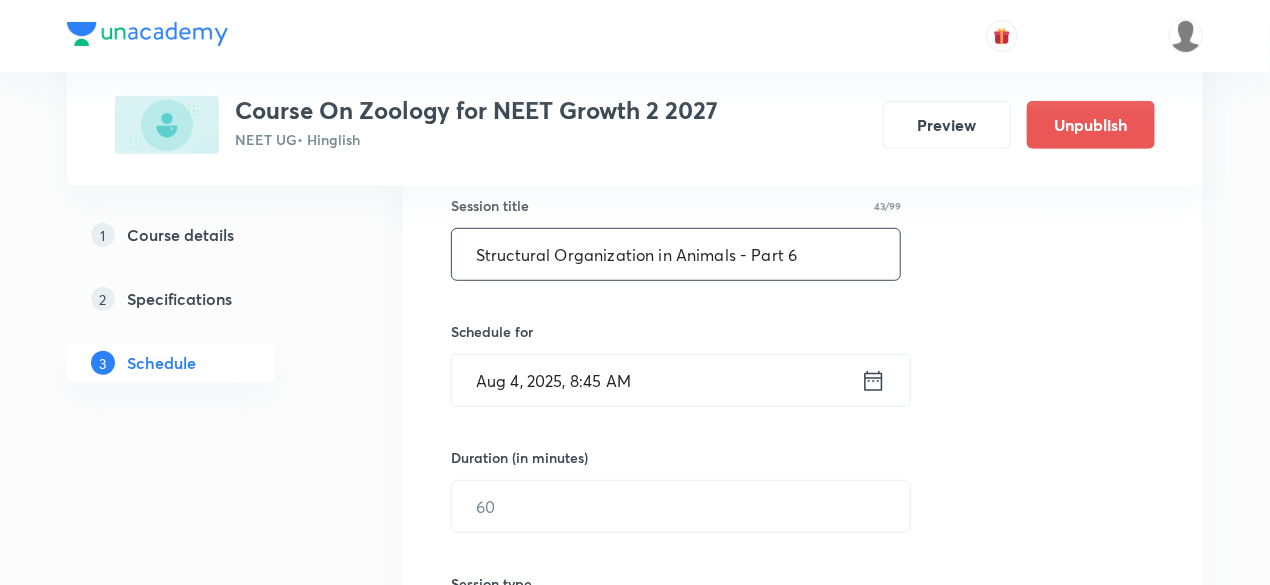 scroll, scrollTop: 400, scrollLeft: 0, axis: vertical 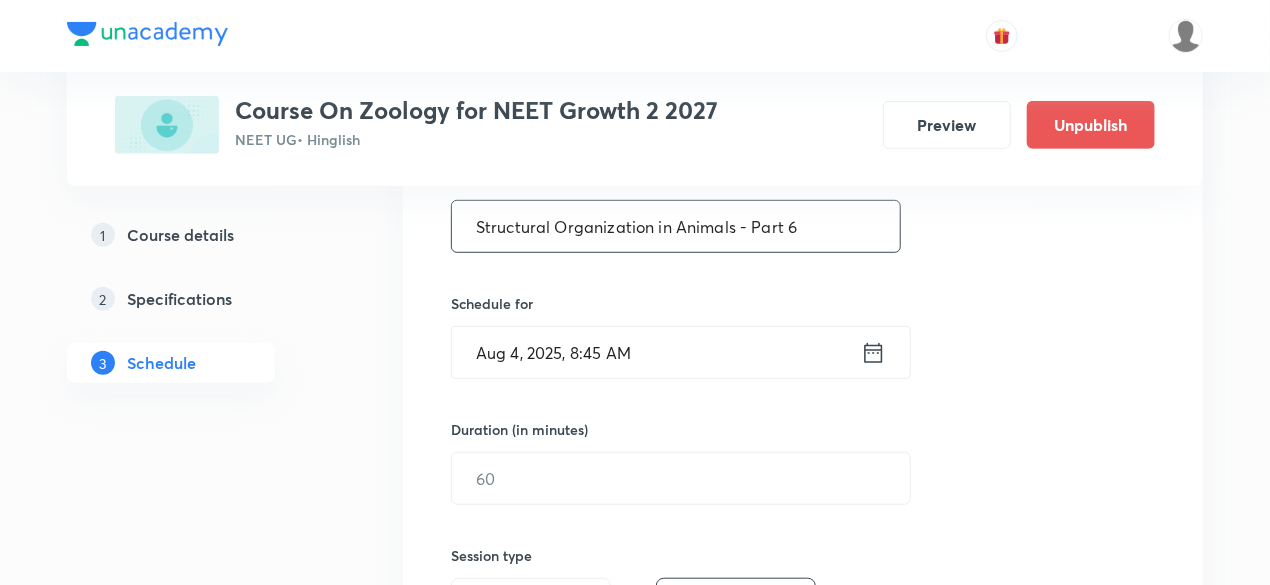 type on "Structural Organization in Animals - Part 6" 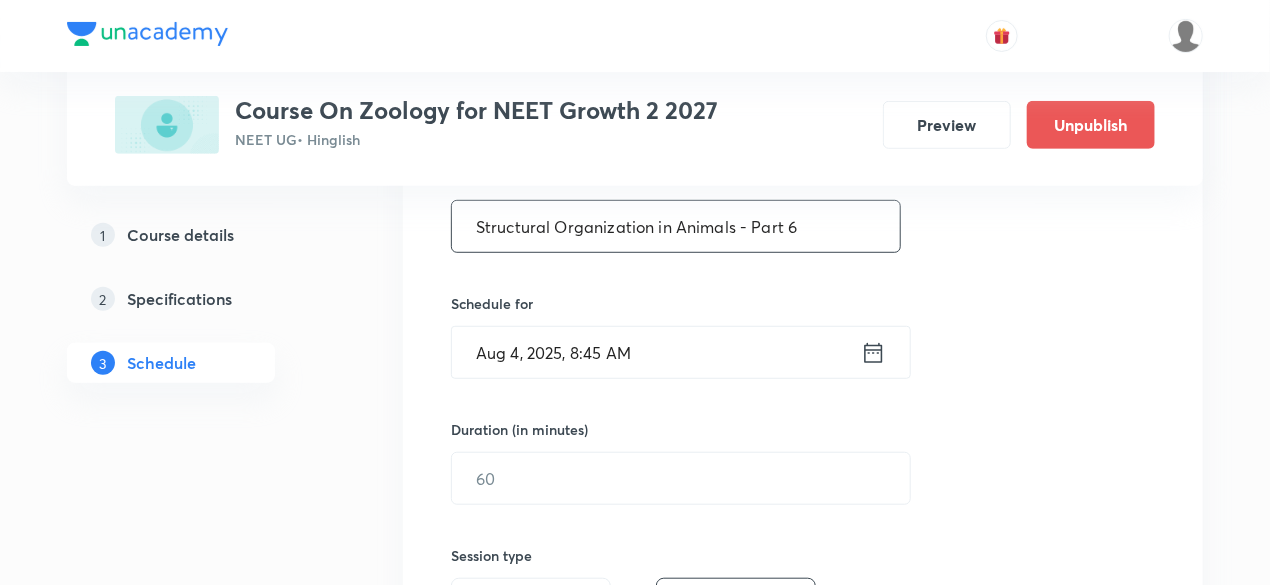click on "Aug 4, 2025, 8:45 AM" at bounding box center [656, 352] 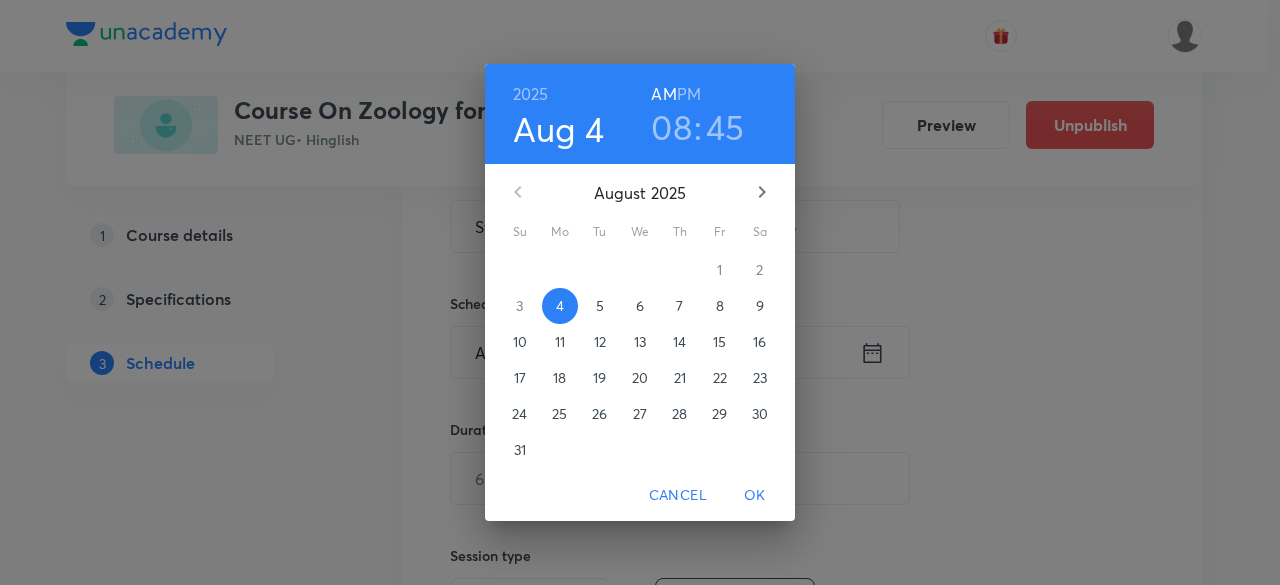 click on "6" at bounding box center [640, 306] 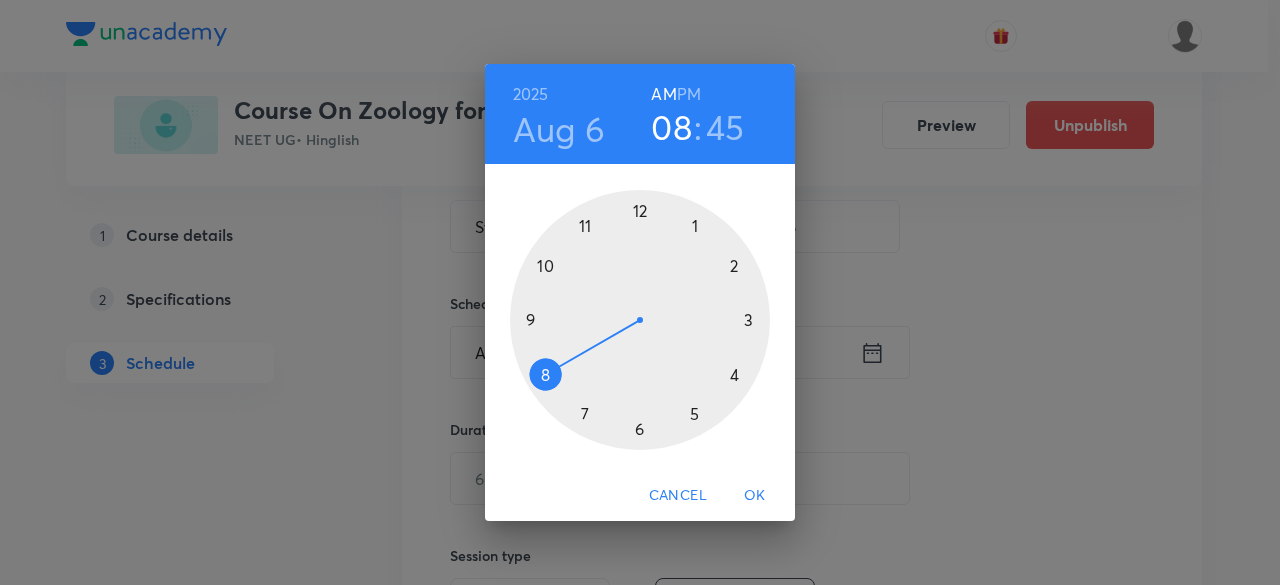 click at bounding box center (640, 320) 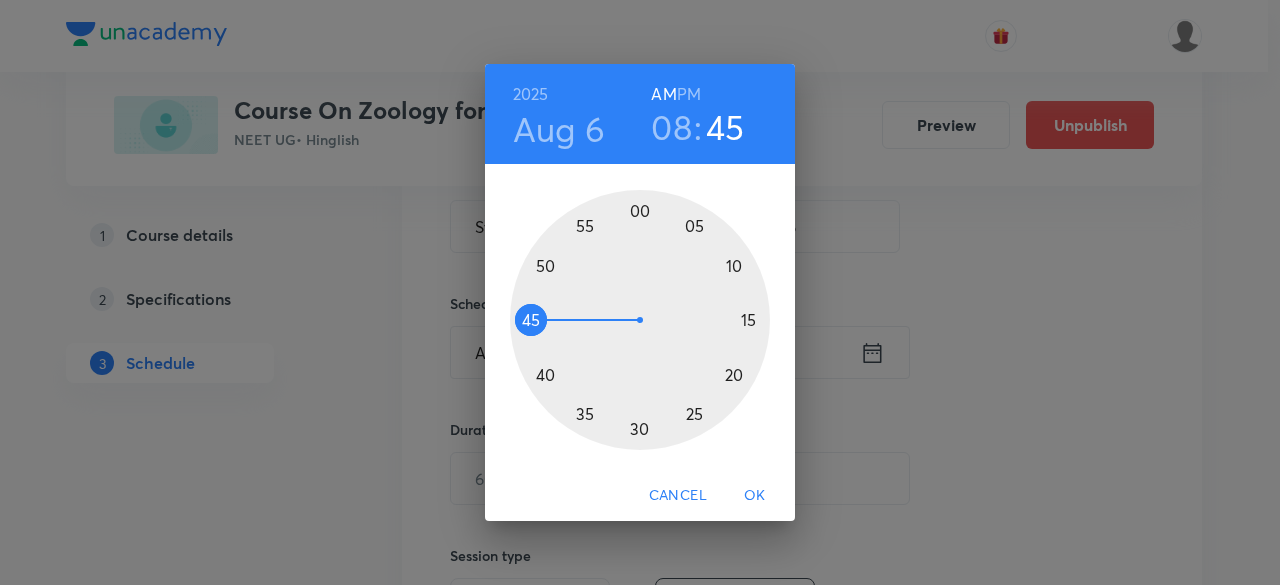 click at bounding box center (640, 320) 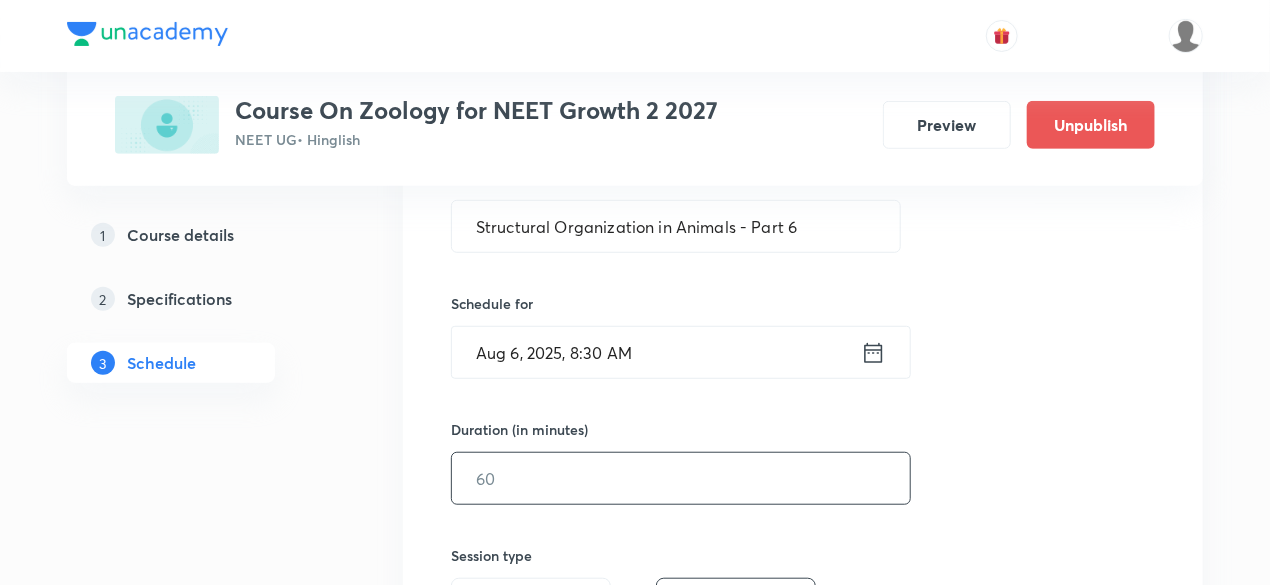 click at bounding box center [681, 478] 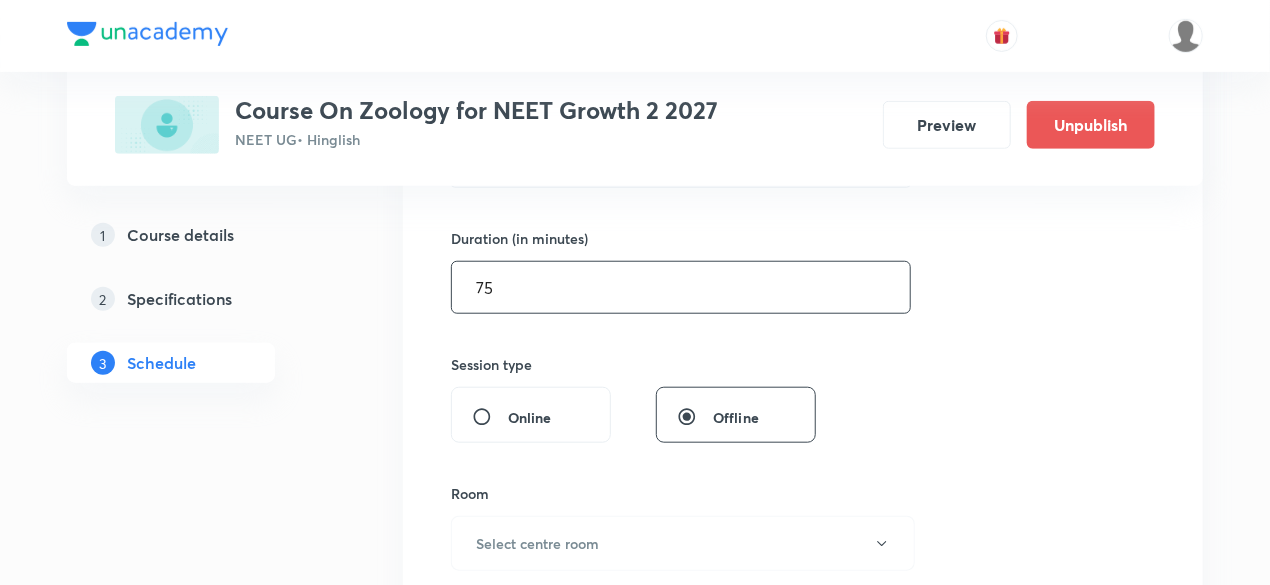 scroll, scrollTop: 640, scrollLeft: 0, axis: vertical 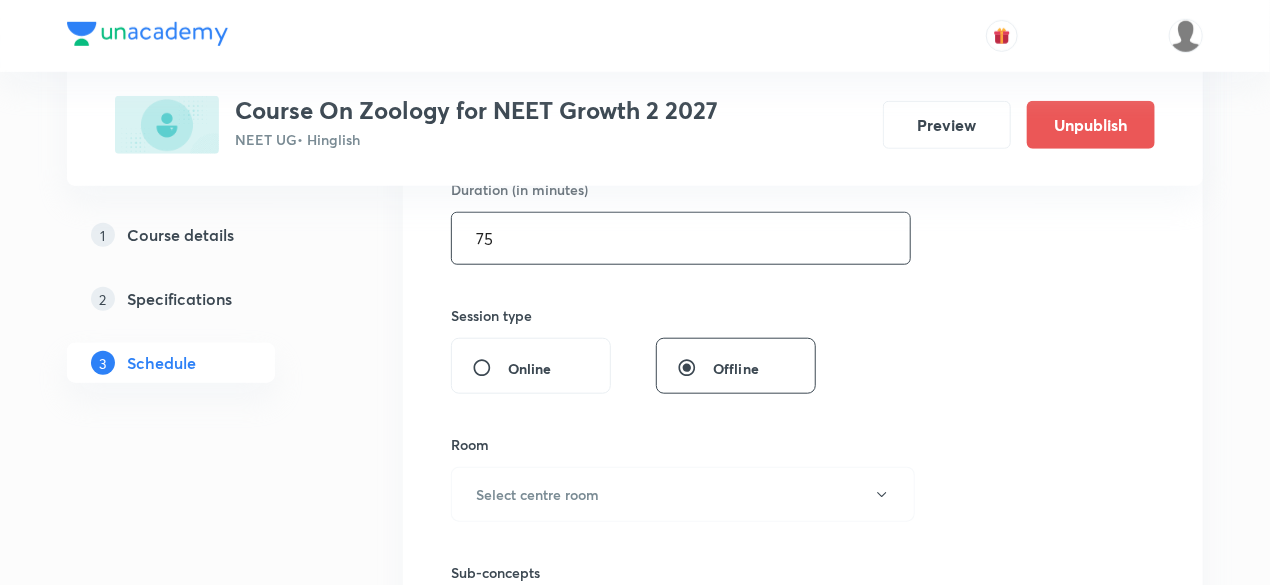 type on "75" 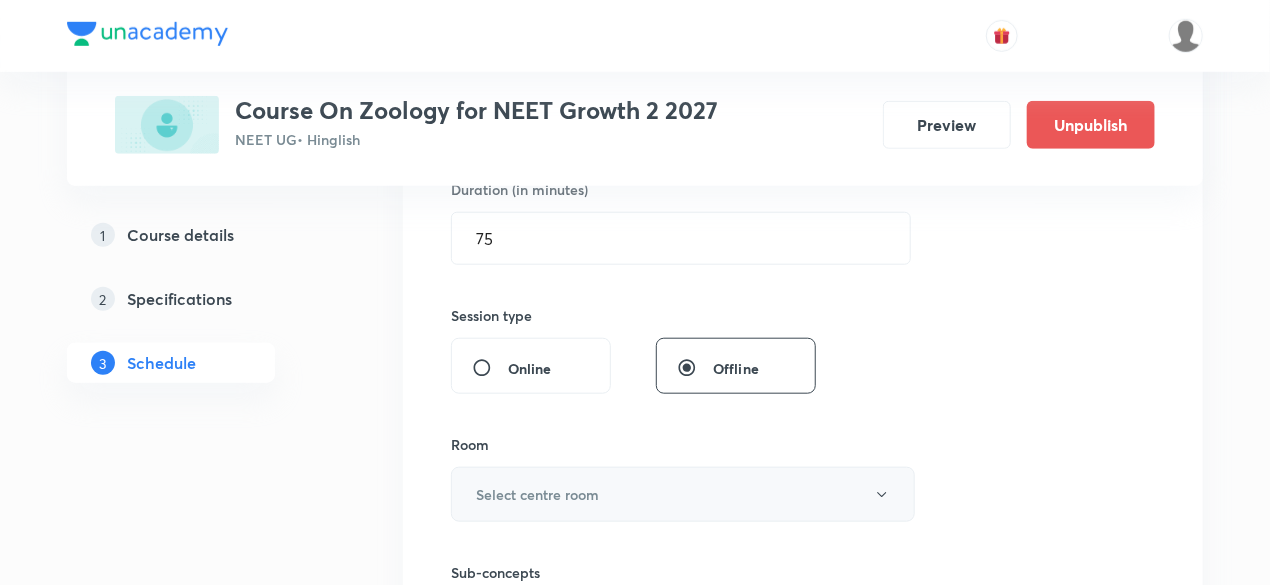 click on "Select centre room" at bounding box center [537, 494] 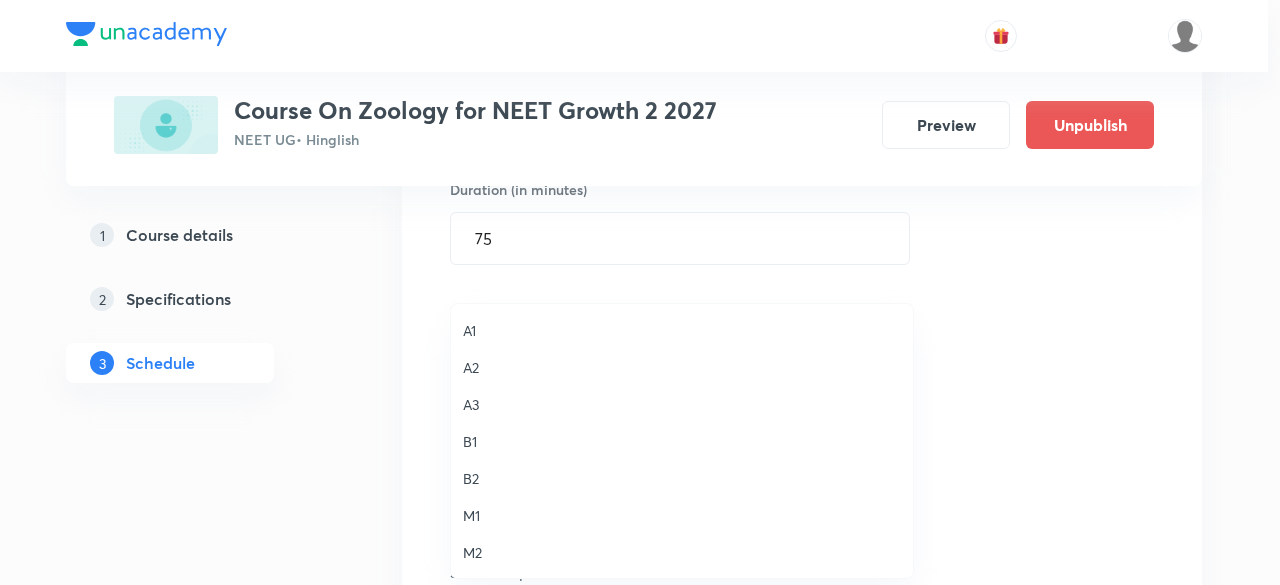 click on "M1" at bounding box center [682, 515] 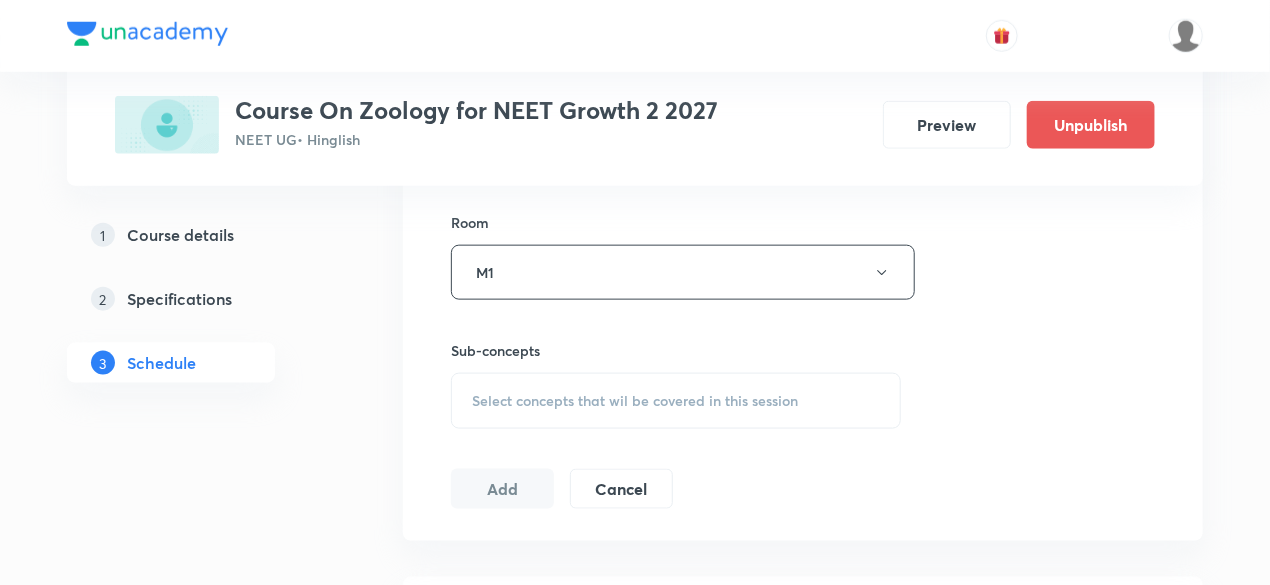 scroll, scrollTop: 880, scrollLeft: 0, axis: vertical 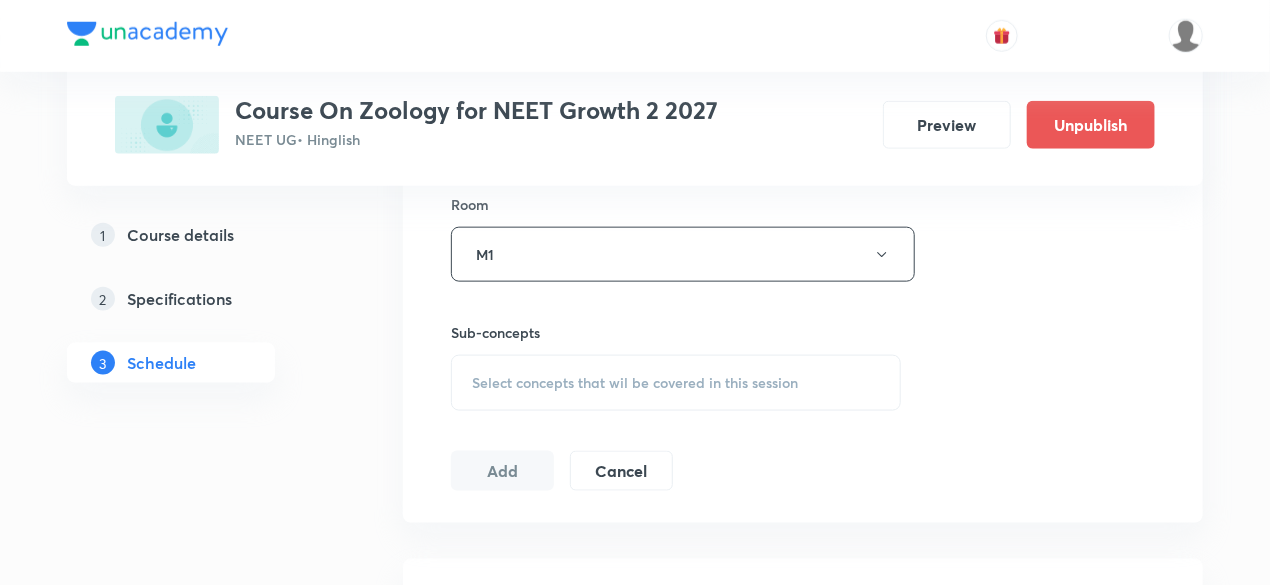 click on "Select concepts that wil be covered in this session" at bounding box center [635, 383] 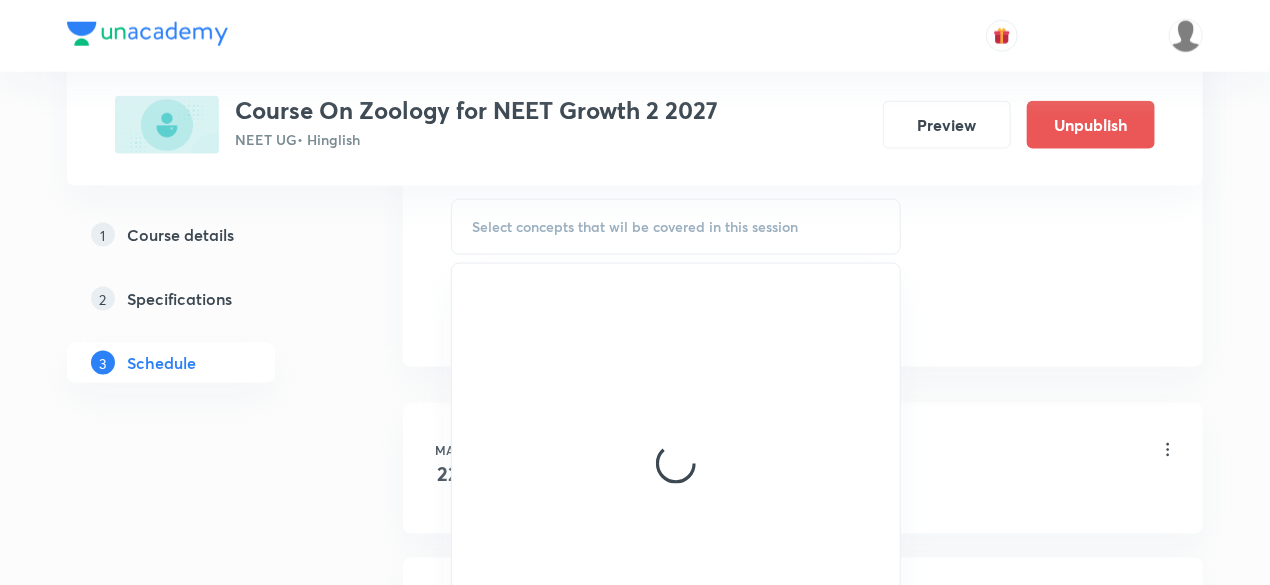 scroll, scrollTop: 1040, scrollLeft: 0, axis: vertical 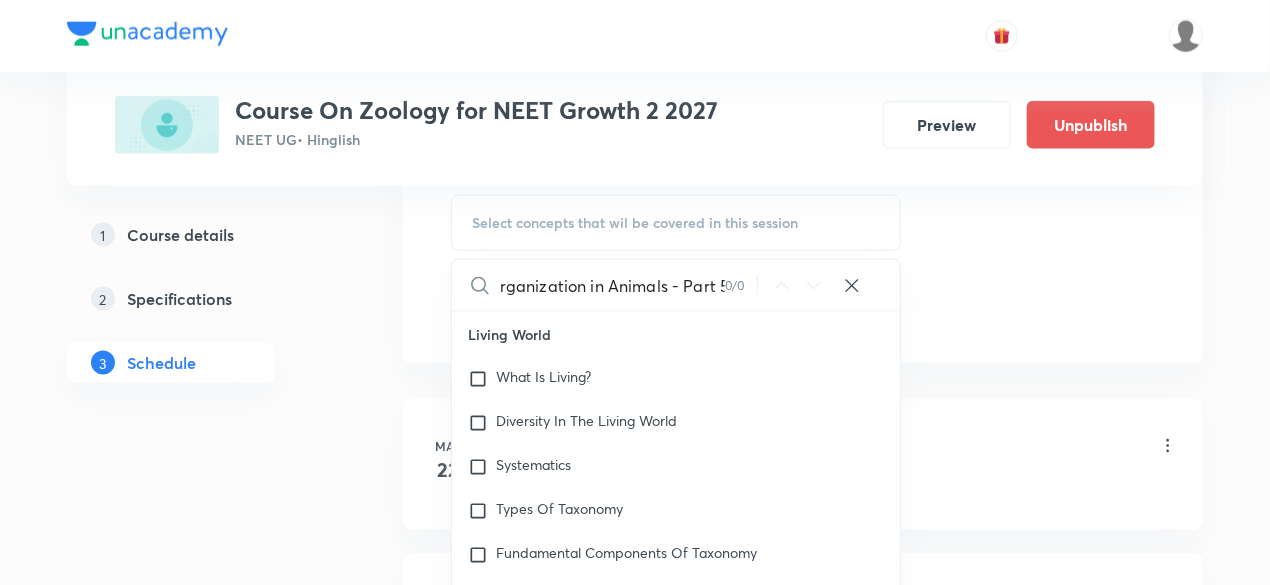 drag, startPoint x: 571, startPoint y: 285, endPoint x: 756, endPoint y: 287, distance: 185.0108 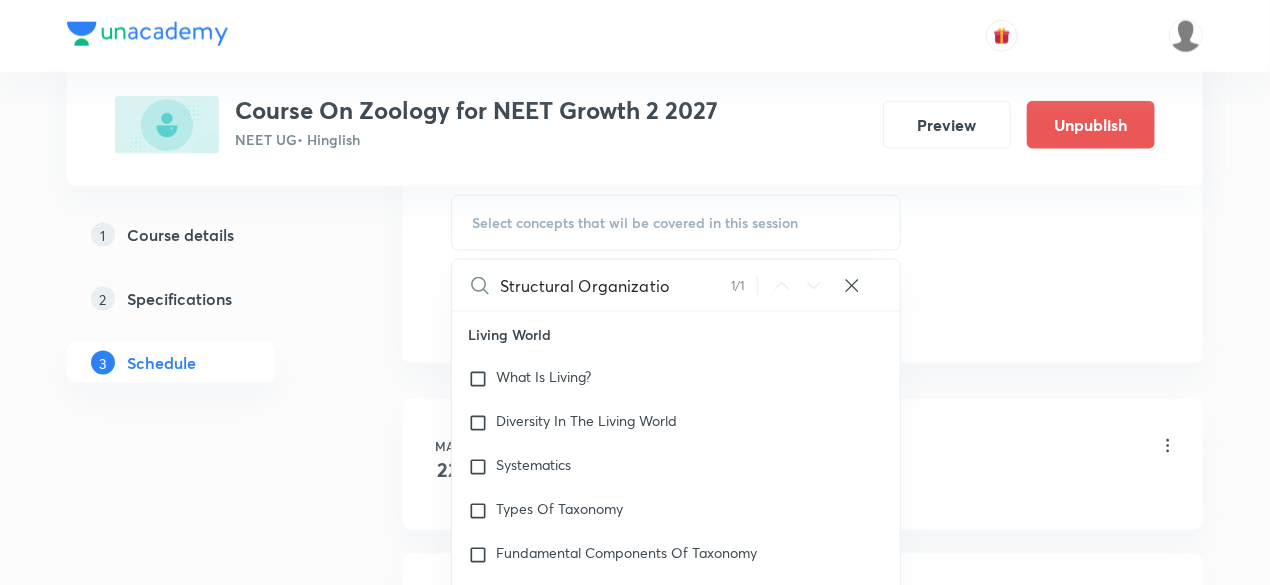 scroll, scrollTop: 0, scrollLeft: 0, axis: both 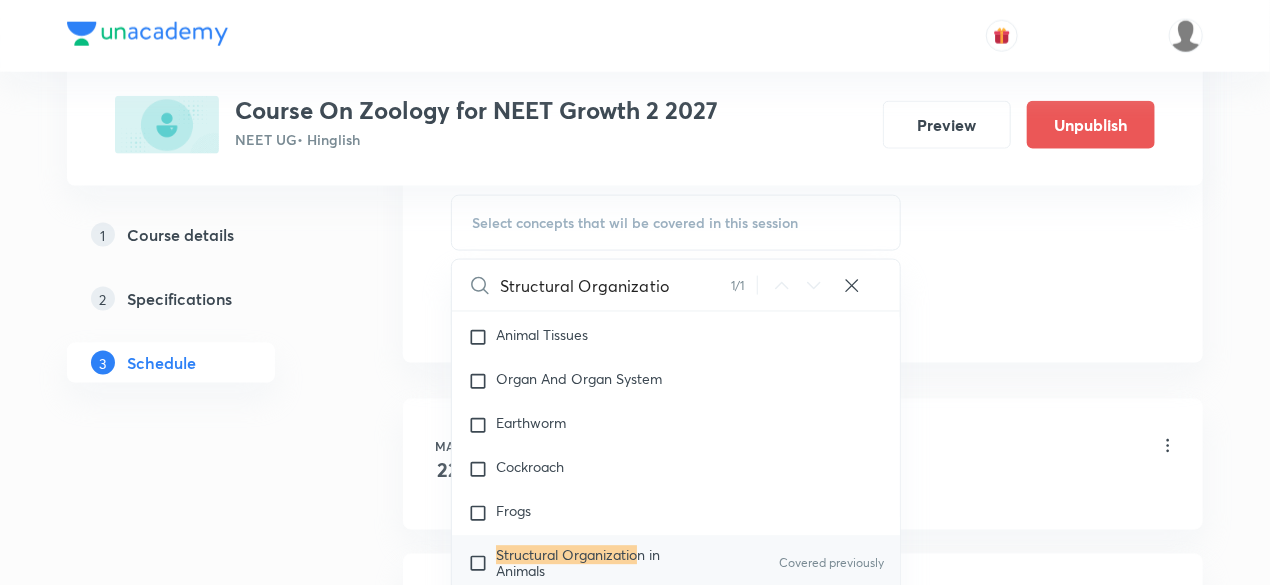 type on "Structural Organizatio" 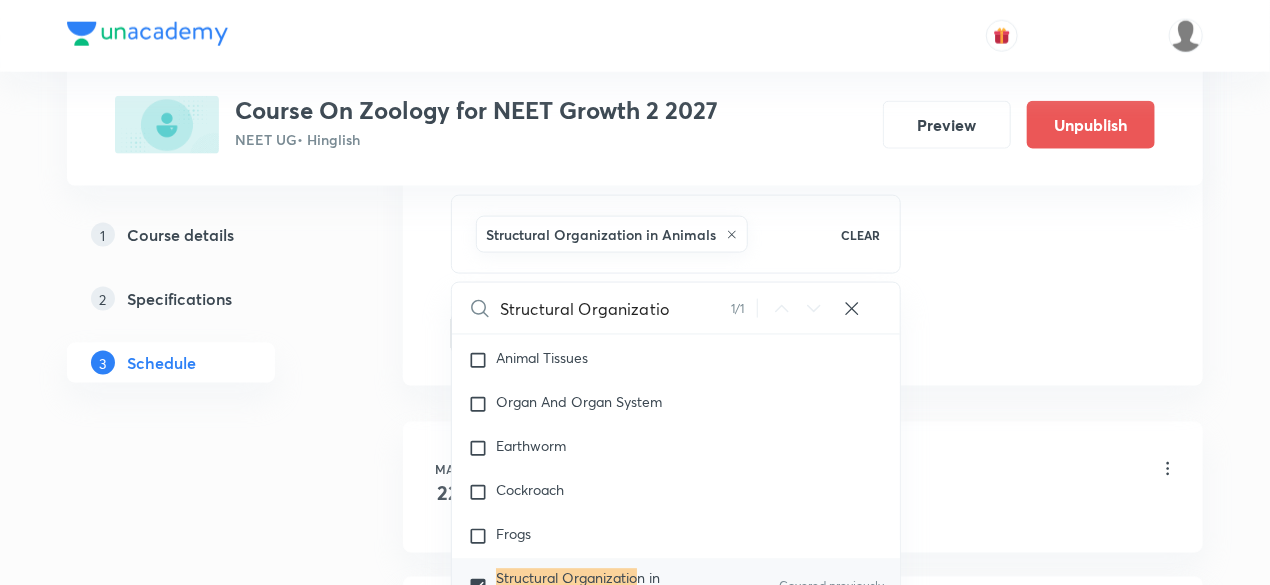click on "Plus Courses Course On Zoology for NEET Growth 2 2027 NEET UG  • Hinglish Preview Unpublish 1 Course details 2 Specifications 3 Schedule Schedule 20  classes Session  21 Live class Session title 43/99 Structural Organization in Animals - Part 6 ​ Schedule for Aug 6, 2025, 8:30 AM ​ Duration (in minutes) 75 ​   Session type Online Offline Room M1 Sub-concepts Structural Organization in Animals CLEAR Structural Organizatio 1 / 1 ​ Living World What Is Living? Diversity In The Living World Systematics Types Of Taxonomy Fundamental Components Of Taxonomy Taxonomic Categories Taxonomical Aids The Three Domains Of Life Biological Nomenclature  Biological Classification System Of Classification Kingdom Monera Kingdom Protista Kingdom Fungi Kingdom Plantae Kingdom Animalia Covered previously Linchens Mycorrhiza Virus Prions Viroids Plant Kingdom Algae Bryophytes Pteridophytes Gymnosperms Angiosperms Animal Kingdom Basics Of Classification Classification Of Animals Animal Kingdom Covered previously Root Stem" at bounding box center [635, 1361] 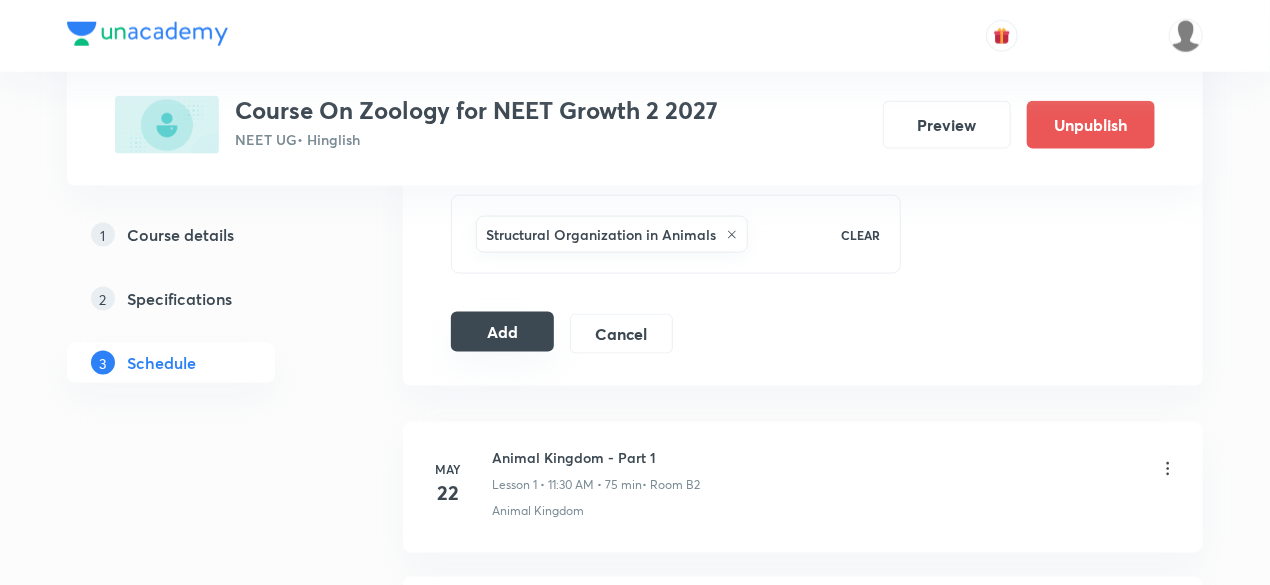 click on "Add" at bounding box center (502, 332) 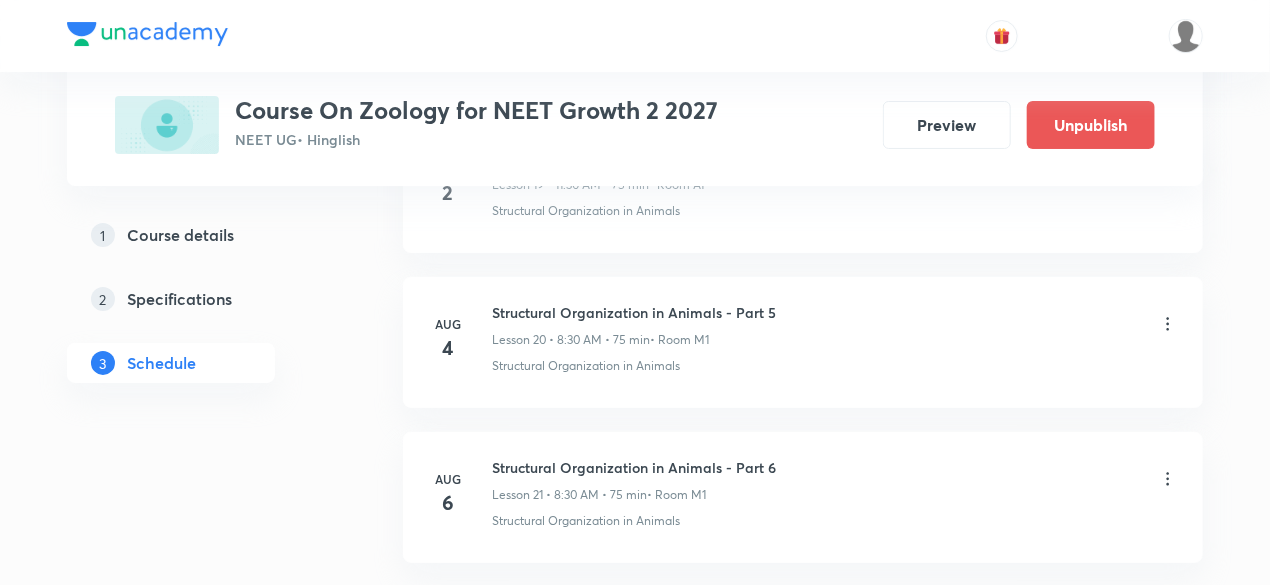 scroll, scrollTop: 3185, scrollLeft: 0, axis: vertical 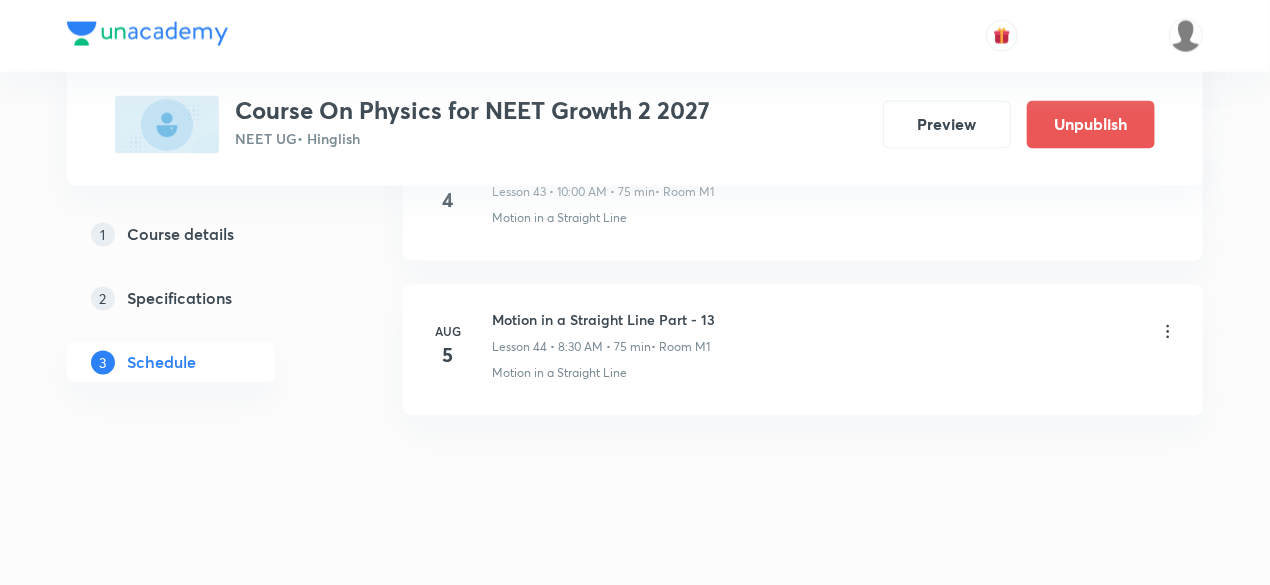 click on "Motion in a Straight Line Part - 13" at bounding box center (603, 320) 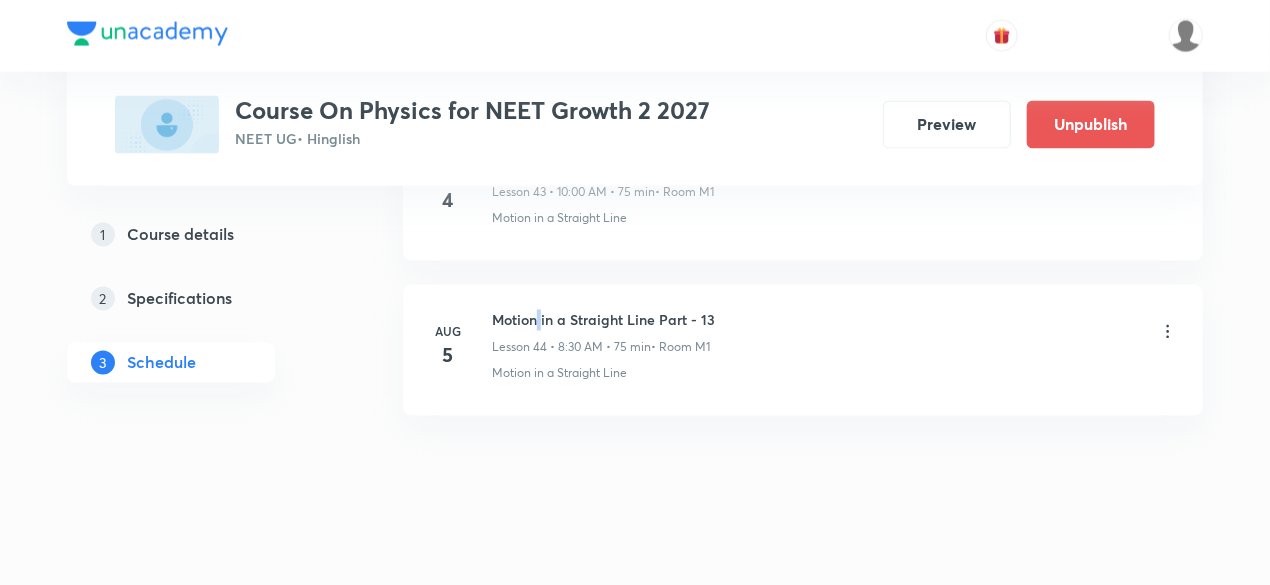 click on "Motion in a Straight Line Part - 13" at bounding box center (603, 320) 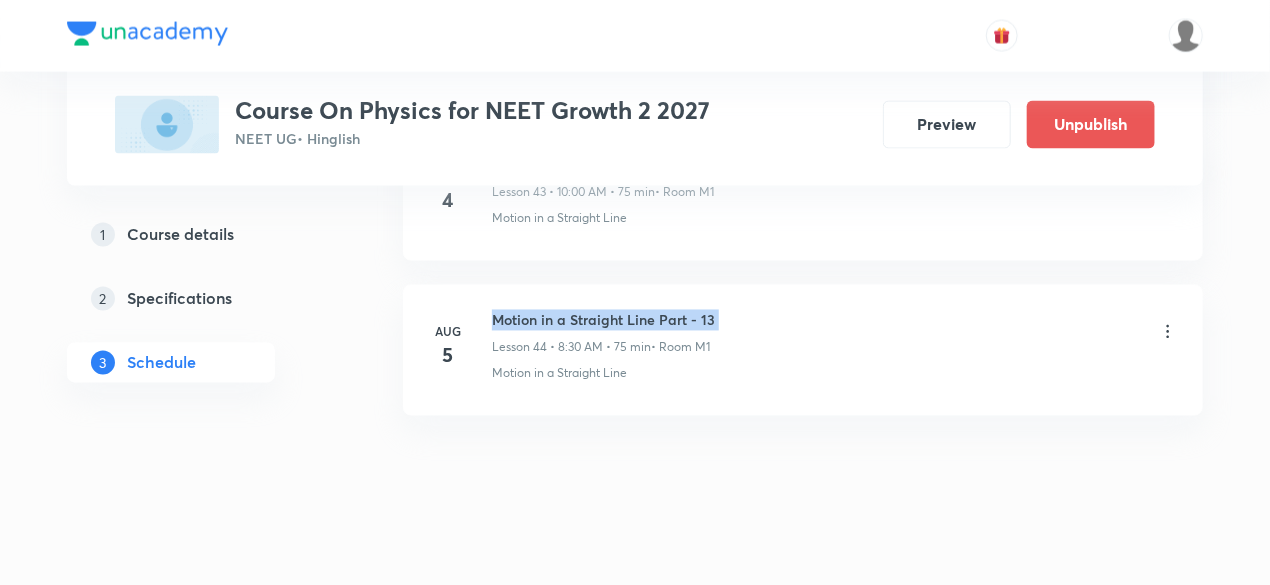 click on "Motion in a Straight Line Part - 13" at bounding box center (603, 320) 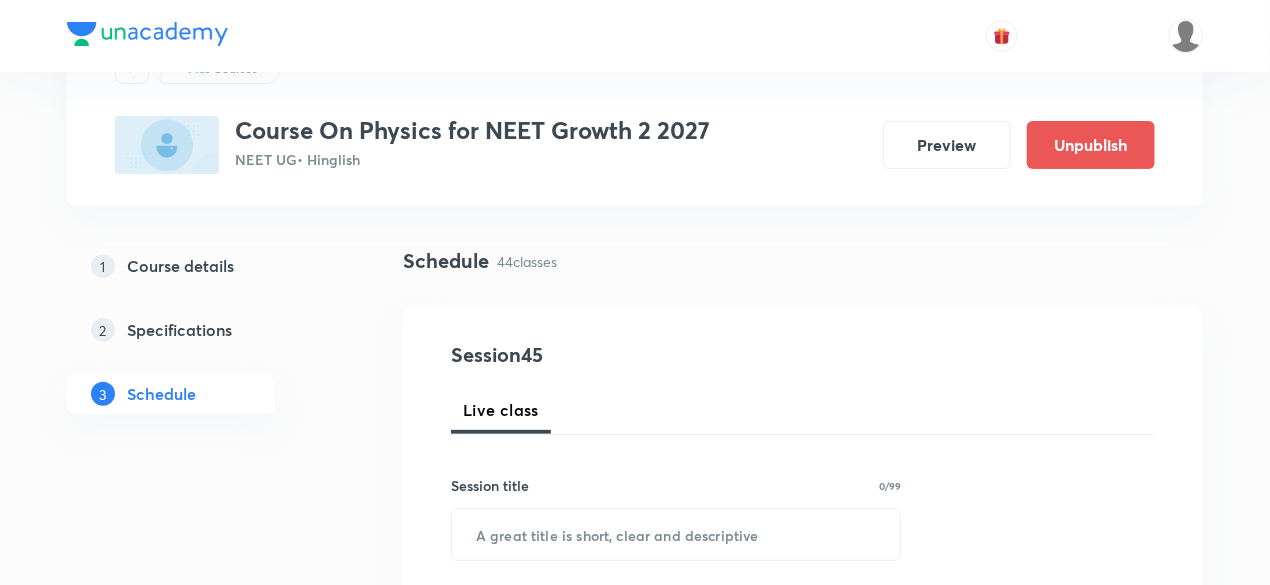 scroll, scrollTop: 240, scrollLeft: 0, axis: vertical 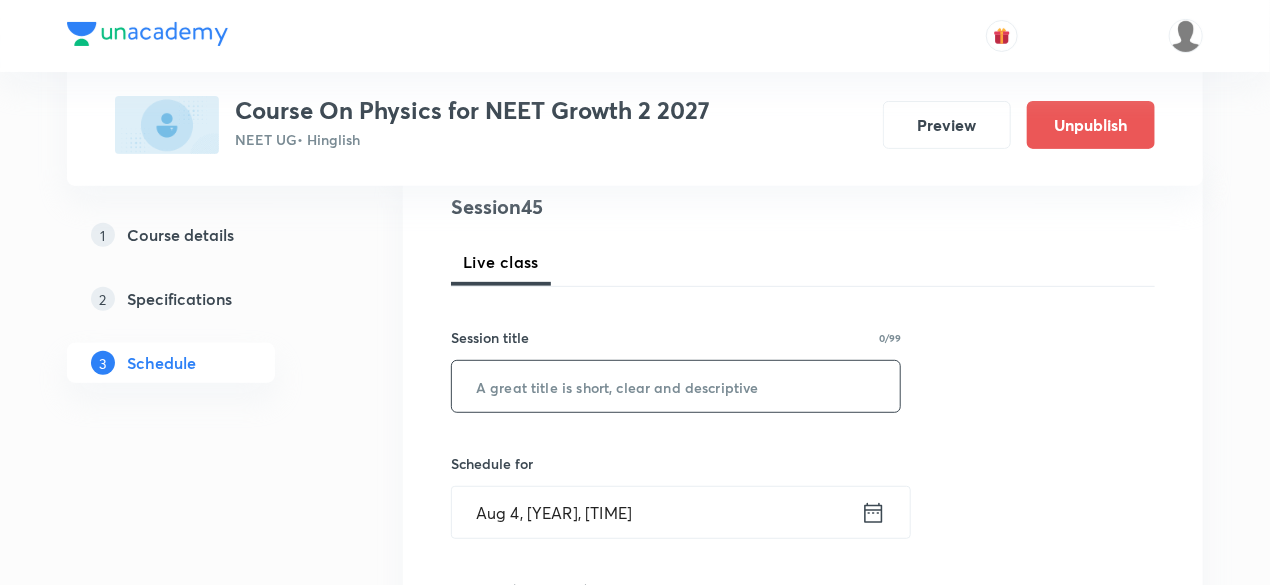 click at bounding box center [676, 386] 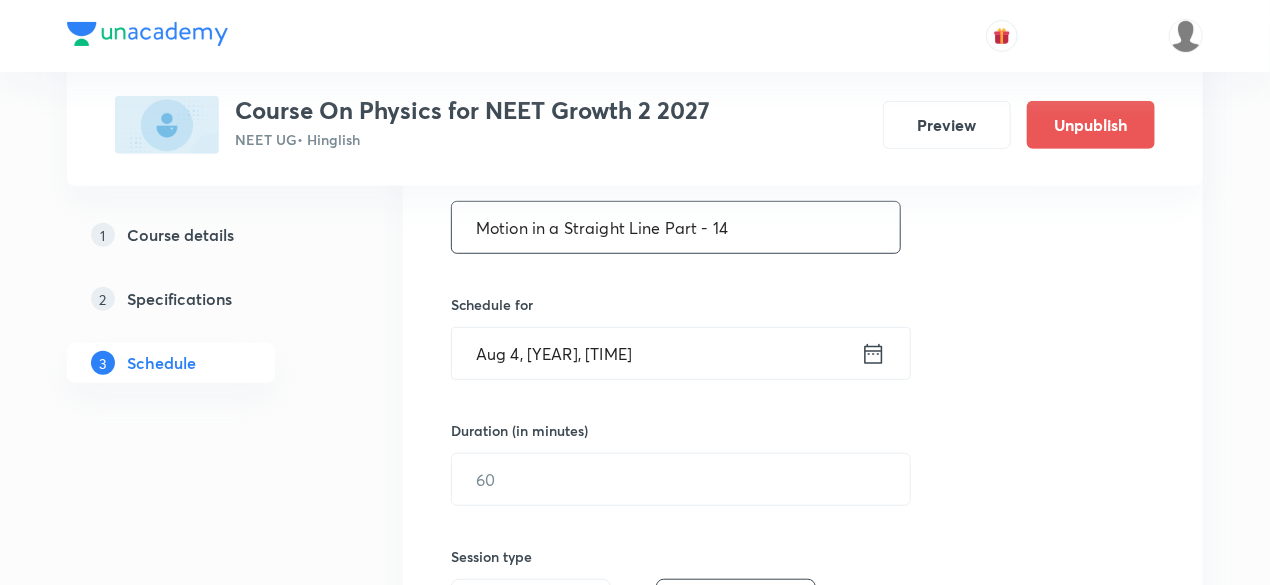 scroll, scrollTop: 400, scrollLeft: 0, axis: vertical 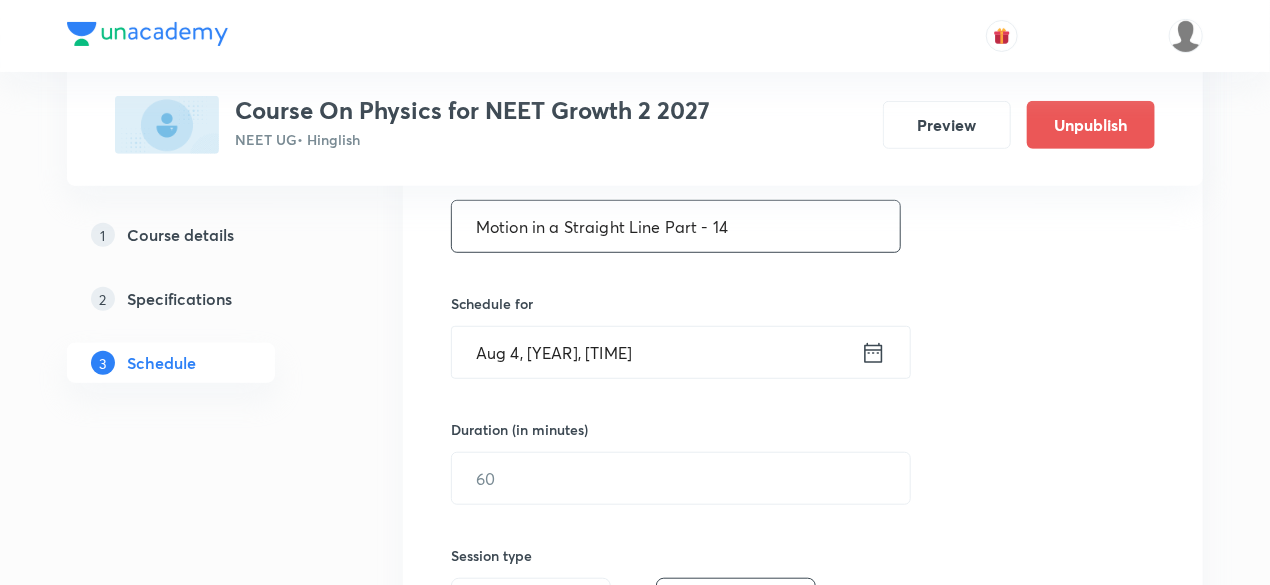 type on "Motion in a Straight Line Part - 14" 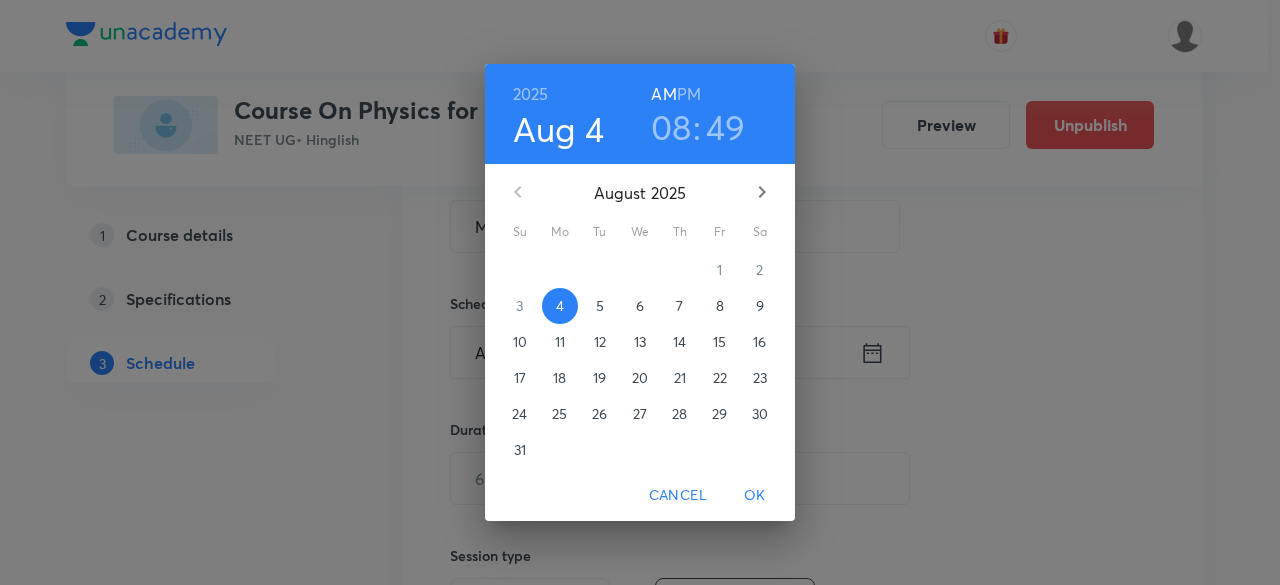 click on "6" at bounding box center [640, 306] 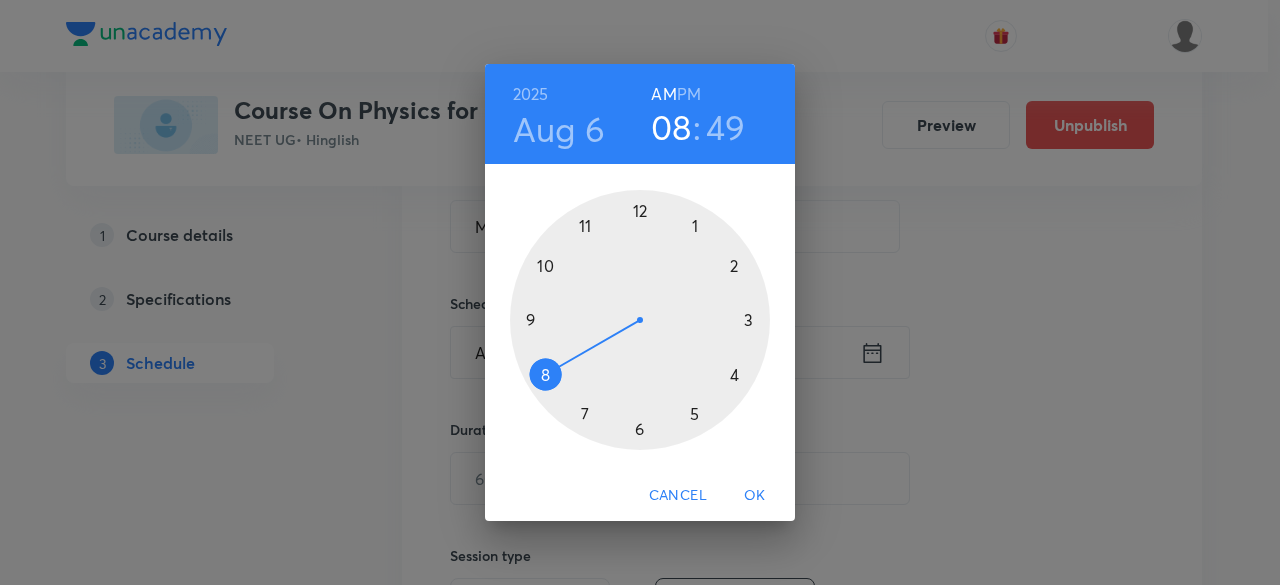 click at bounding box center [640, 320] 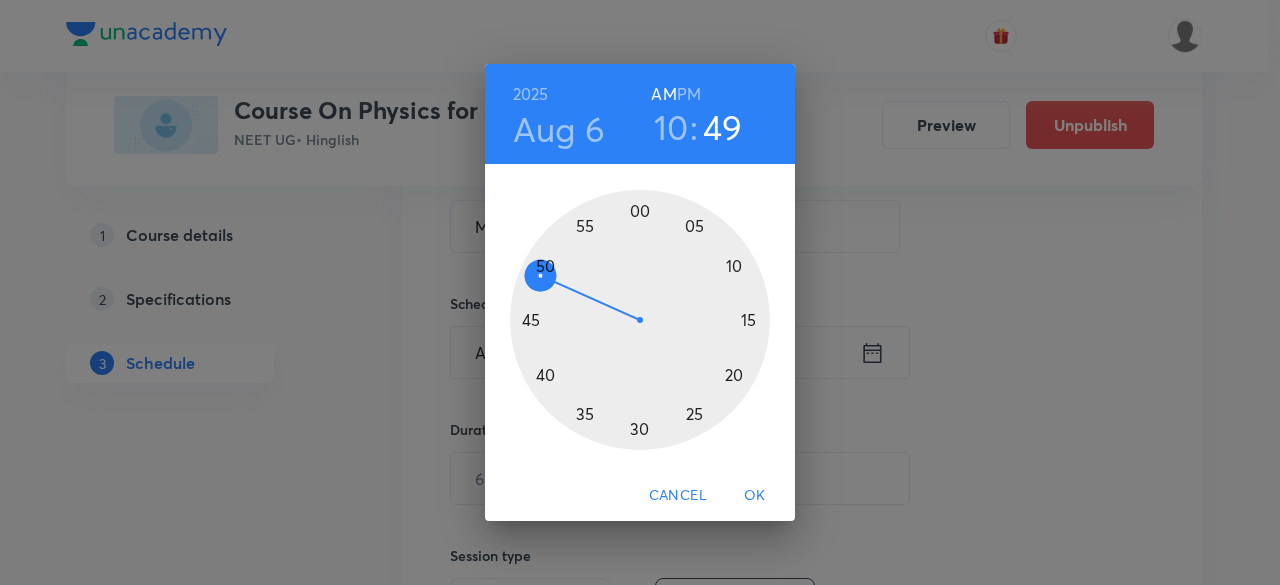 click at bounding box center (640, 320) 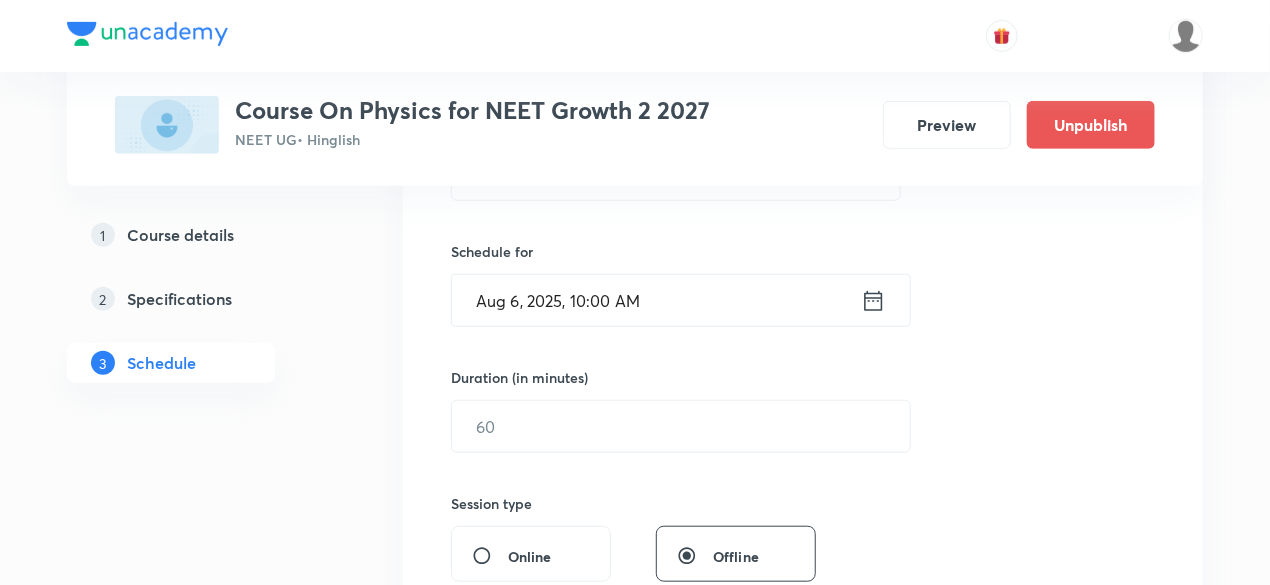 scroll, scrollTop: 480, scrollLeft: 0, axis: vertical 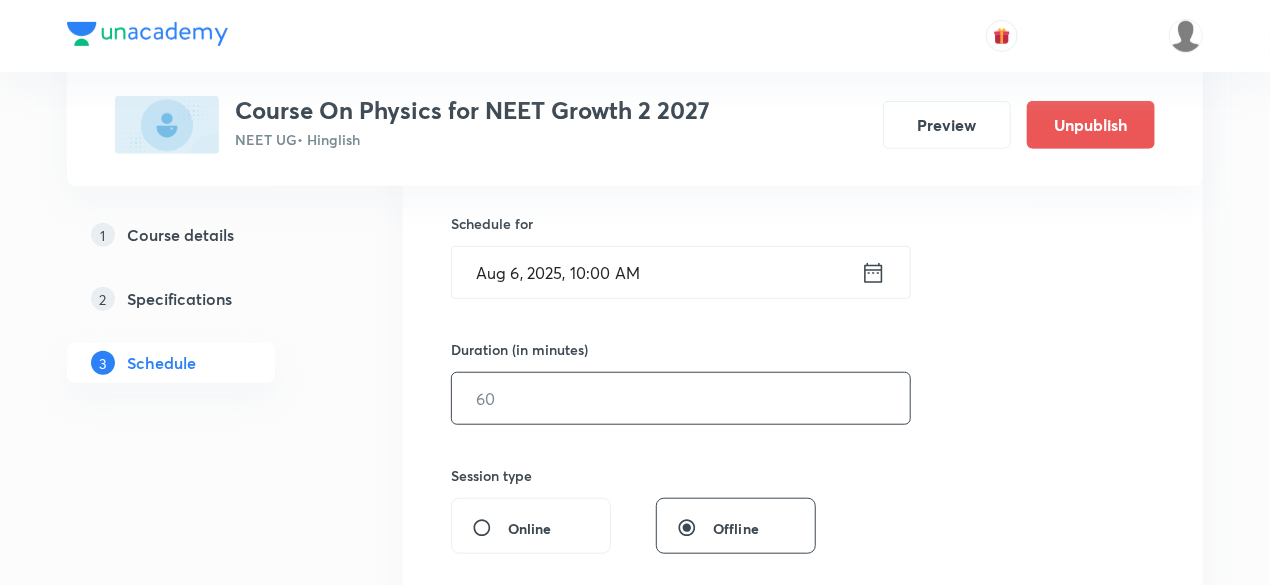 click at bounding box center (681, 398) 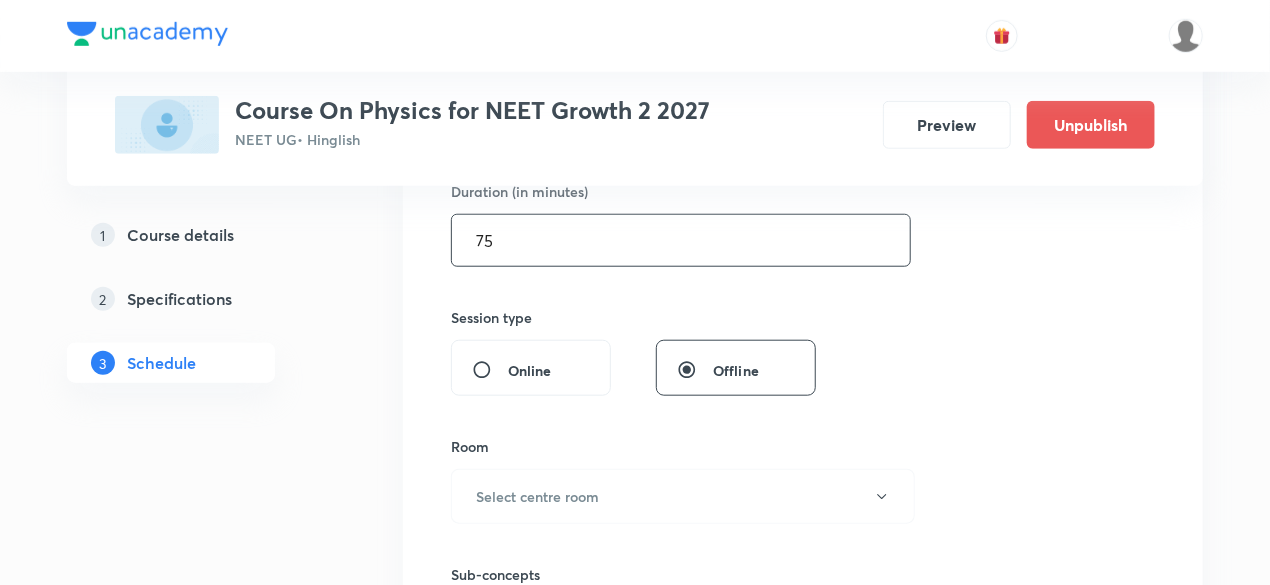 scroll, scrollTop: 640, scrollLeft: 0, axis: vertical 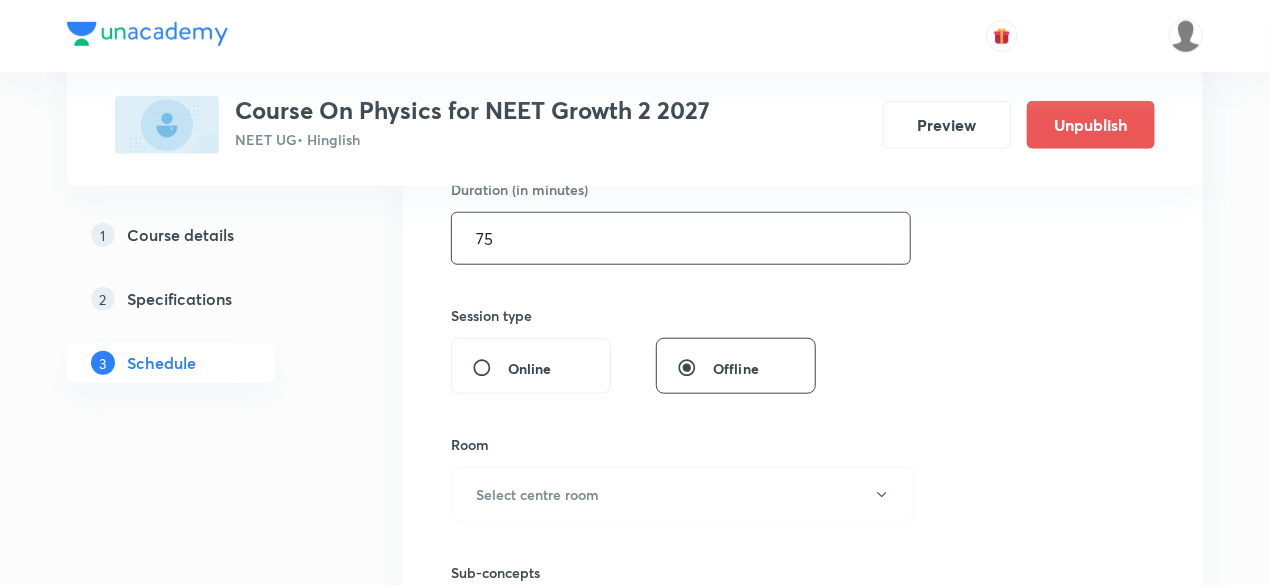 type on "75" 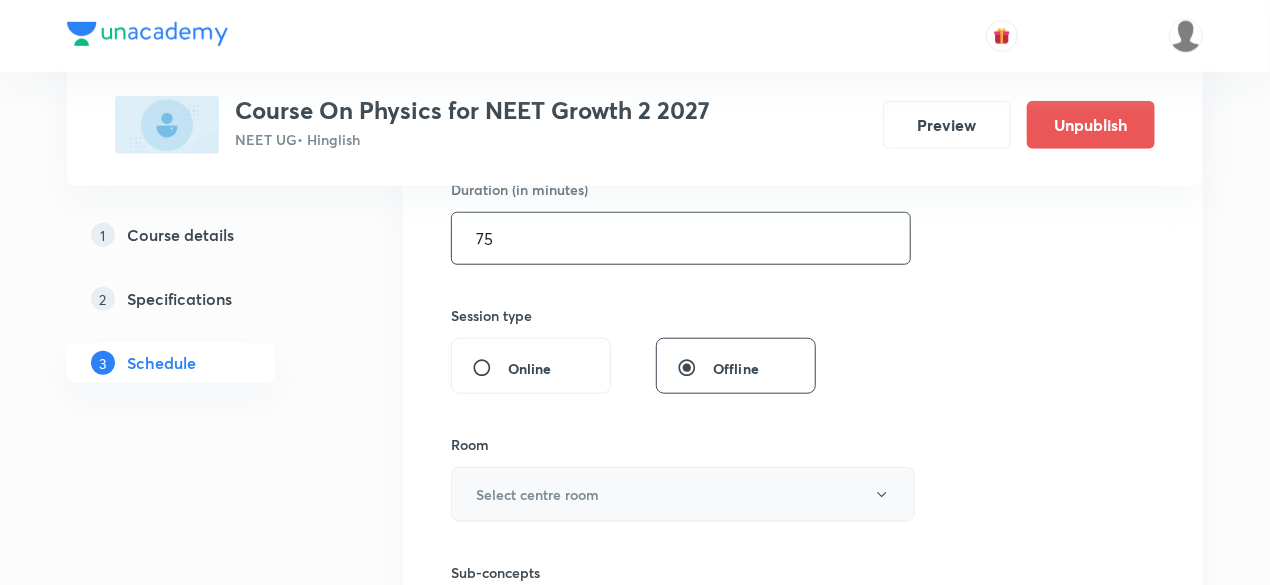 click on "Select centre room" at bounding box center [537, 494] 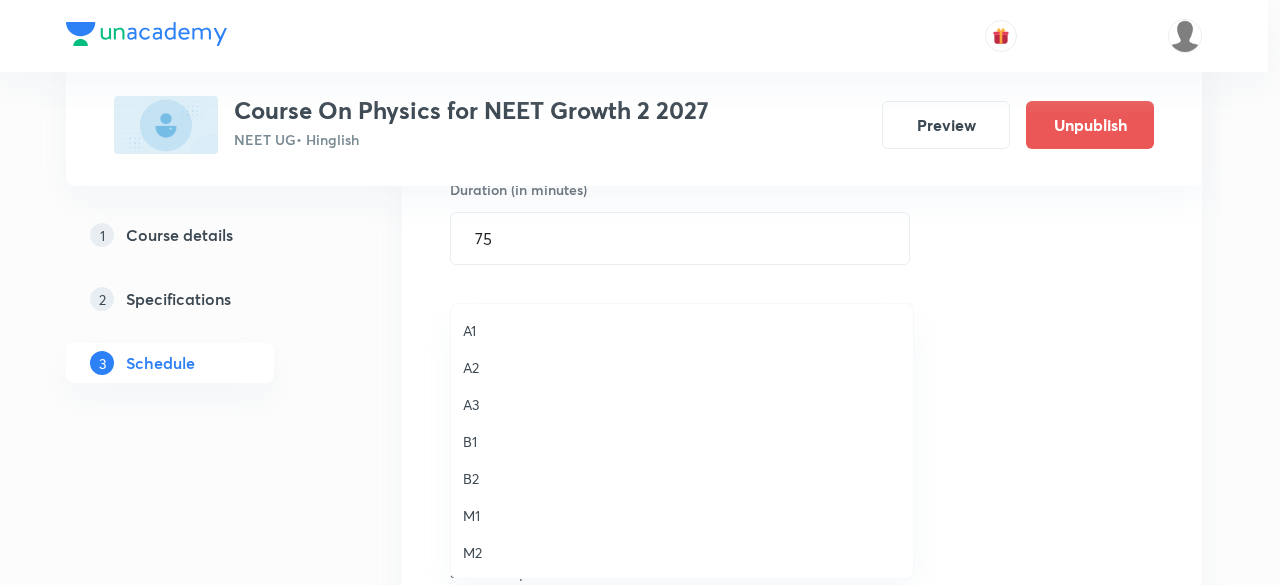 click on "M1" at bounding box center [682, 515] 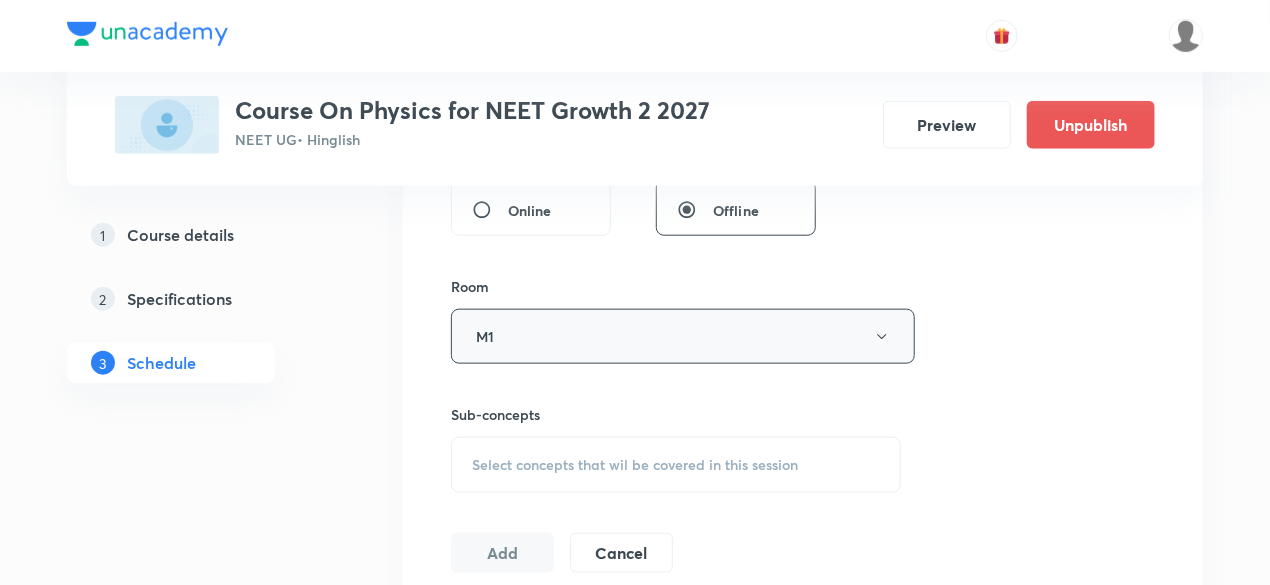 scroll, scrollTop: 800, scrollLeft: 0, axis: vertical 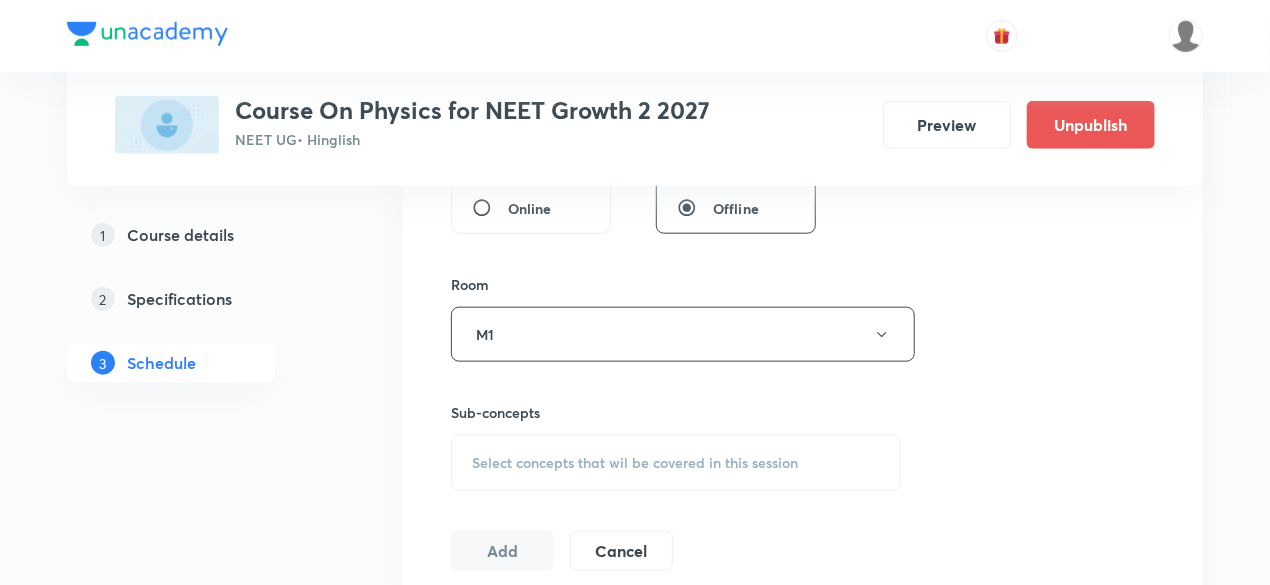 click on "Select concepts that wil be covered in this session" at bounding box center (676, 463) 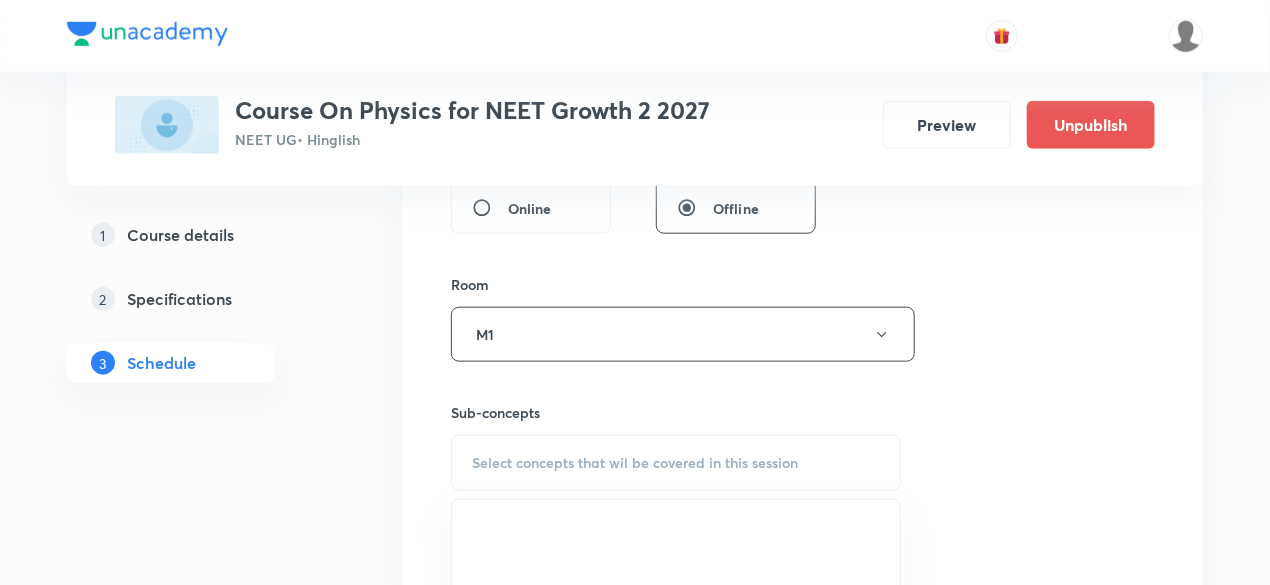 scroll, scrollTop: 880, scrollLeft: 0, axis: vertical 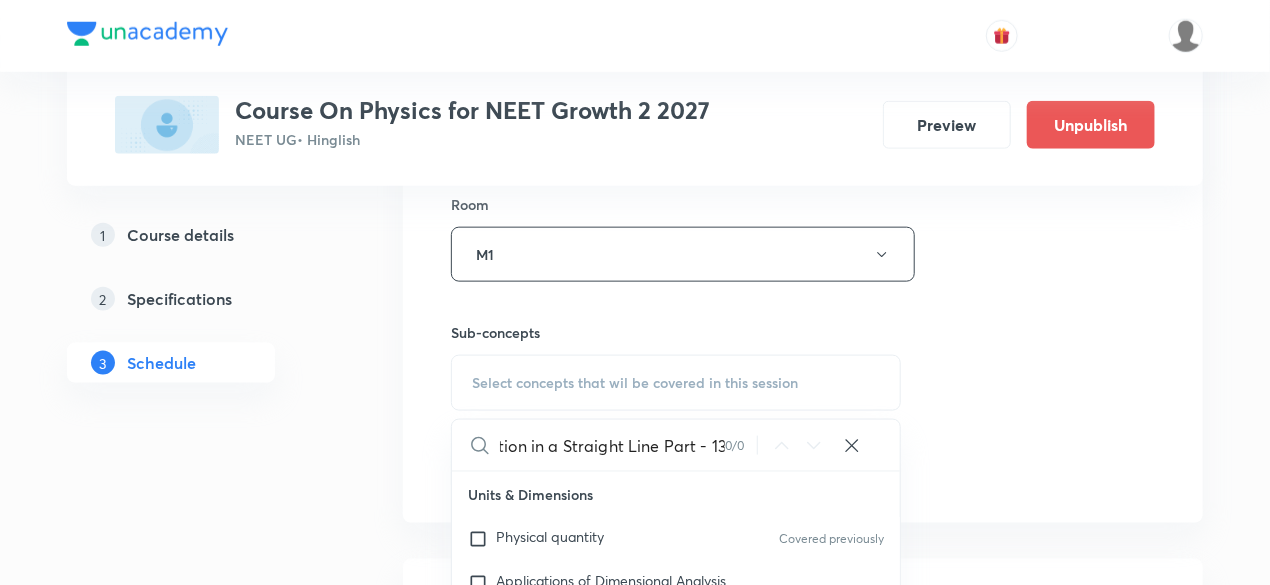 drag, startPoint x: 587, startPoint y: 450, endPoint x: 740, endPoint y: 451, distance: 153.00327 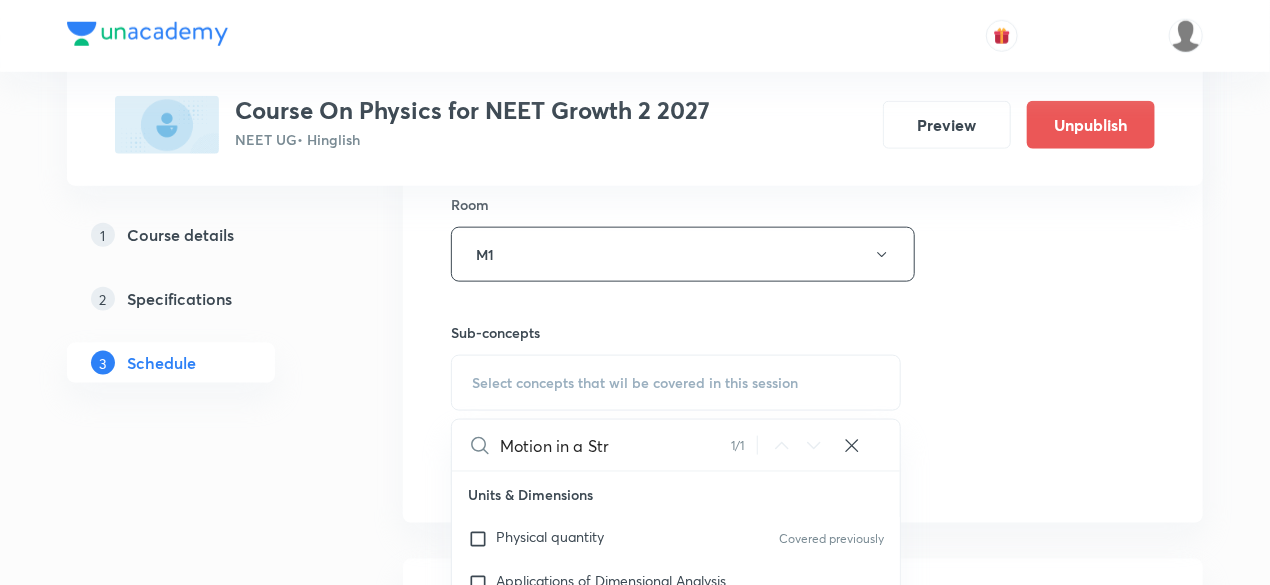 scroll, scrollTop: 0, scrollLeft: 0, axis: both 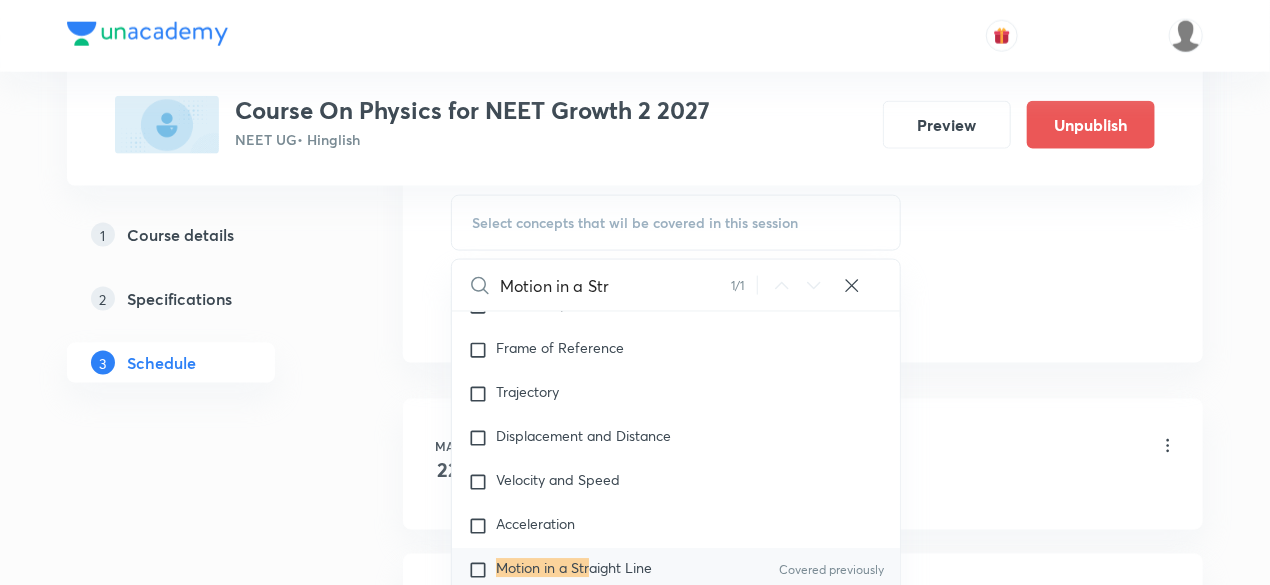 type on "Motion in a Str" 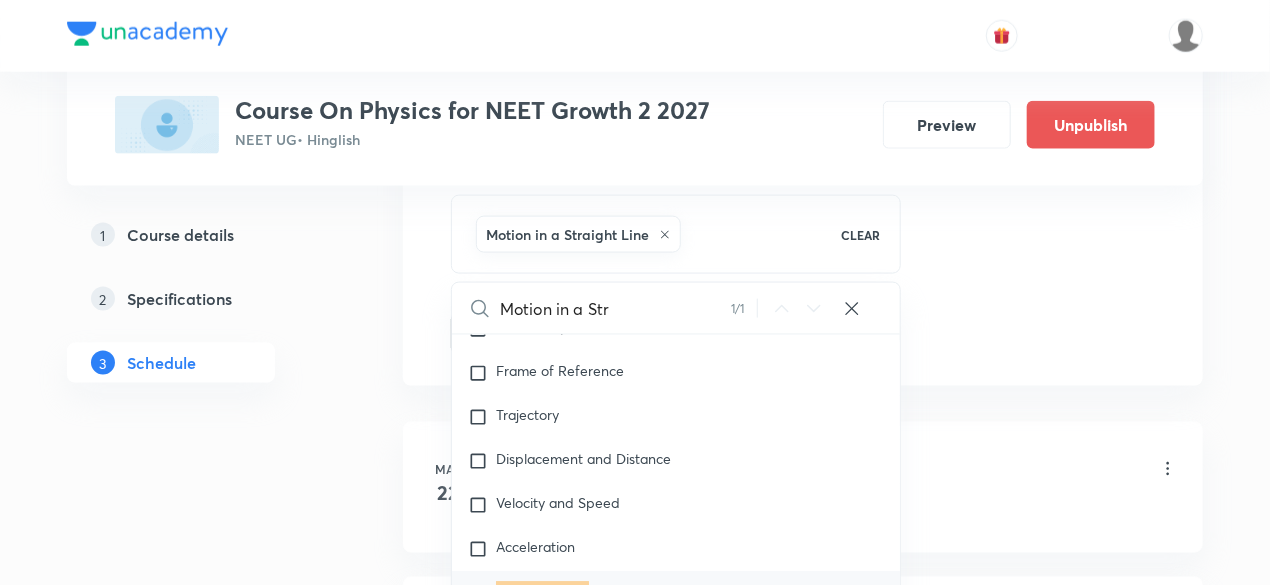click on "Plus Courses Course On Physics for NEET Growth 2 2027 NEET UG  • Hinglish Preview Unpublish 1 Course details 2 Specifications 3 Schedule Schedule 44  classes Session  45 Live class Session title 35/99 Motion in a Straight Line Part - 14 ​ Schedule for Aug 6, 2025, 10:00 AM ​ Duration (in minutes) 75 ​   Session type Online Offline Room M1 Sub-concepts Motion in a Straight Line  CLEAR Motion in a Str 1 / 1 ​ Units & Dimensions Physical quantity Covered previously Applications of Dimensional Analysis Significant Figures Units of Physical Quantities System of Units Dimensions of Some Mathematical Functions Unit and Dimension Covered previously Product of Two Vectors Covered previously Subtraction of Vectors Covered previously Cross Product Least Count Analysis Errors of Measurement Covered previously Vernier Callipers Screw Gauge Zero Error Basic Mathematics Elementary Algebra Elementary Trigonometry Basic Coordinate Geometry Functions Differentiation Covered previously Integral of a Function Error Add" at bounding box center [635, 3221] 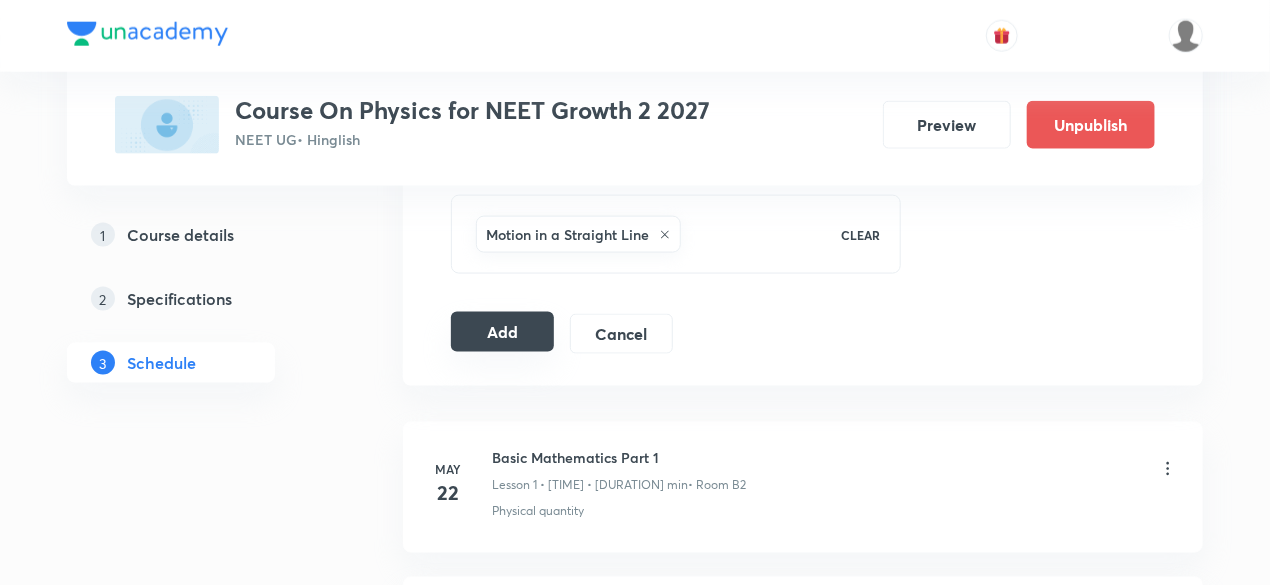 click on "Add" at bounding box center [502, 332] 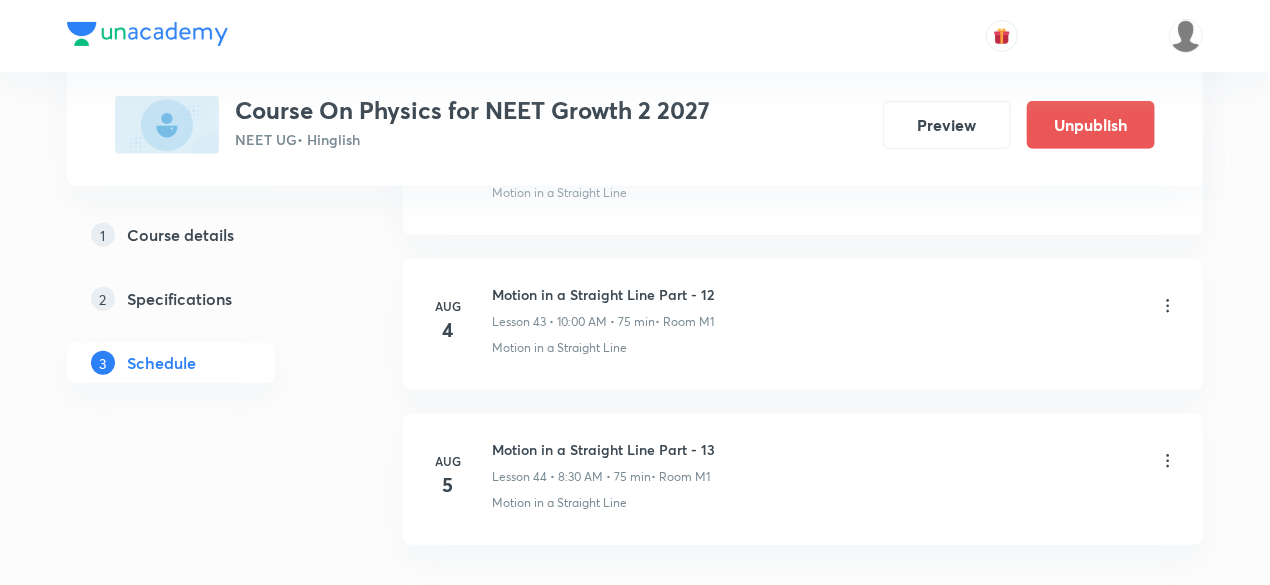 scroll, scrollTop: 6741, scrollLeft: 0, axis: vertical 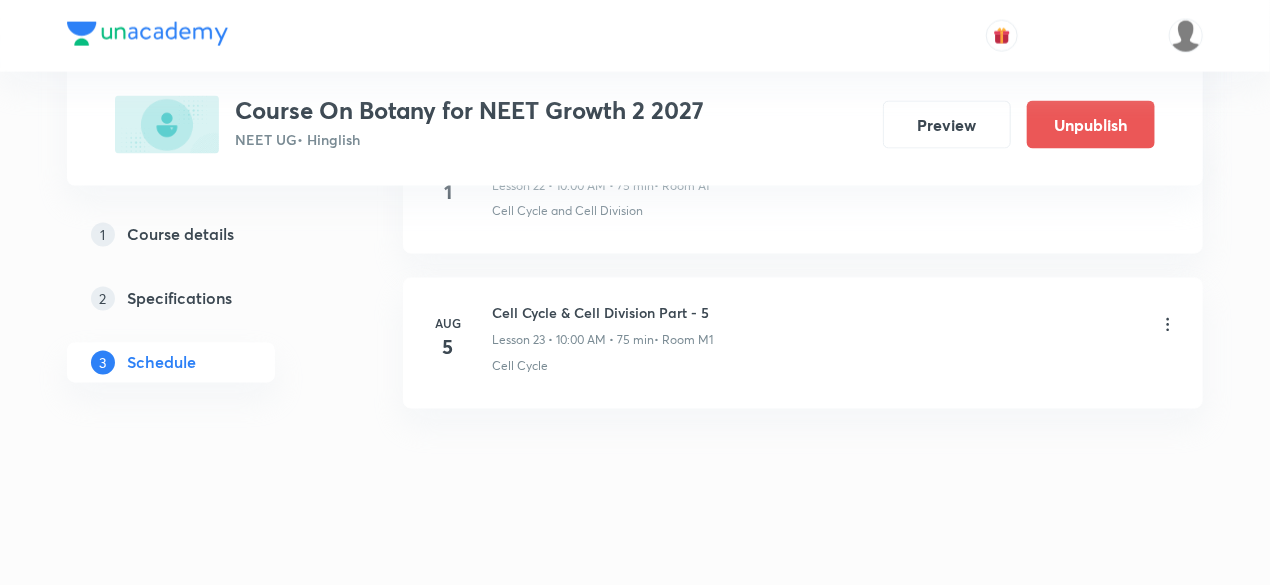 click on "Cell Cycle & Cell Division Part - 5" at bounding box center (602, 313) 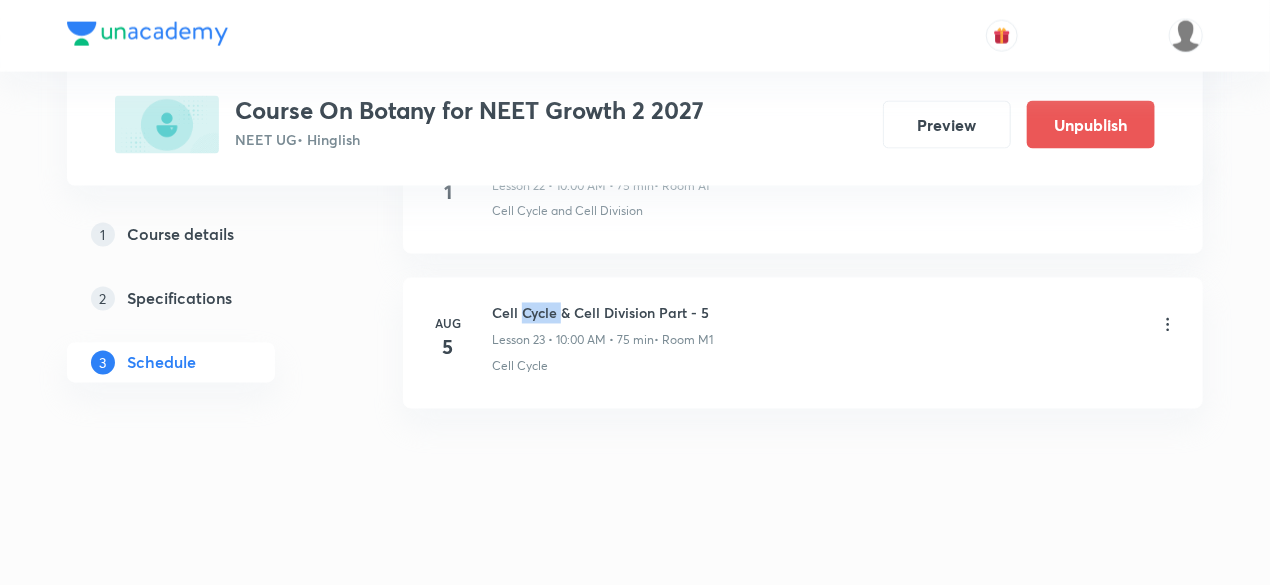 click on "Cell Cycle & Cell Division Part - 5" at bounding box center [602, 313] 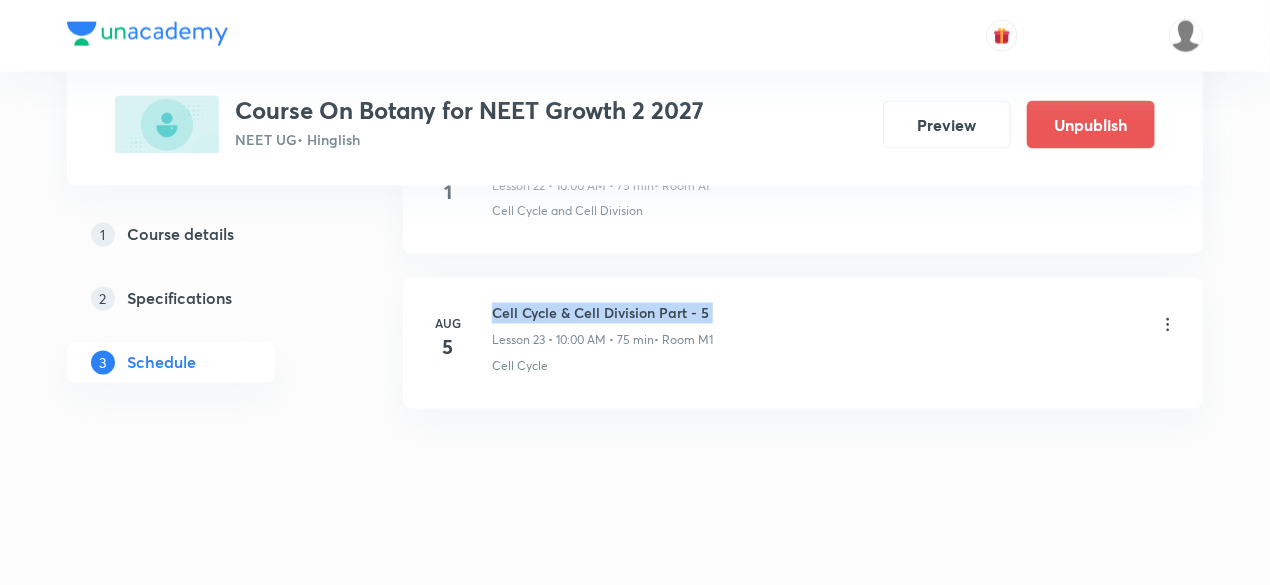 click on "Cell Cycle & Cell Division Part - 5" at bounding box center [602, 313] 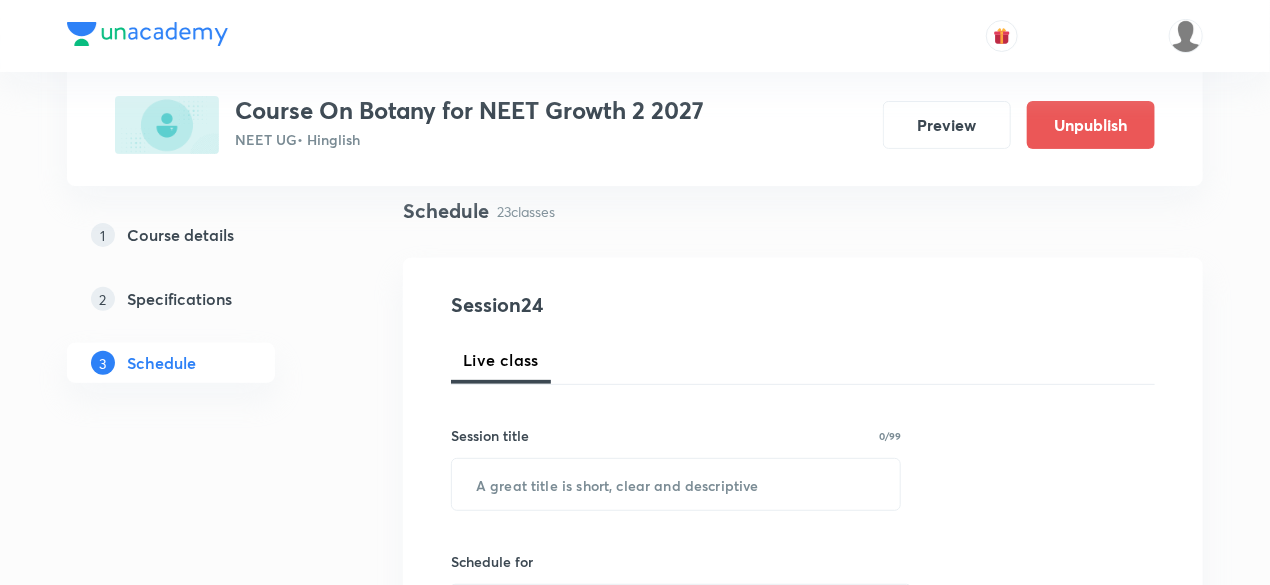 scroll, scrollTop: 320, scrollLeft: 0, axis: vertical 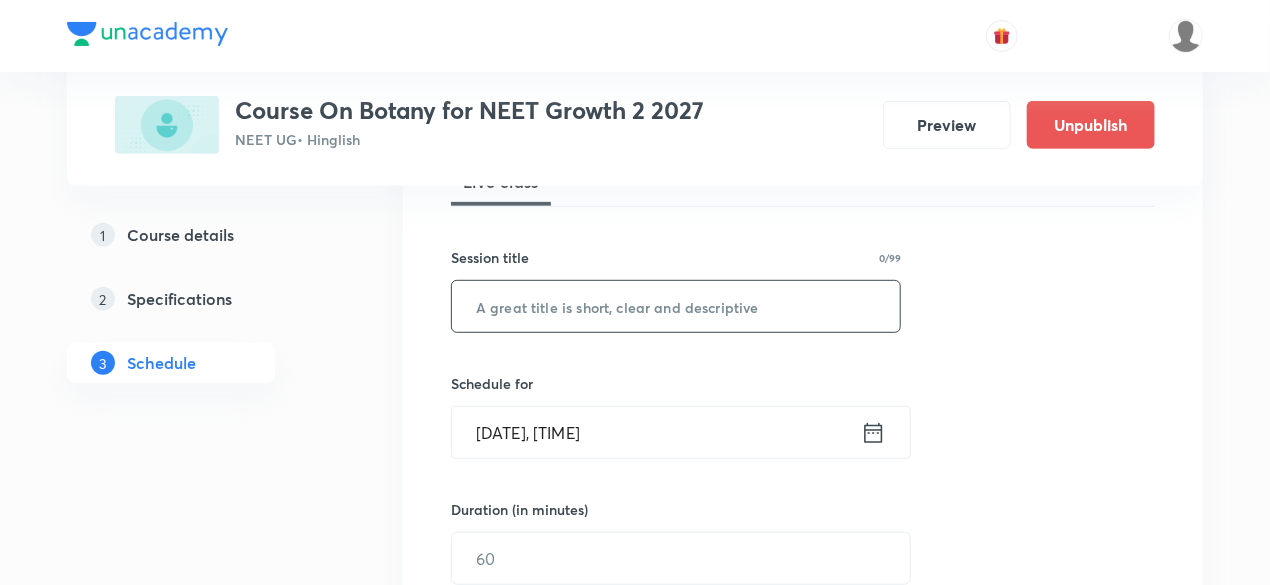 click at bounding box center (676, 306) 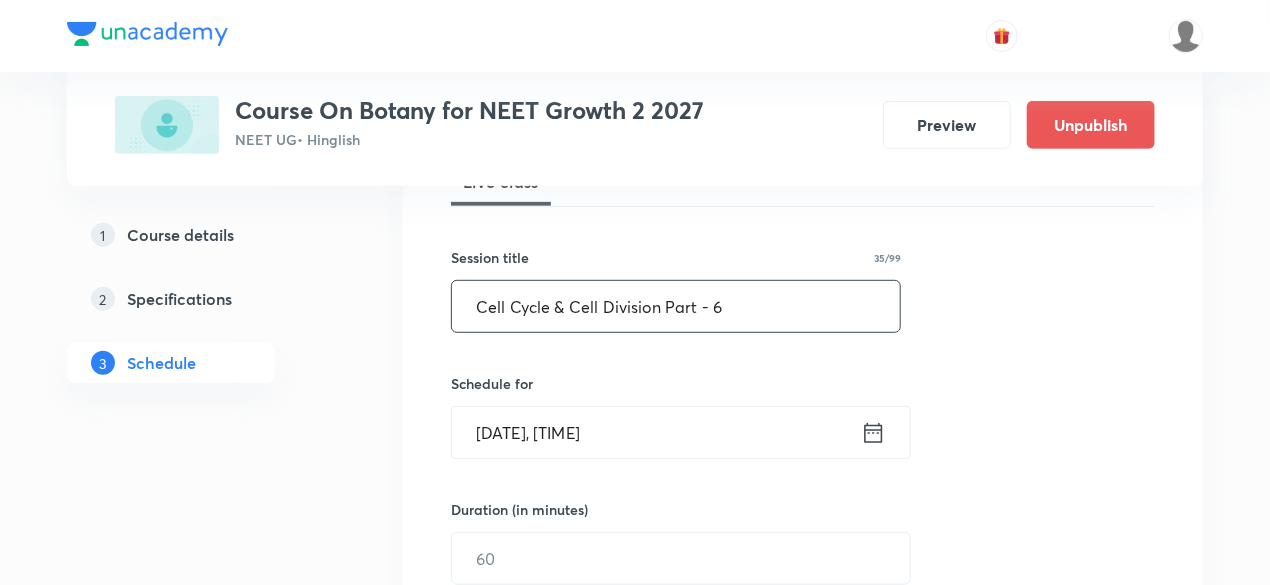 type on "Cell Cycle & Cell Division Part - 6" 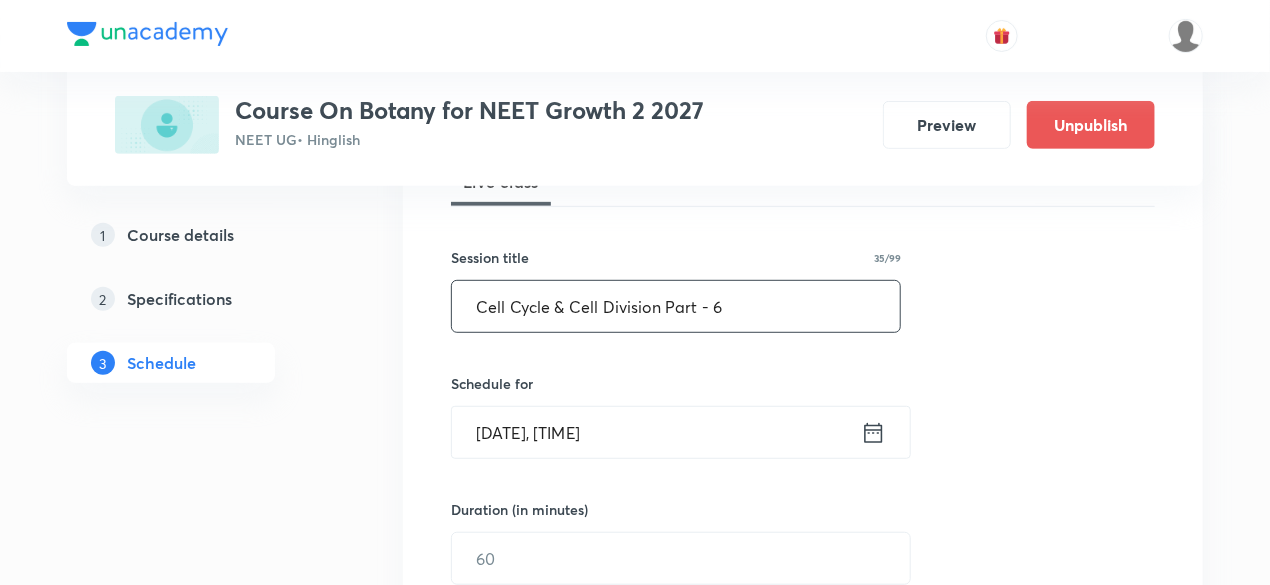 click on "[DATE], [TIME]" at bounding box center (656, 432) 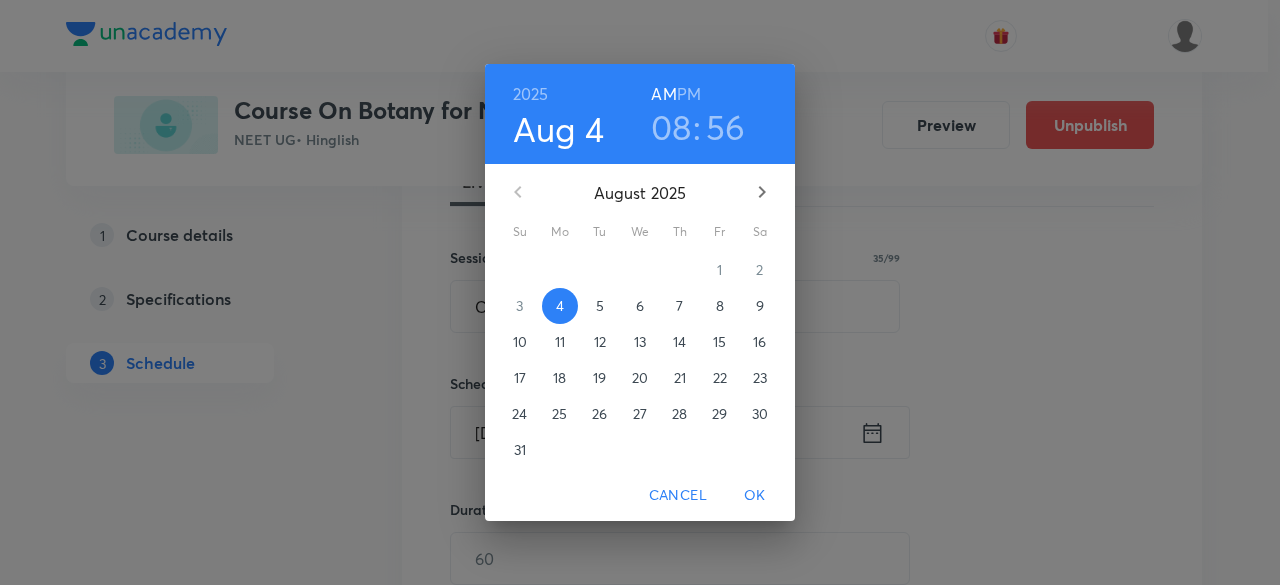 click on "7" at bounding box center (680, 306) 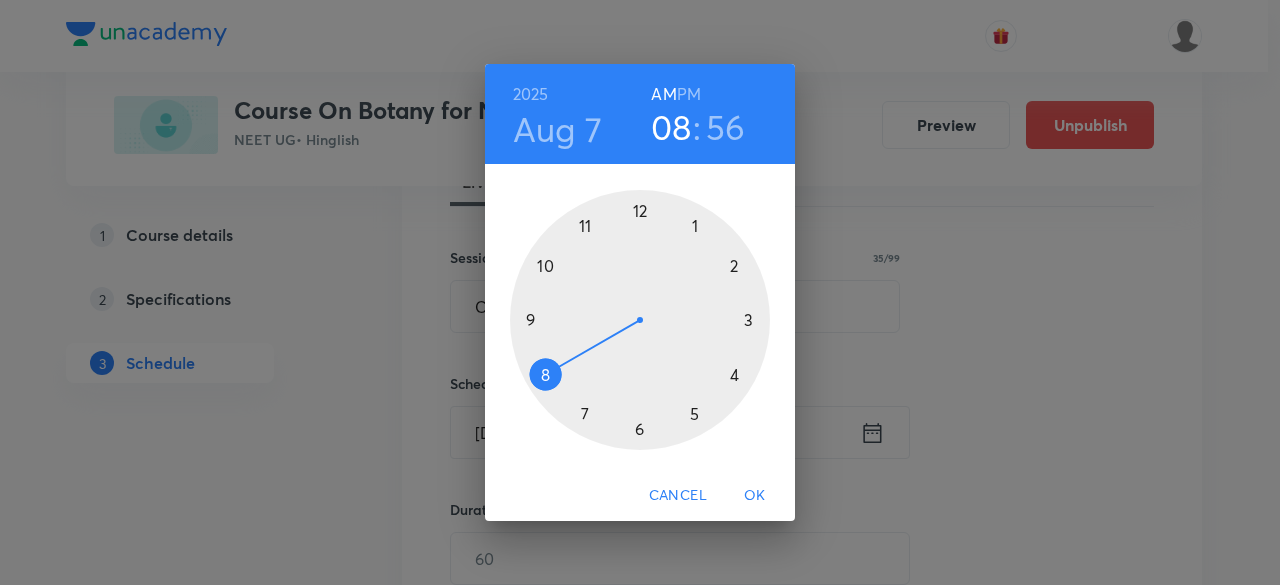click at bounding box center (640, 320) 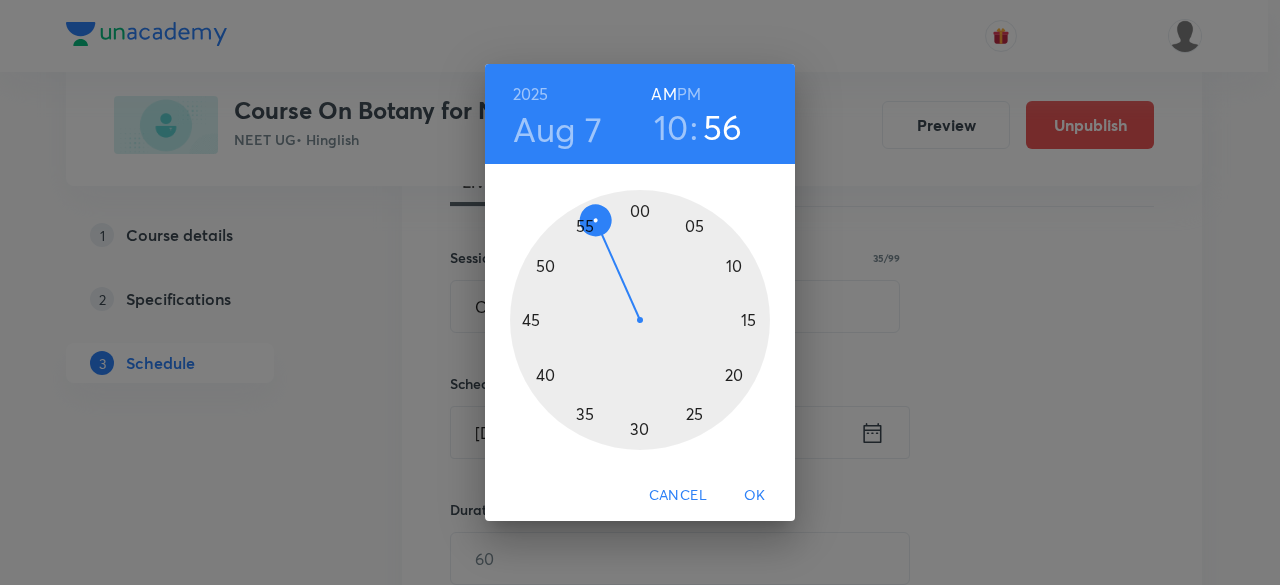 click at bounding box center [640, 320] 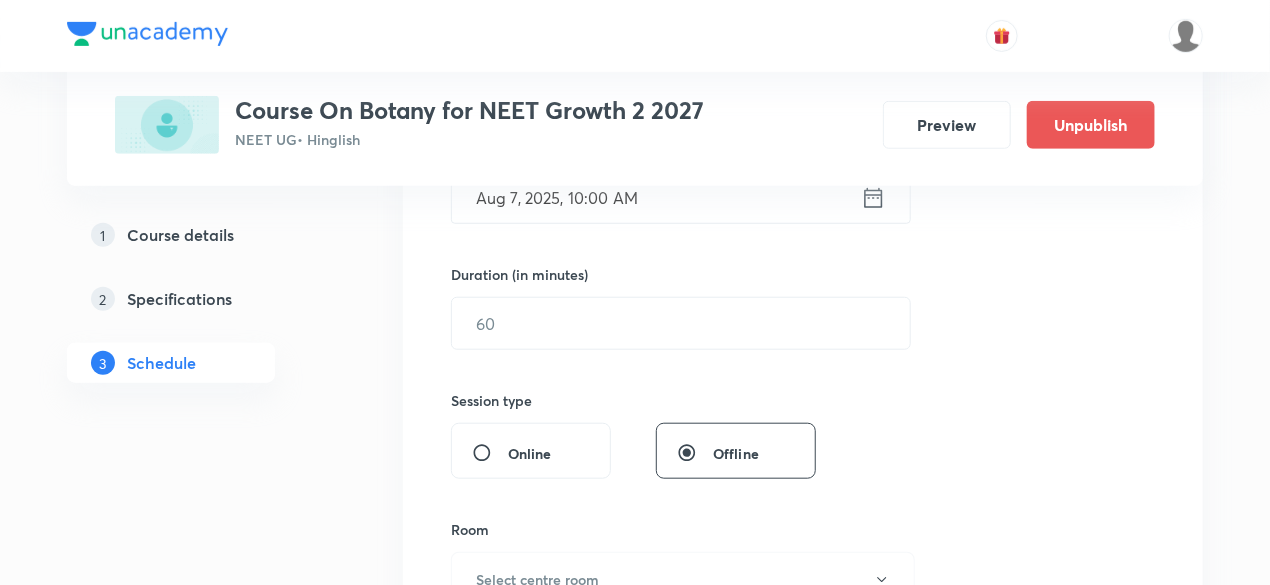 scroll, scrollTop: 560, scrollLeft: 0, axis: vertical 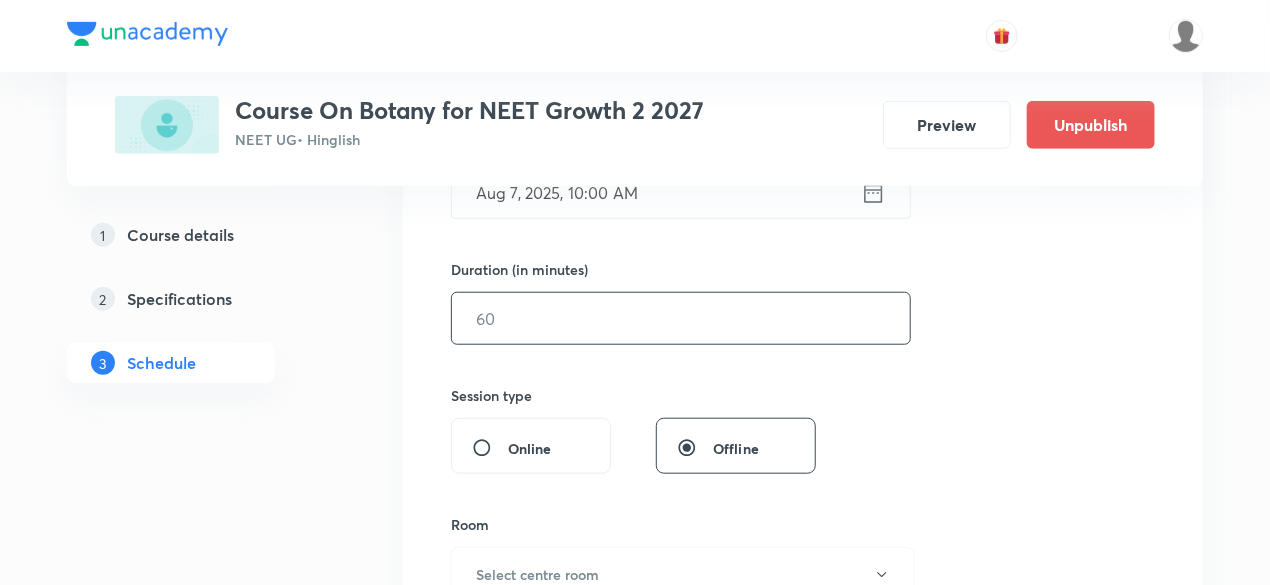 click at bounding box center [681, 318] 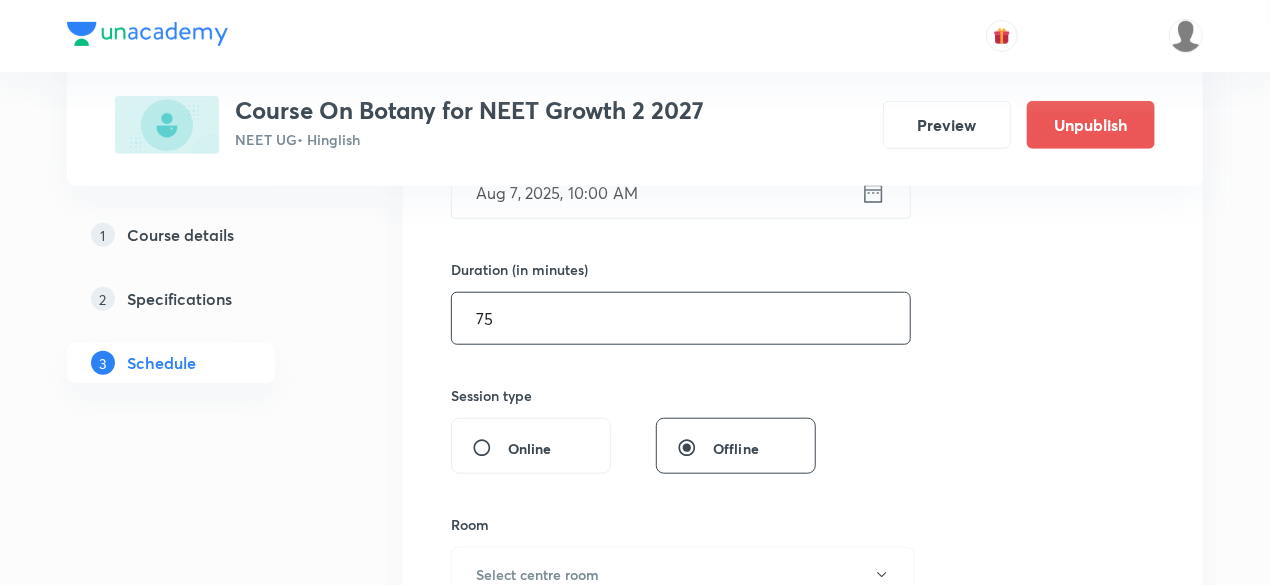 type on "75" 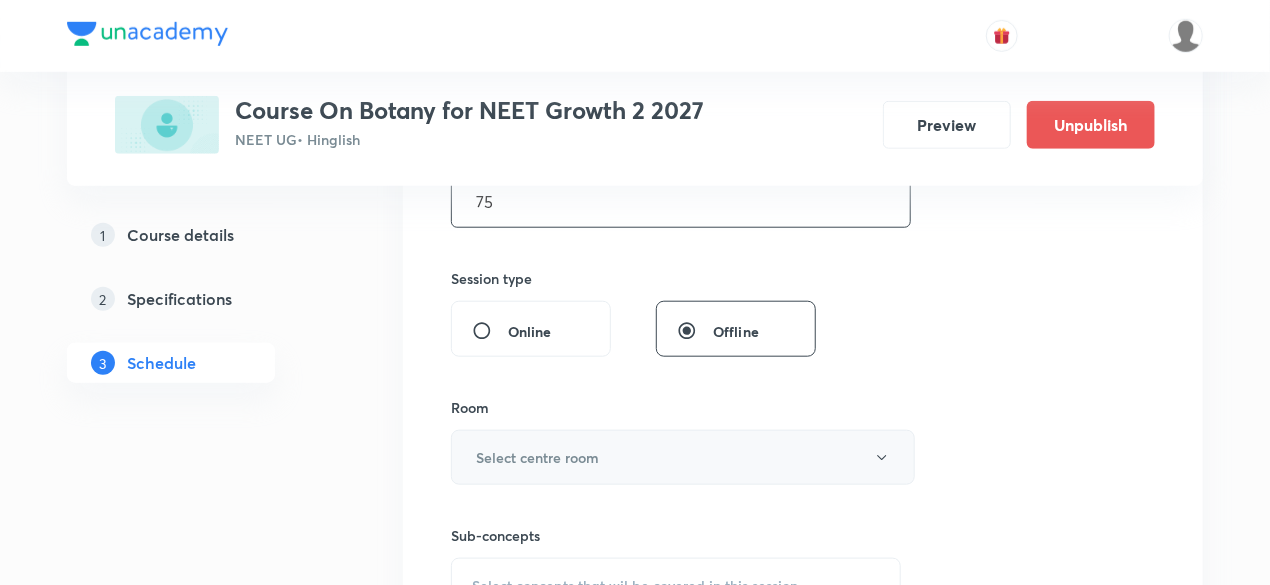 scroll, scrollTop: 720, scrollLeft: 0, axis: vertical 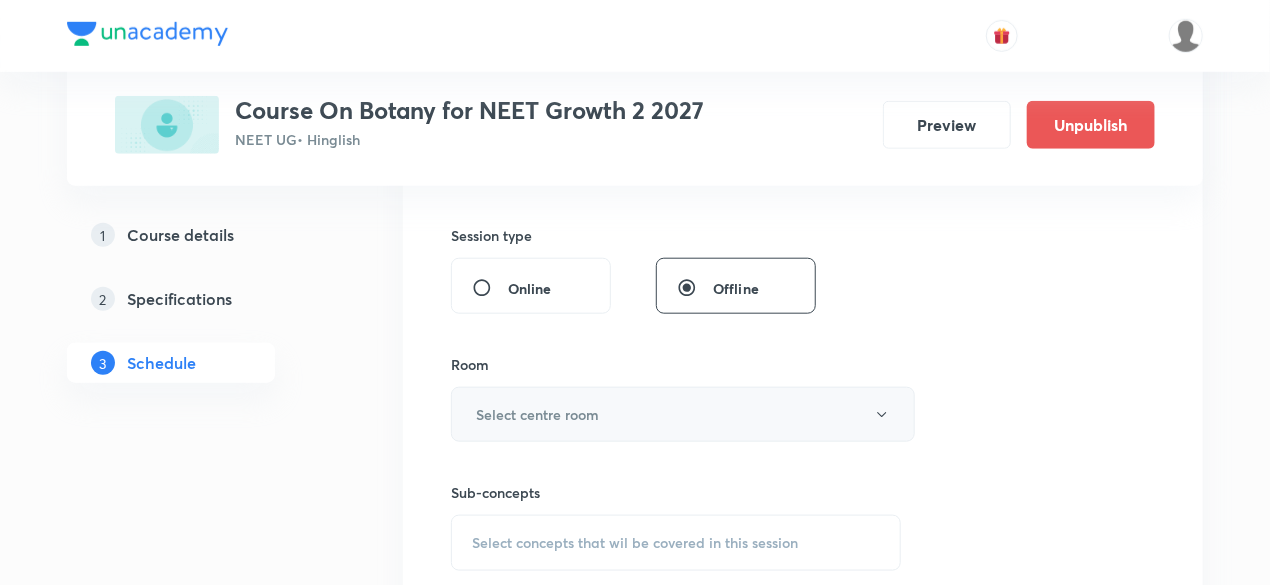 click on "Select centre room" at bounding box center [537, 414] 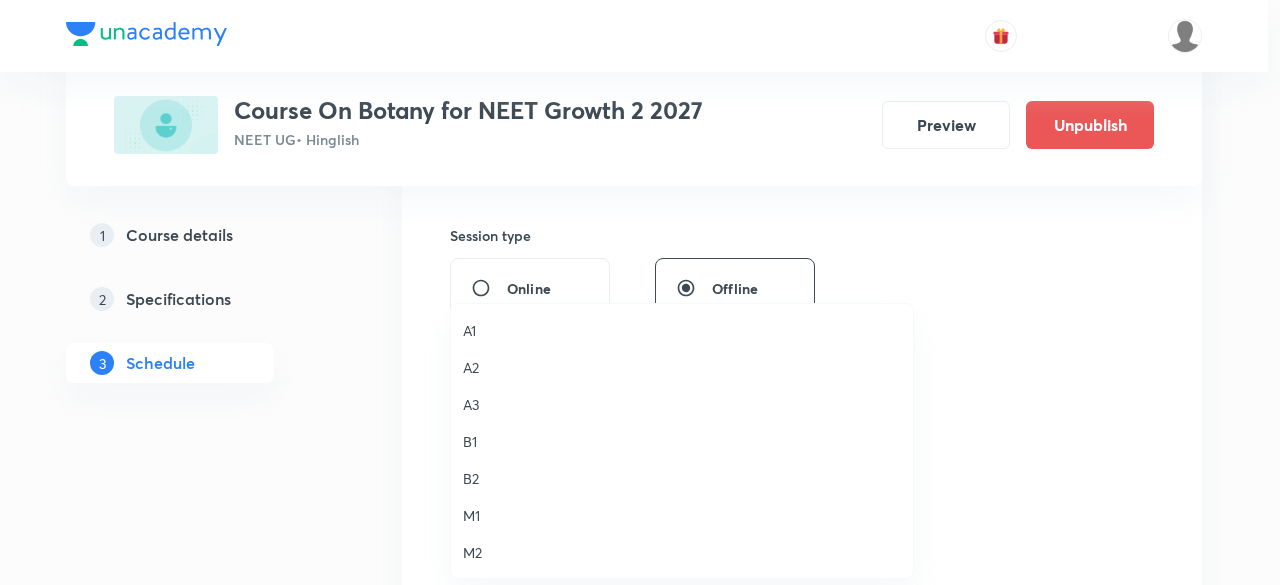 click on "M1" at bounding box center [682, 515] 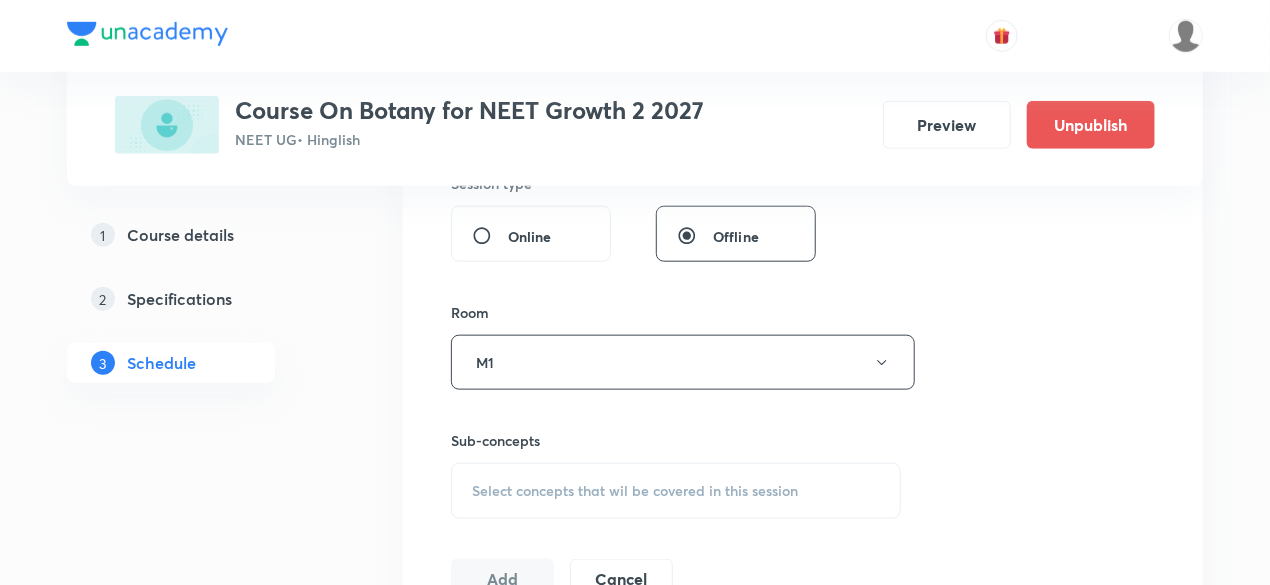 scroll, scrollTop: 800, scrollLeft: 0, axis: vertical 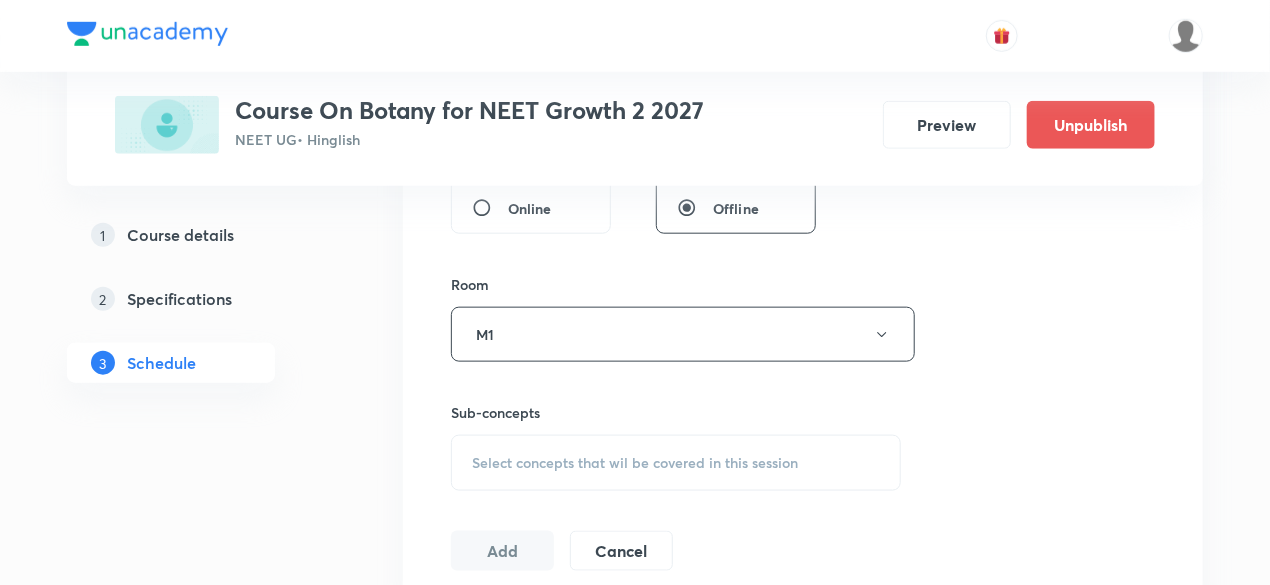 click on "Select concepts that wil be covered in this session" at bounding box center (635, 463) 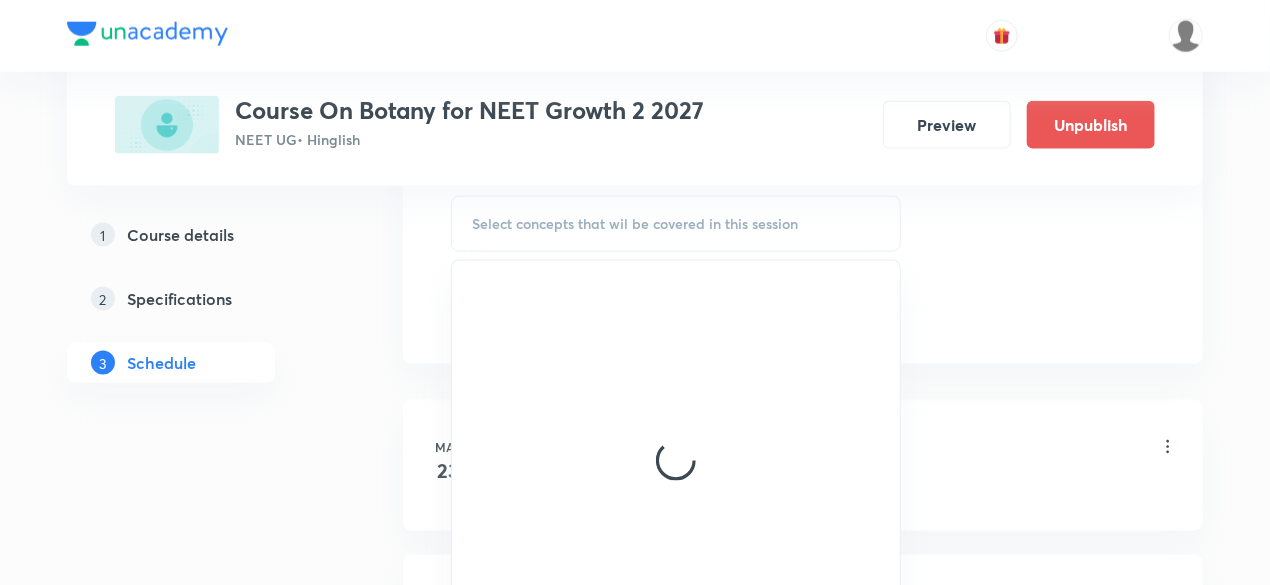 scroll, scrollTop: 1040, scrollLeft: 0, axis: vertical 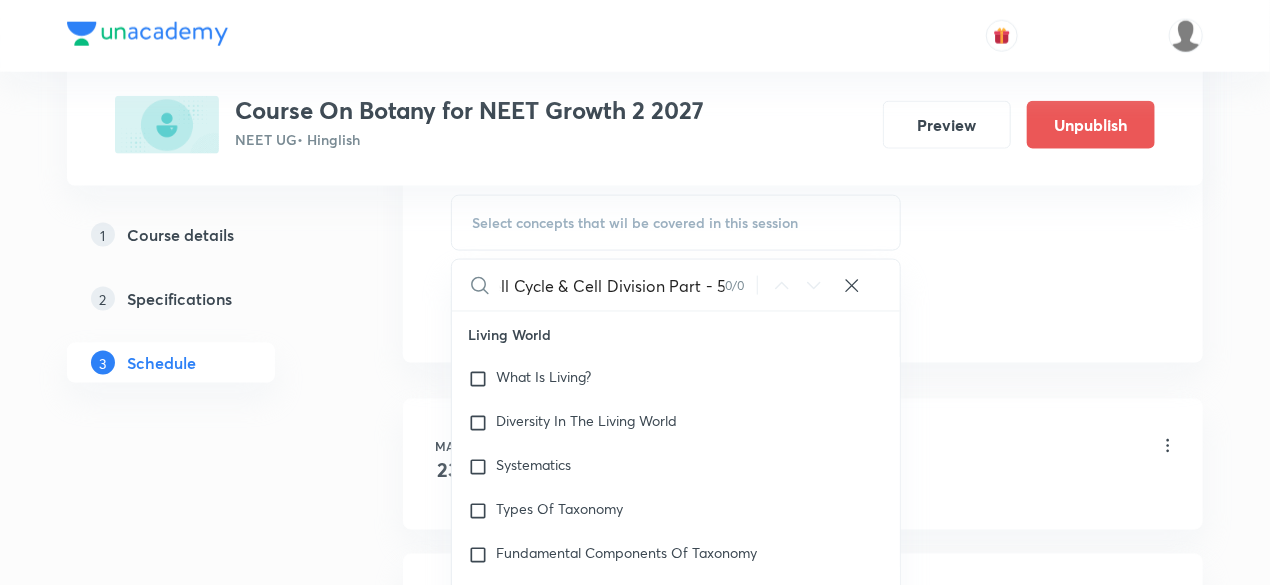 drag, startPoint x: 544, startPoint y: 285, endPoint x: 736, endPoint y: 292, distance: 192.12756 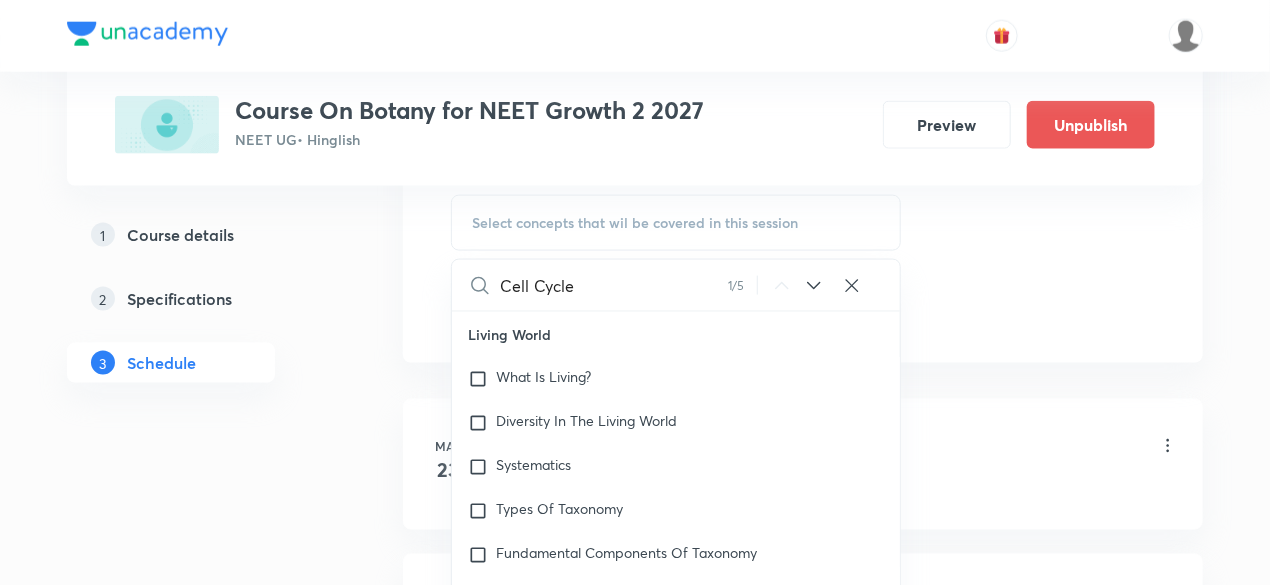 scroll, scrollTop: 0, scrollLeft: 0, axis: both 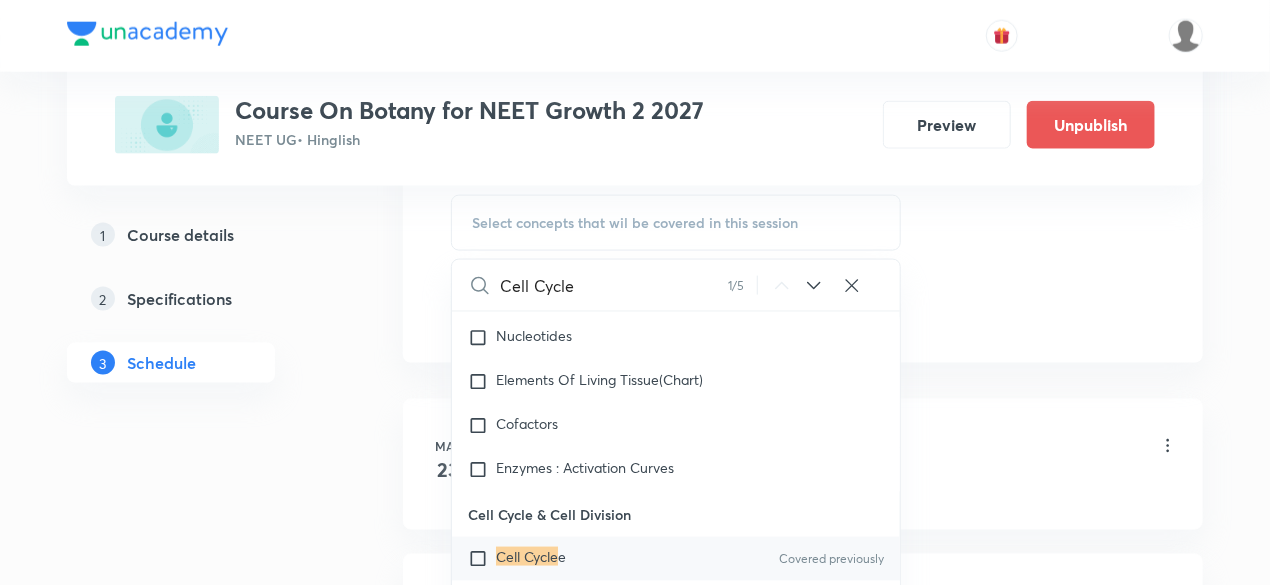 type on "Cell Cycl" 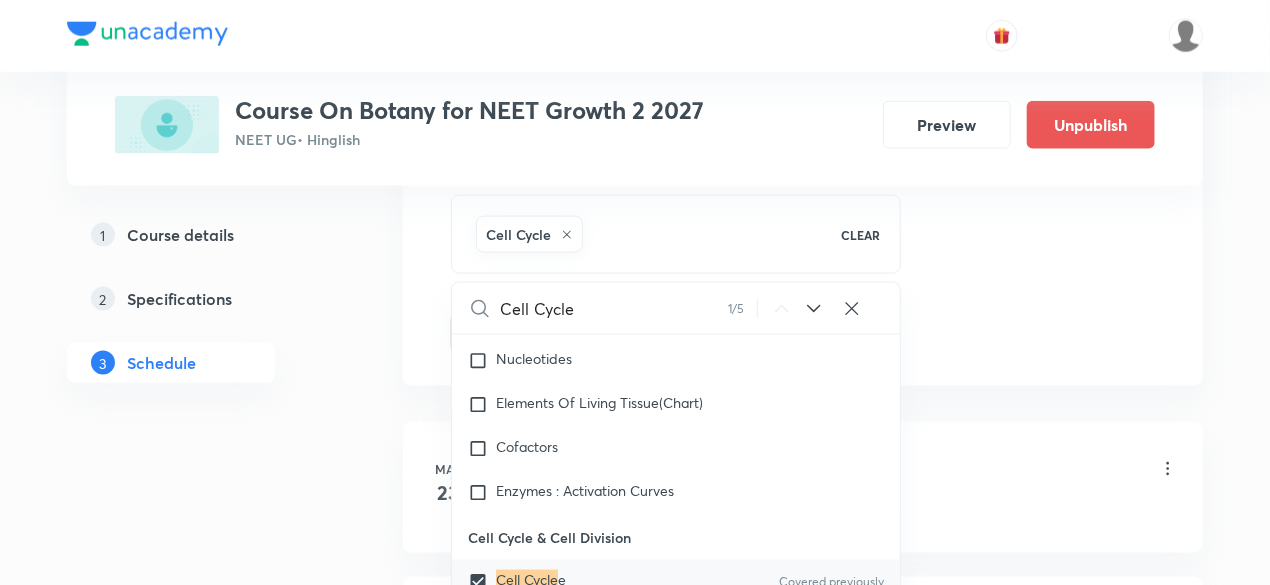 click on "Plus Courses Course On Botany for NEET Growth 2 2027 NEET UG  • Hinglish Preview Unpublish 1 Course details 2 Specifications 3 Schedule Schedule 23  classes Session  24 Live class Session title 35/99 Cell Cycle & Cell Division Part - 6 ​ Schedule for Aug 7, 2025, 10:00 AM ​ Duration (in minutes) 75 ​   Session type Online Offline Room M1 Sub-concepts Cell Cycle CLEAR Cell Cycl 1 / 5 ​ Living World What Is Living? Diversity In The Living World Systematics Types Of Taxonomy Fundamental Components Of Taxonomy Taxonomic Categories Taxonomical Aids The Three Domains Of Life Biological Nomenclature  Biological Classification System Of Classification Kingdom Monera Kingdom Protista Kingdom Fungi Kingdom Plantae Kingdom Animalia Linchens Mycorrhiza Virus Prions Viroids Plant Kingdom Algae Bryophytes Pteridophytes Gymnosperms Angiosperms Animal Kingdom Basics Of Classification Classification Of Animals Animal Kingdom Animal Diversity Animal Diversity Morphology - Flowering Plants Plant Morphology Root Stem e" at bounding box center [635, 1594] 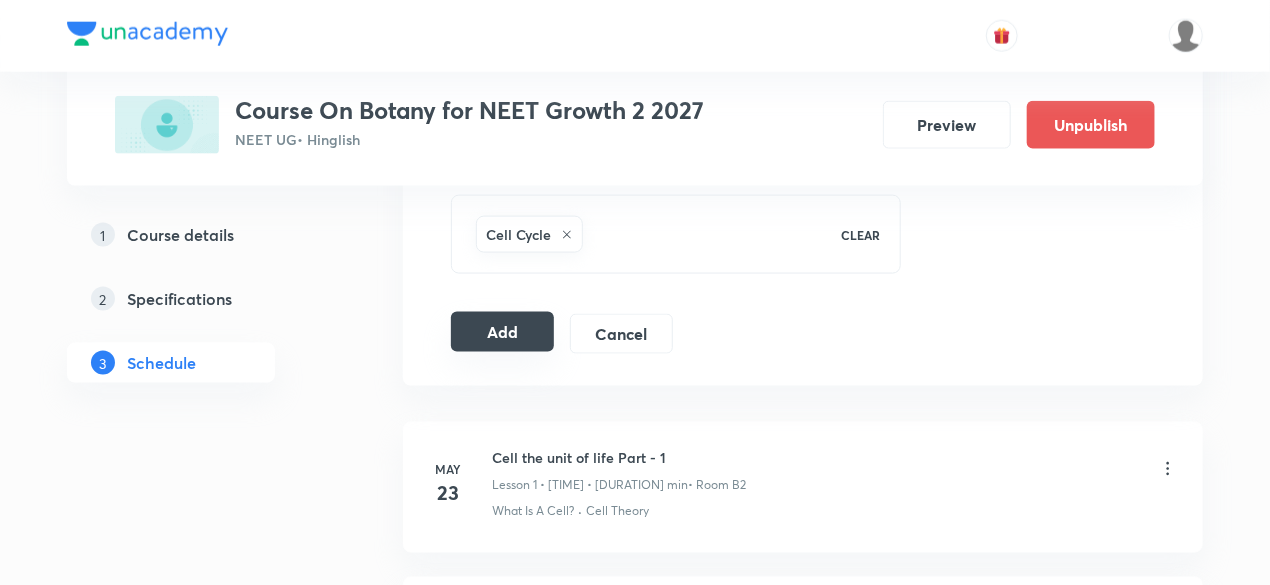 click on "Add" at bounding box center [502, 332] 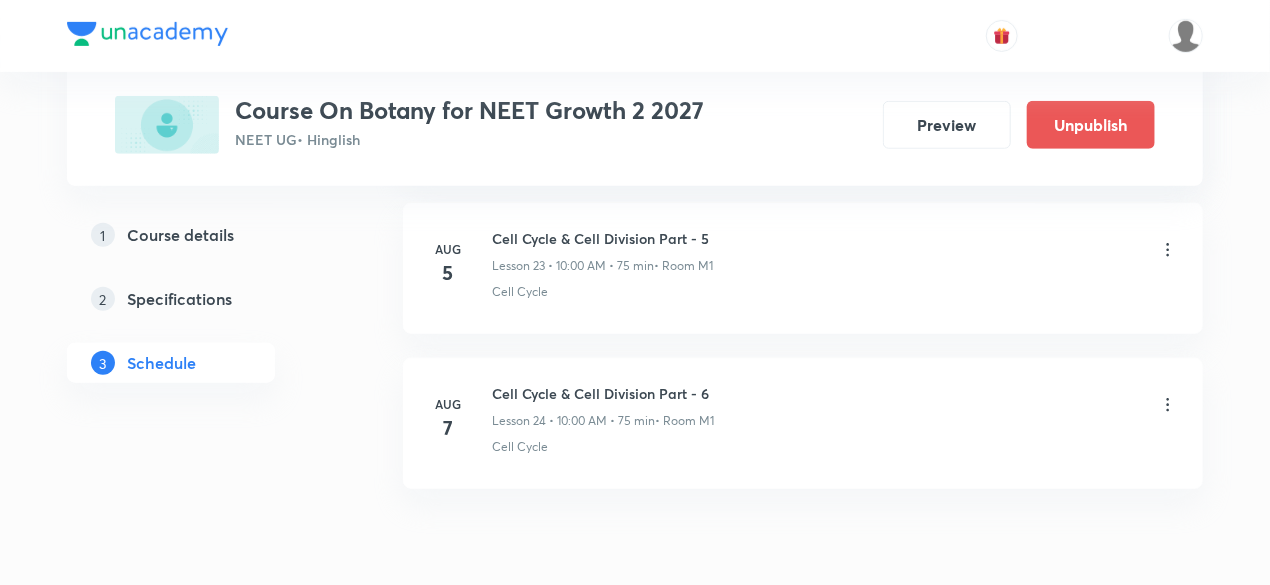 scroll, scrollTop: 3810, scrollLeft: 0, axis: vertical 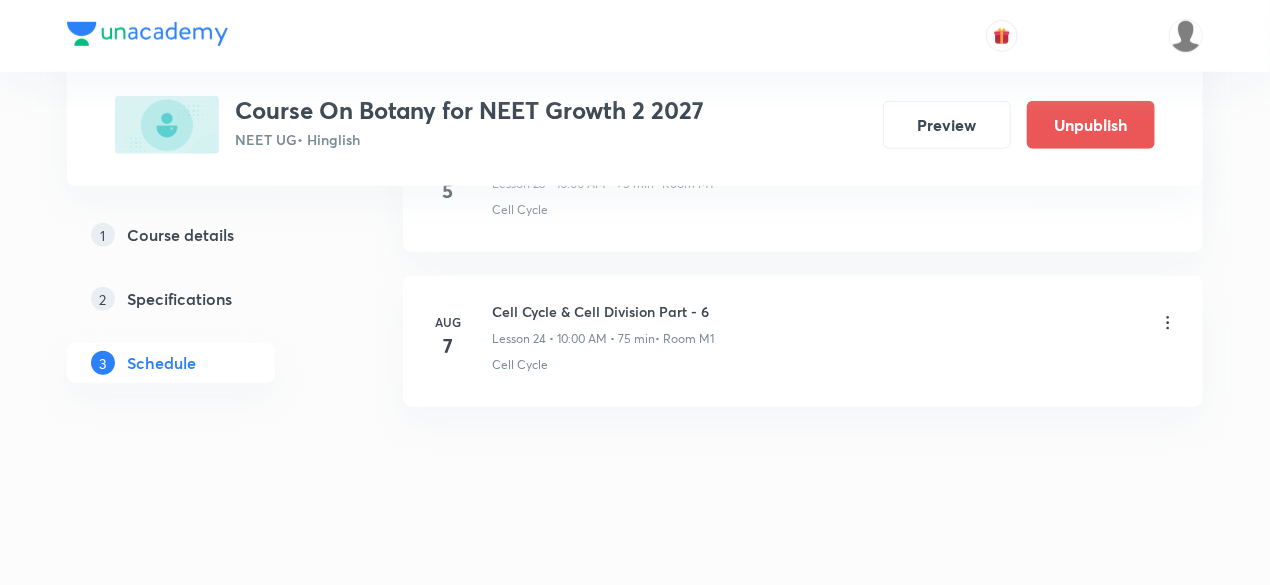 click on "Aug 7 Cell Cycle & Cell Division Part - 6 Lesson 24 • 10:00 AM • 75 min  • Room M1 Cell Cycle" at bounding box center (803, 341) 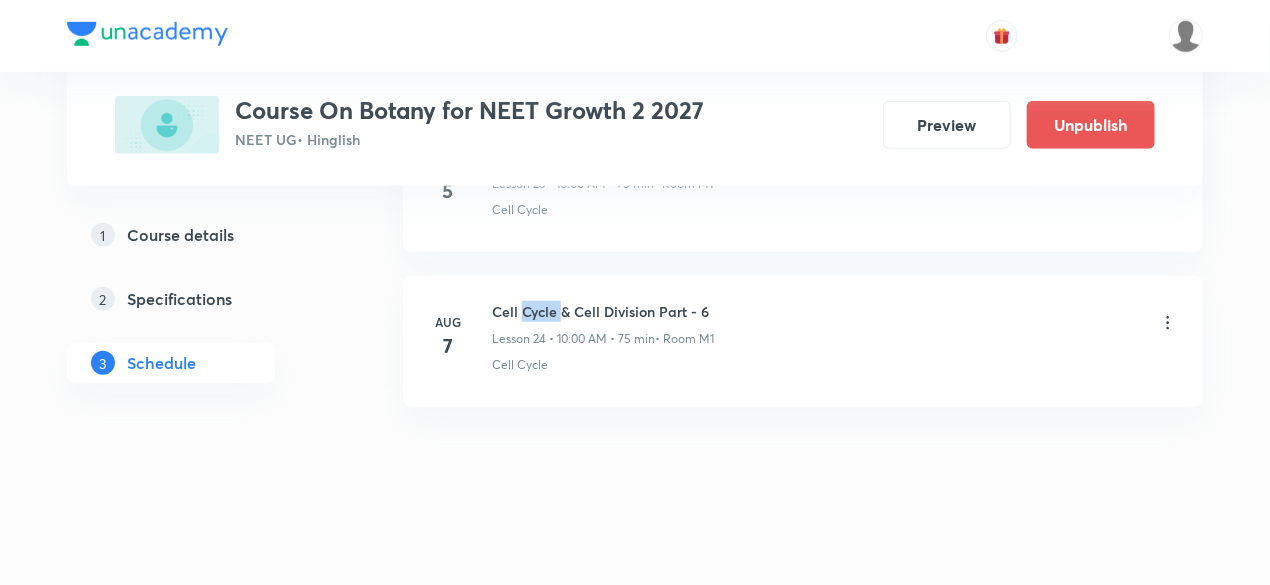 click on "Aug 7 Cell Cycle & Cell Division Part - 6 Lesson 24 • 10:00 AM • 75 min  • Room M1 Cell Cycle" at bounding box center (803, 341) 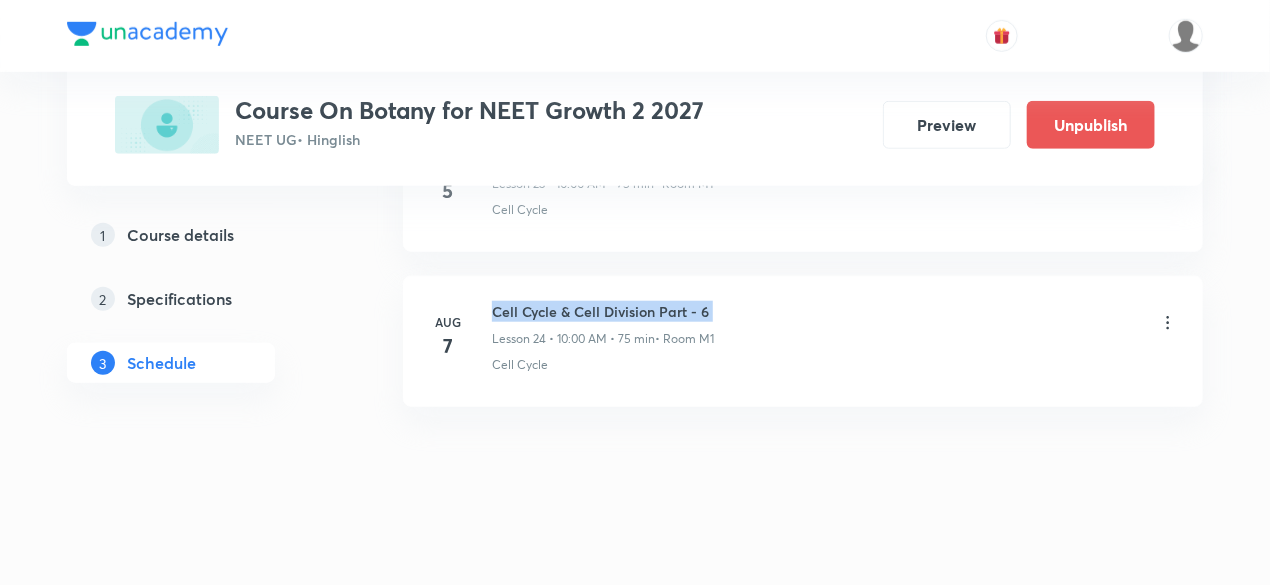click on "Aug 7 Cell Cycle & Cell Division Part - 6 Lesson 24 • 10:00 AM • 75 min  • Room M1 Cell Cycle" at bounding box center [803, 341] 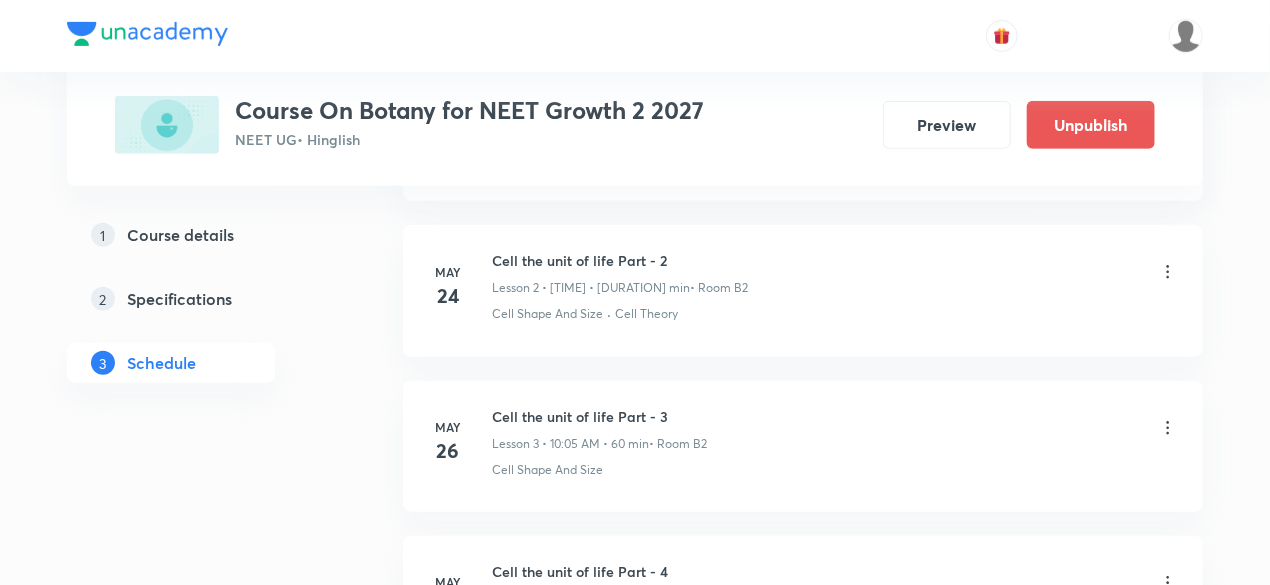 scroll, scrollTop: 0, scrollLeft: 0, axis: both 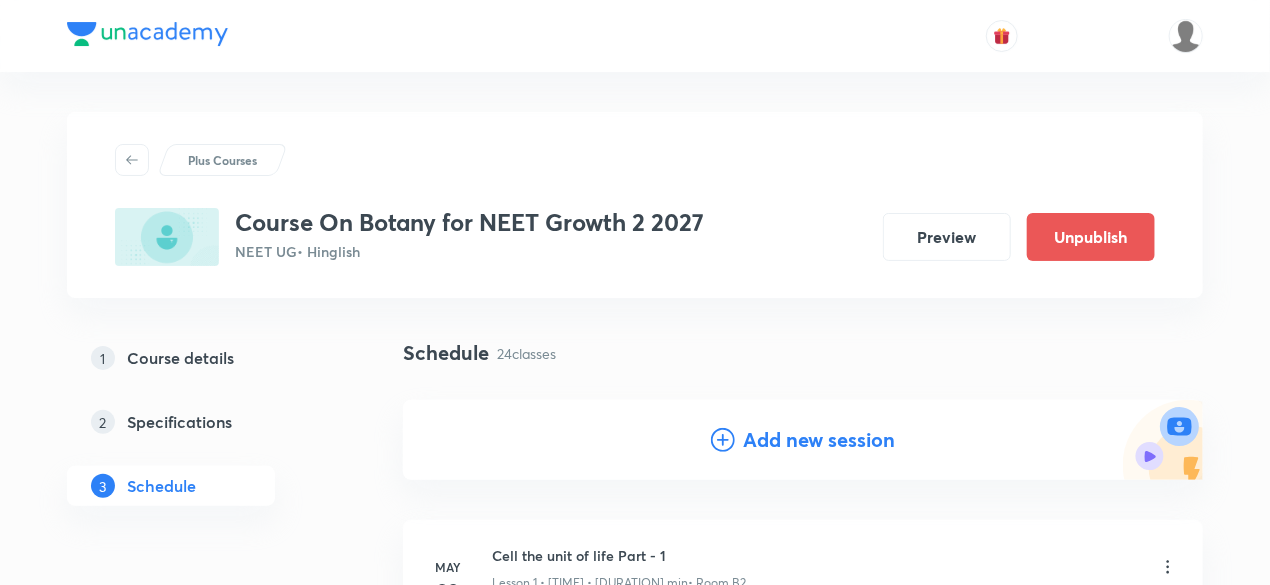 click on "Add new session" at bounding box center (819, 440) 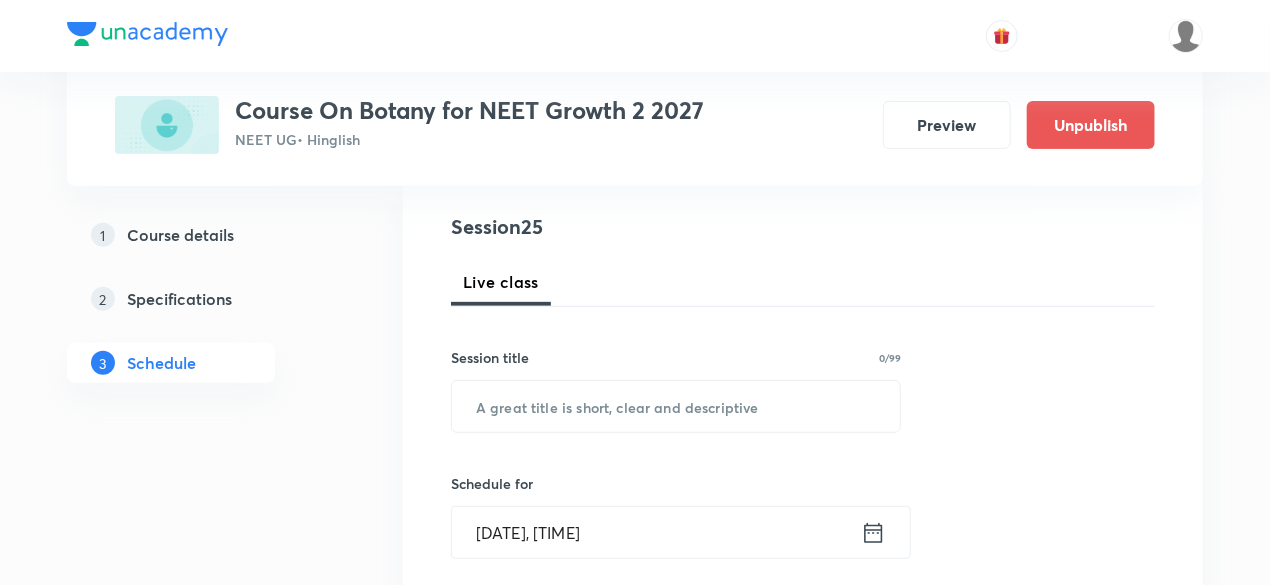 scroll, scrollTop: 240, scrollLeft: 0, axis: vertical 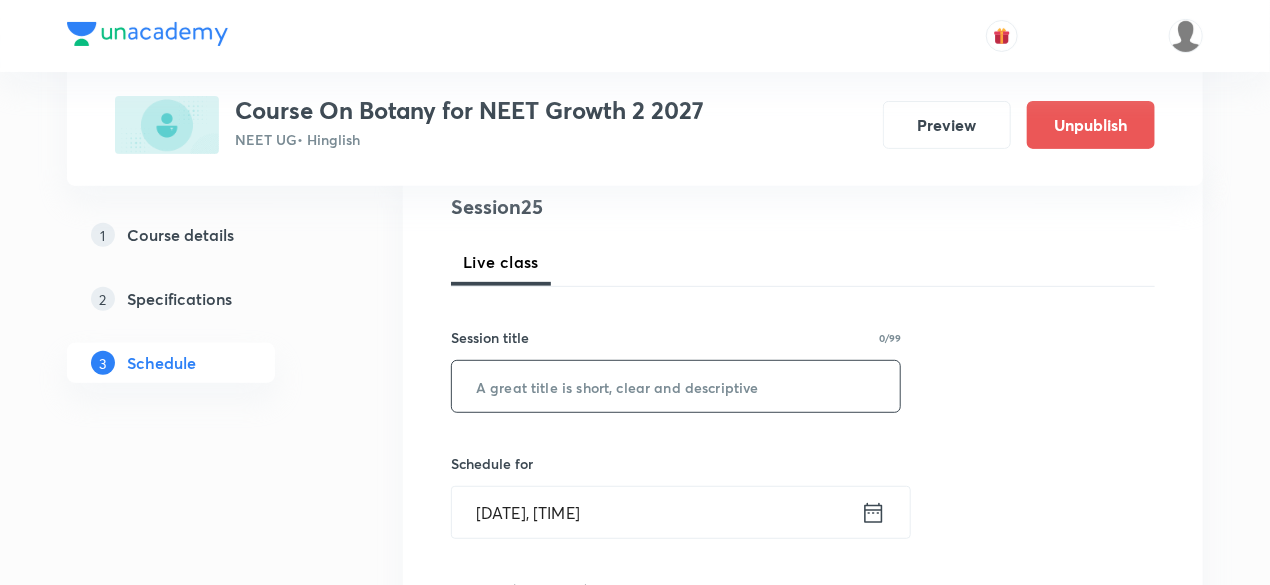 click at bounding box center (676, 386) 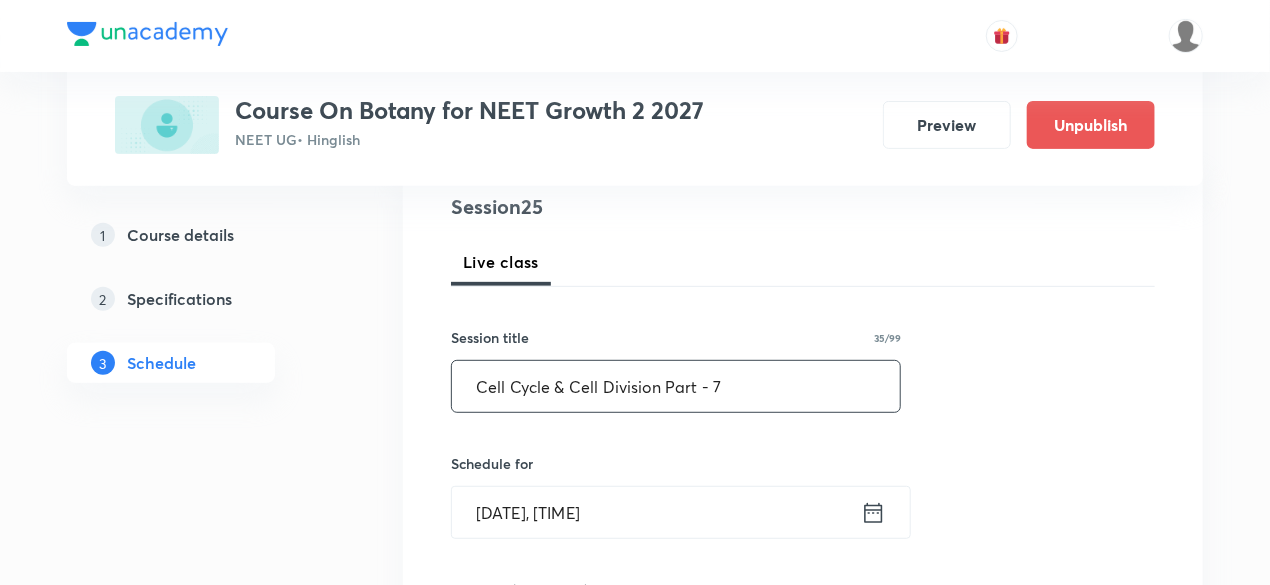 type on "Cell Cycle & Cell Division Part - 7" 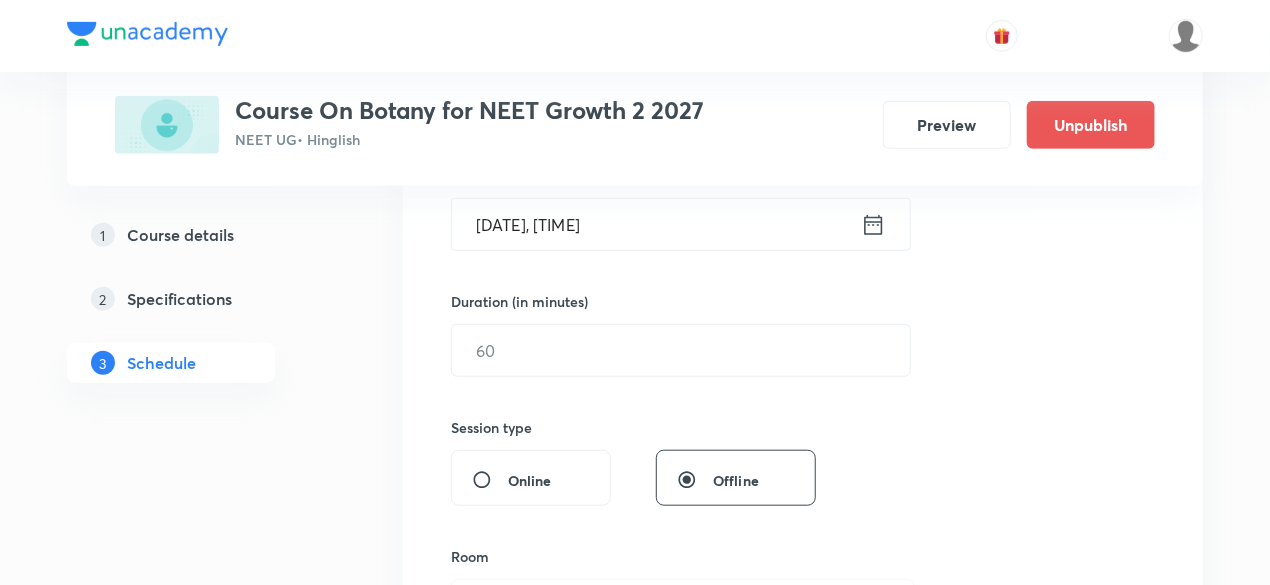 scroll, scrollTop: 560, scrollLeft: 0, axis: vertical 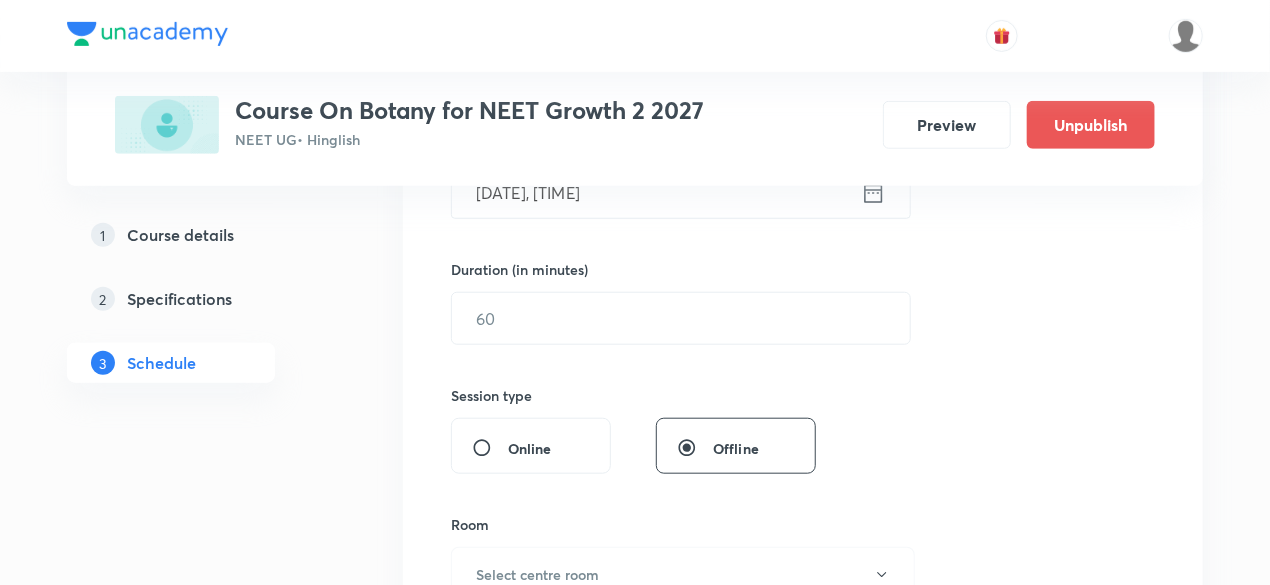 click on "Aug 4, 2025, 9:03 AM" at bounding box center (656, 192) 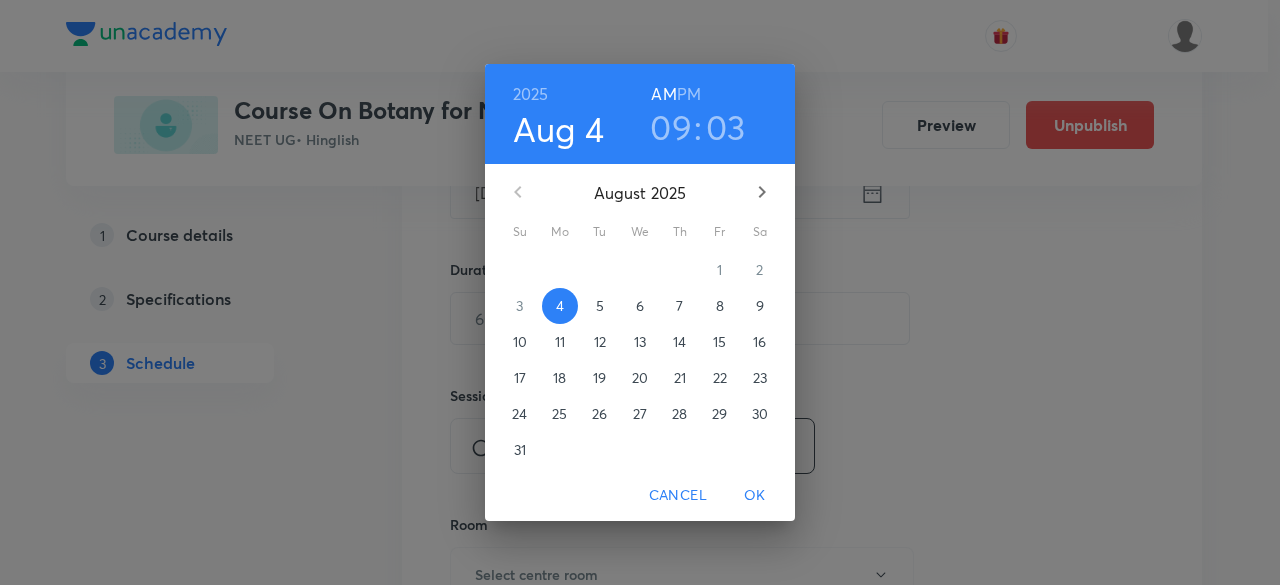 click on "8" at bounding box center (720, 306) 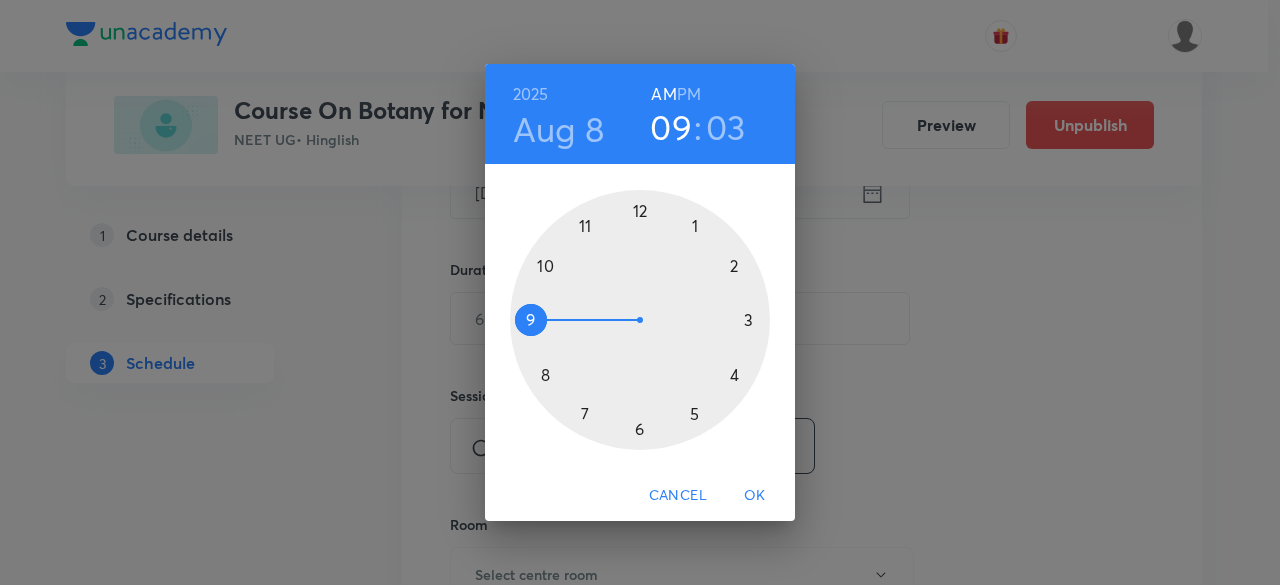 click at bounding box center [640, 320] 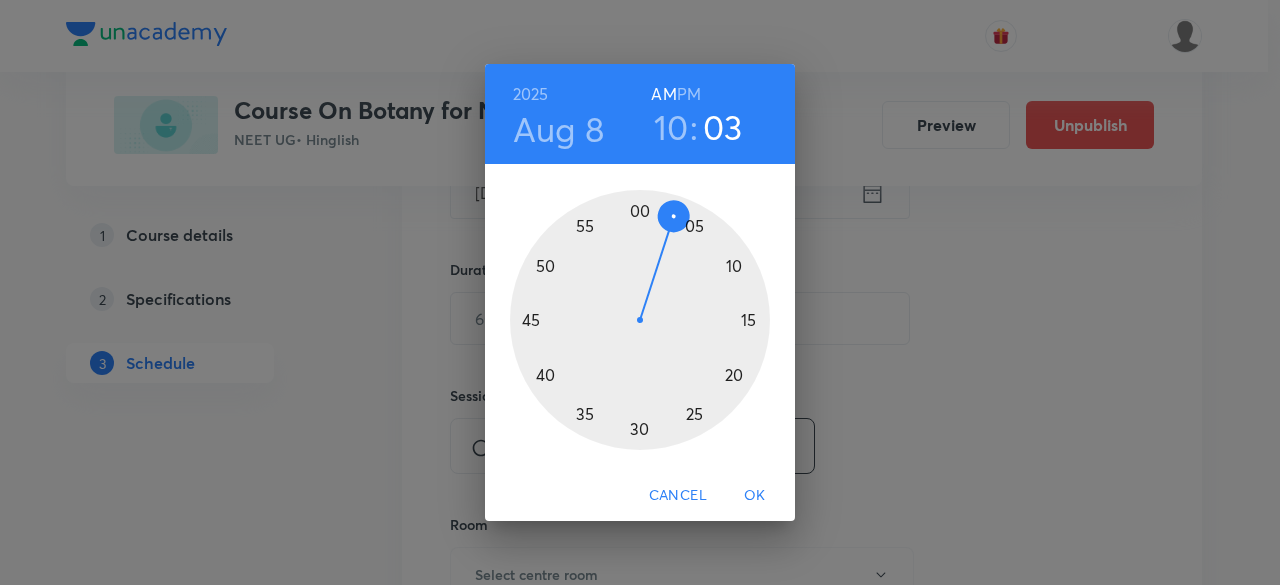 click at bounding box center (640, 320) 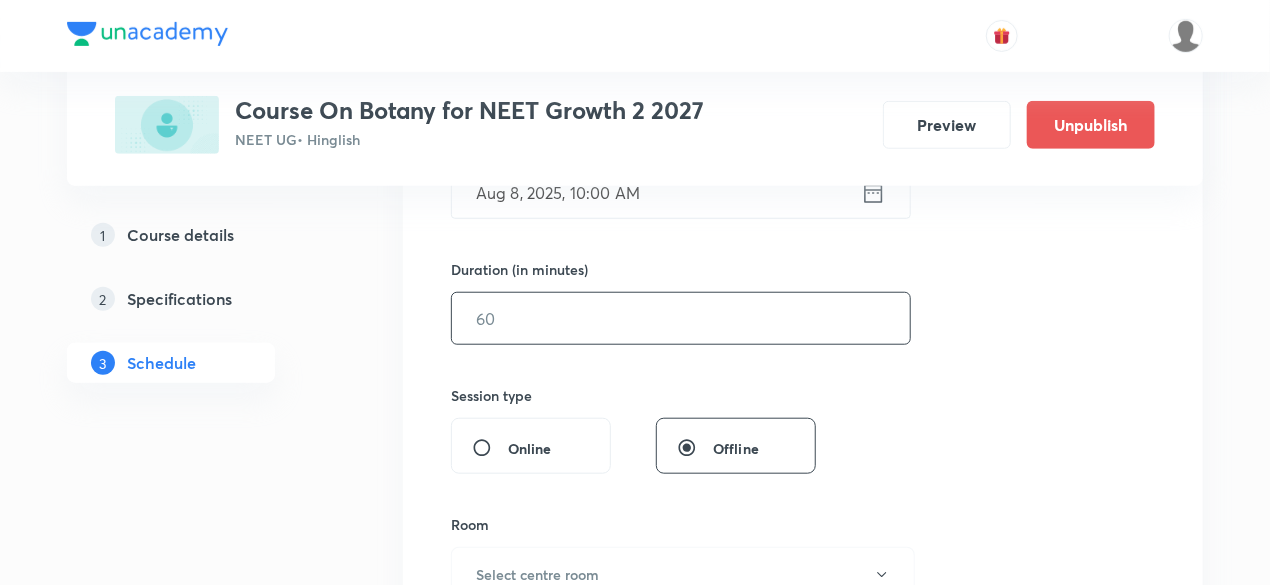 click at bounding box center [681, 318] 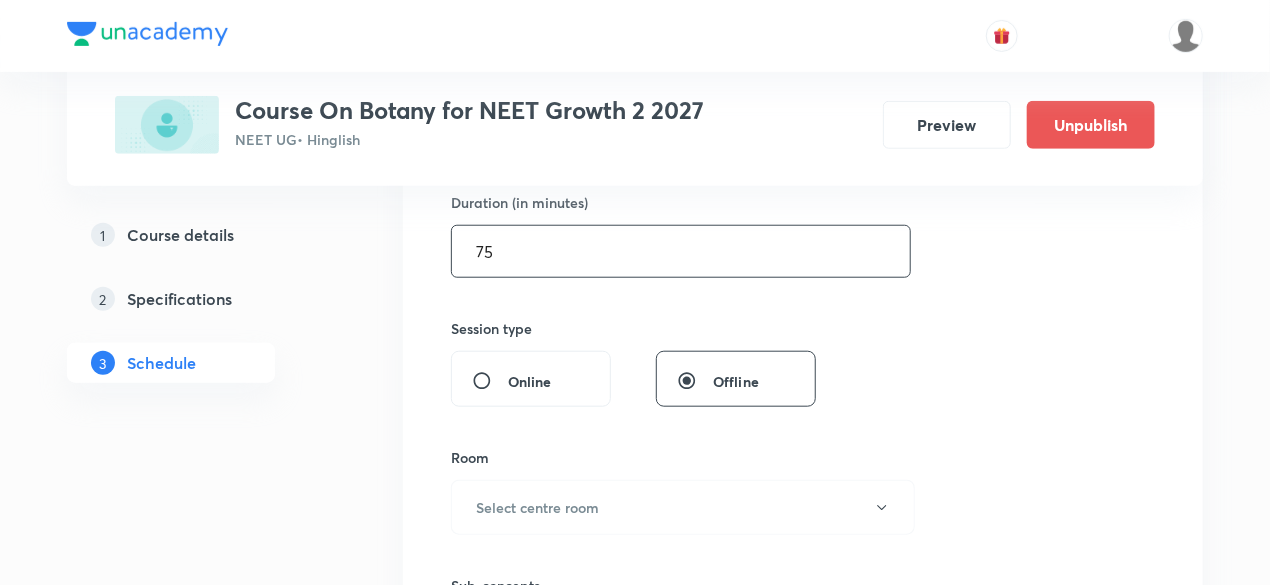 scroll, scrollTop: 720, scrollLeft: 0, axis: vertical 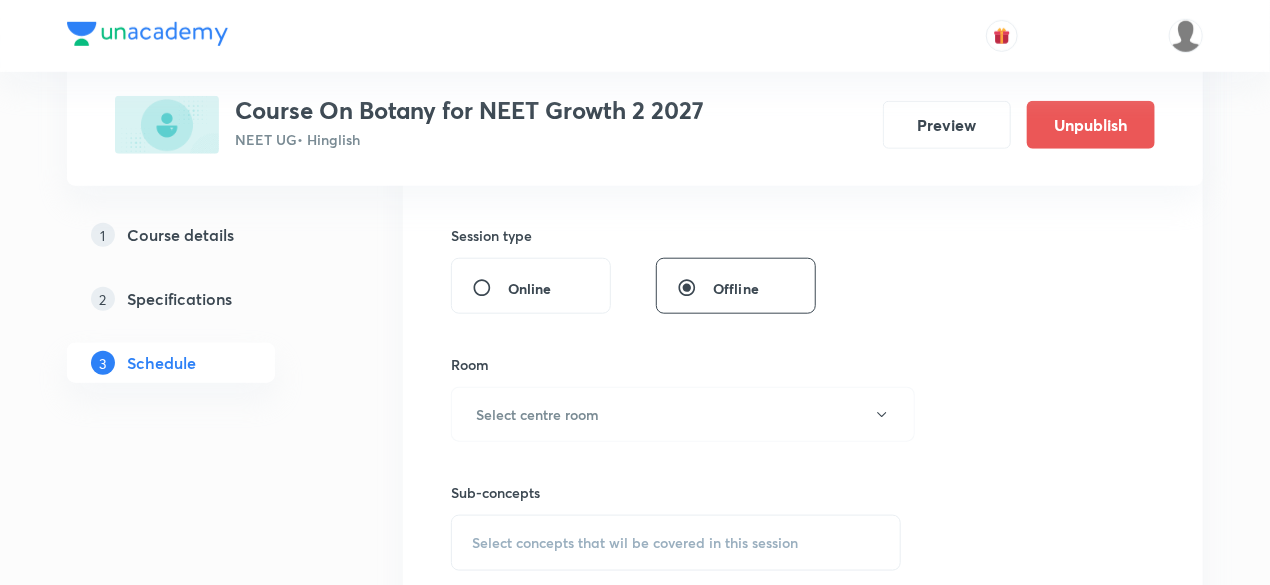 type on "75" 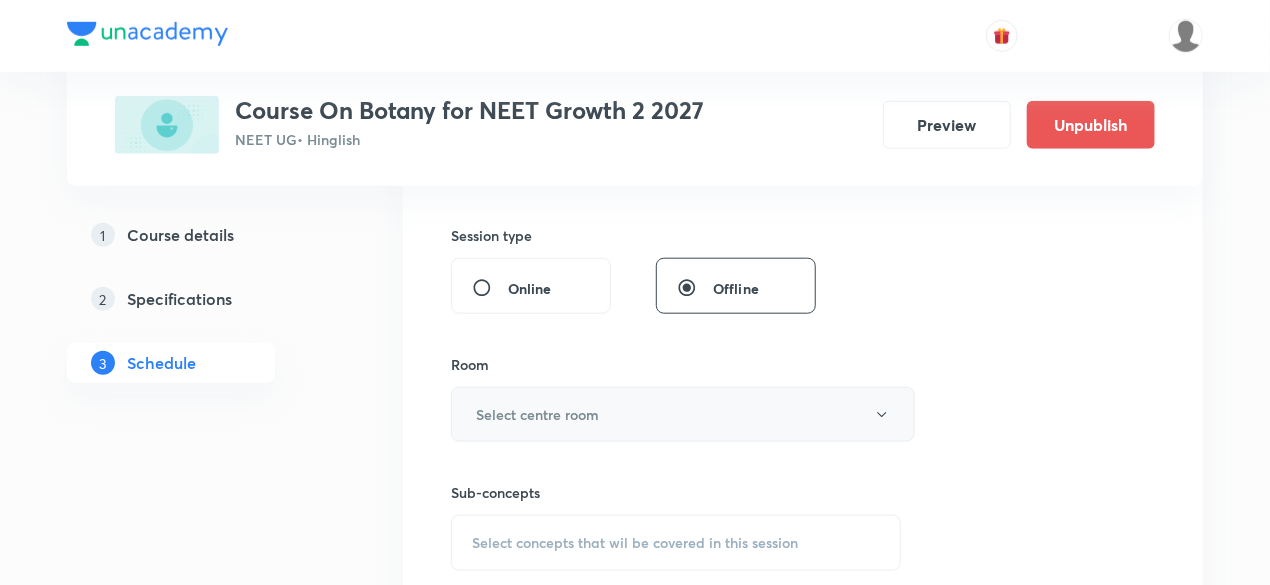 click on "Select centre room" at bounding box center (537, 414) 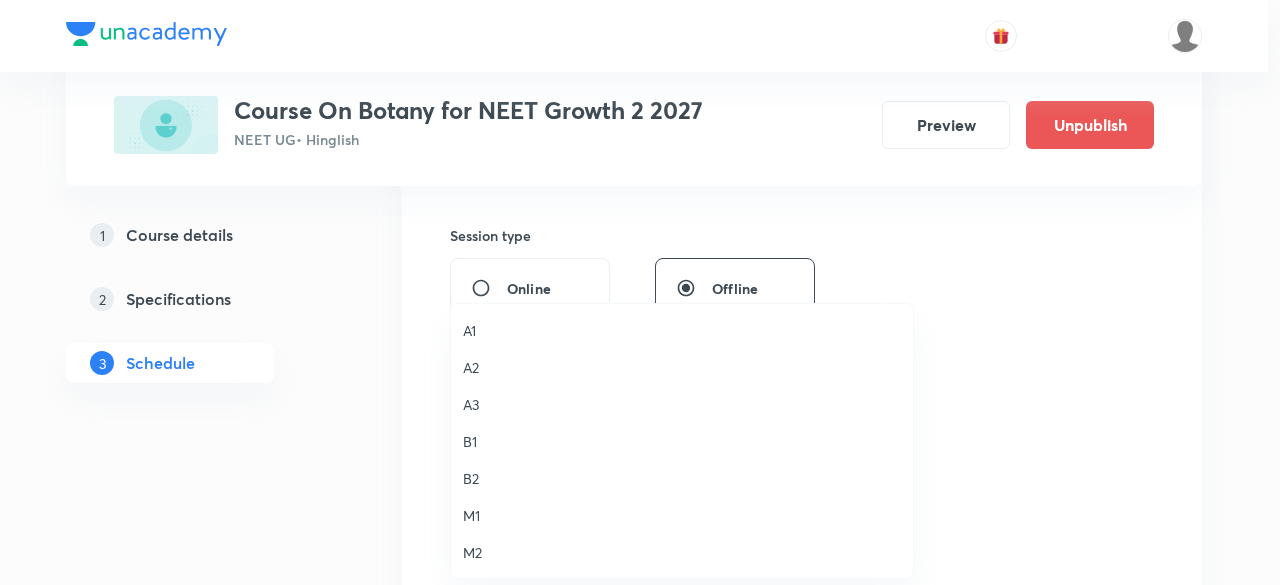 click on "M1" at bounding box center (682, 515) 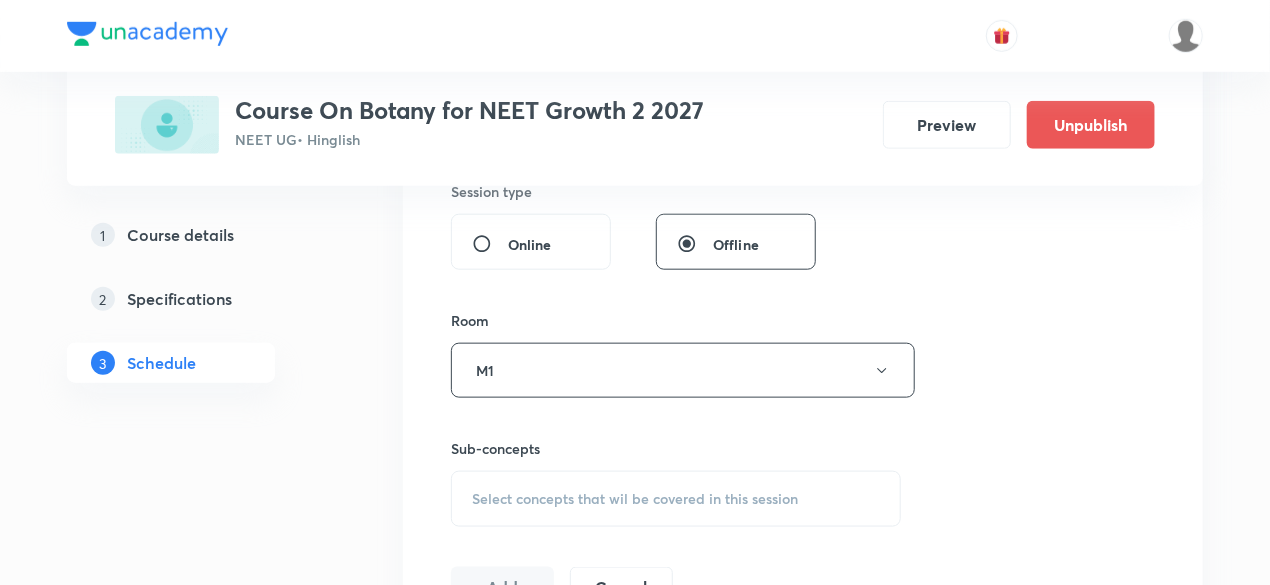 scroll, scrollTop: 800, scrollLeft: 0, axis: vertical 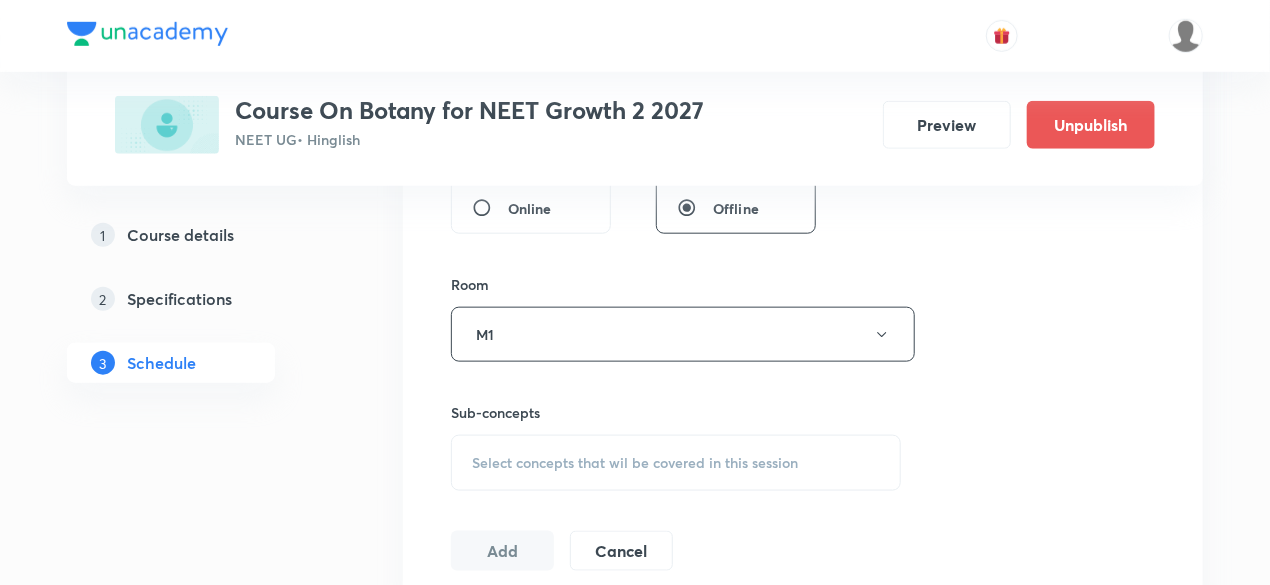 click on "Select concepts that wil be covered in this session" at bounding box center (635, 463) 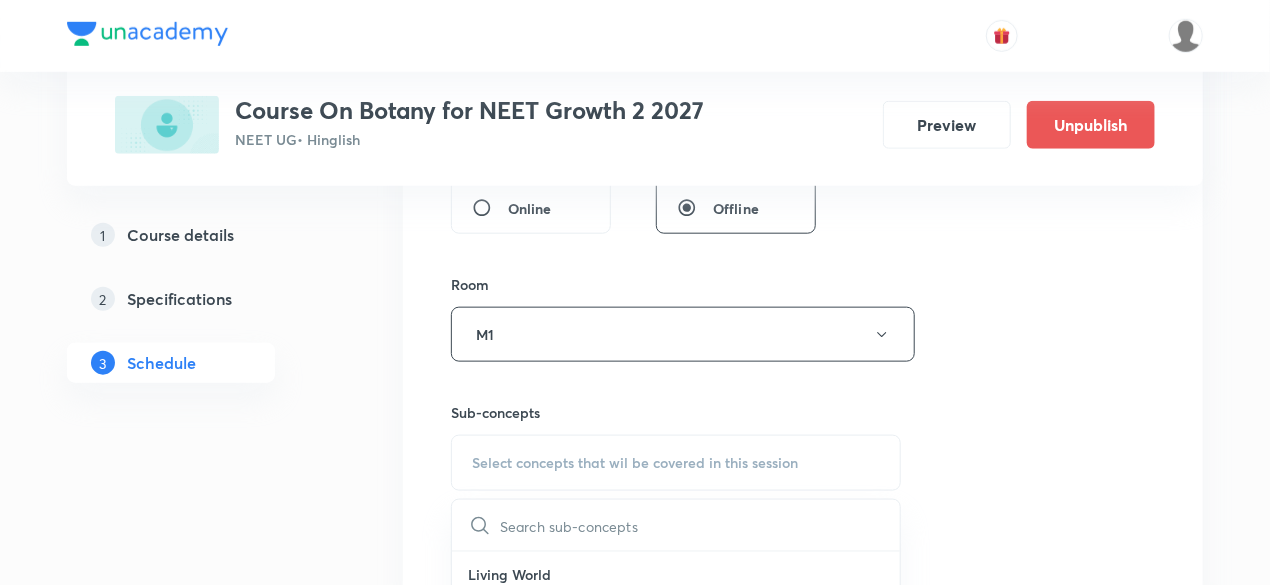 scroll, scrollTop: 1040, scrollLeft: 0, axis: vertical 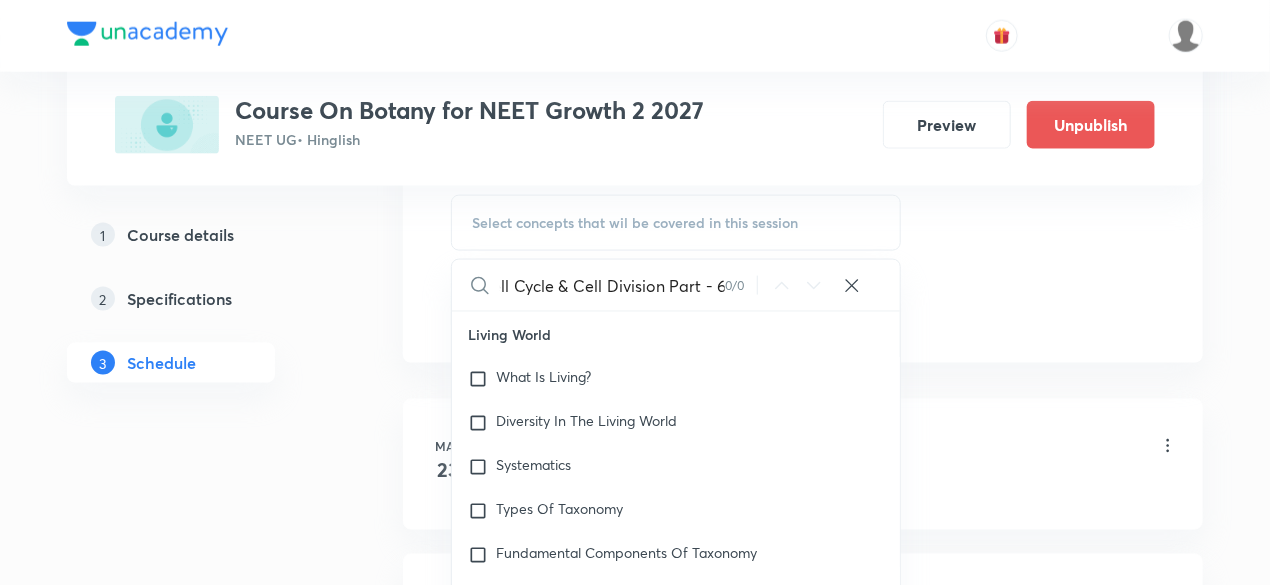 drag, startPoint x: 833, startPoint y: 228, endPoint x: 851, endPoint y: 228, distance: 18 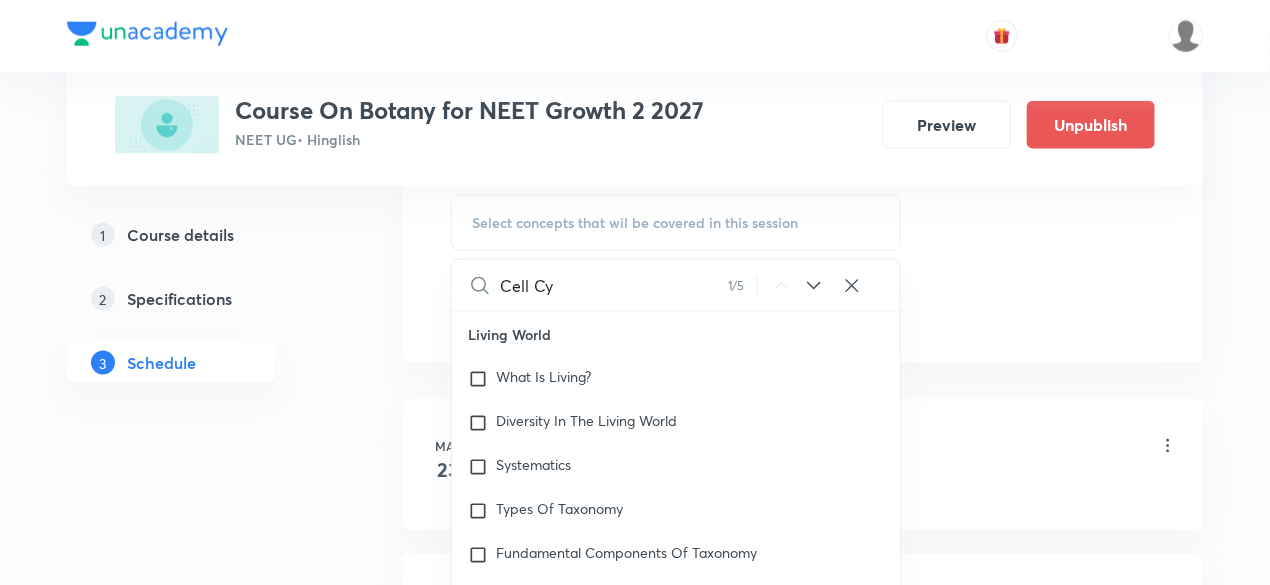 scroll, scrollTop: 0, scrollLeft: 0, axis: both 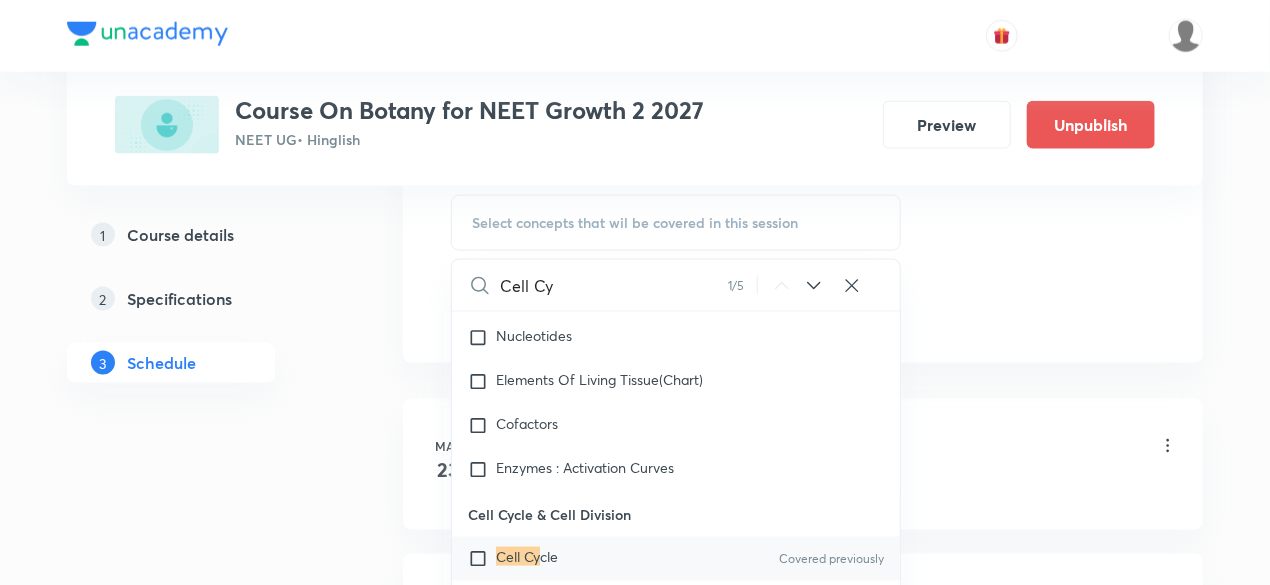 type on "Cell Cy" 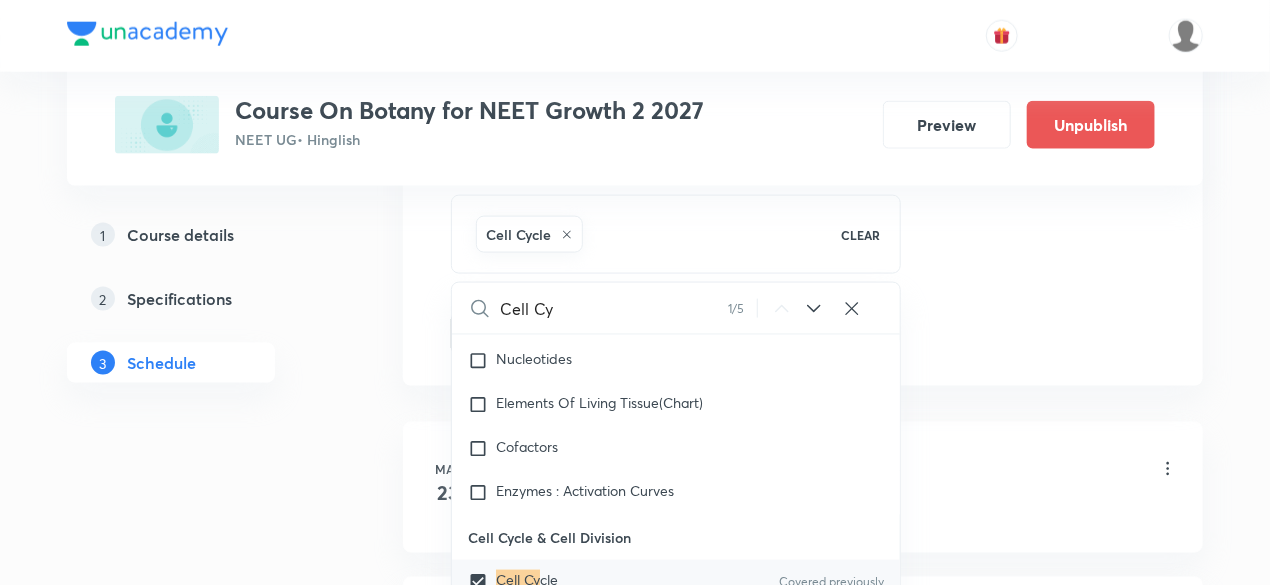 checkbox on "true" 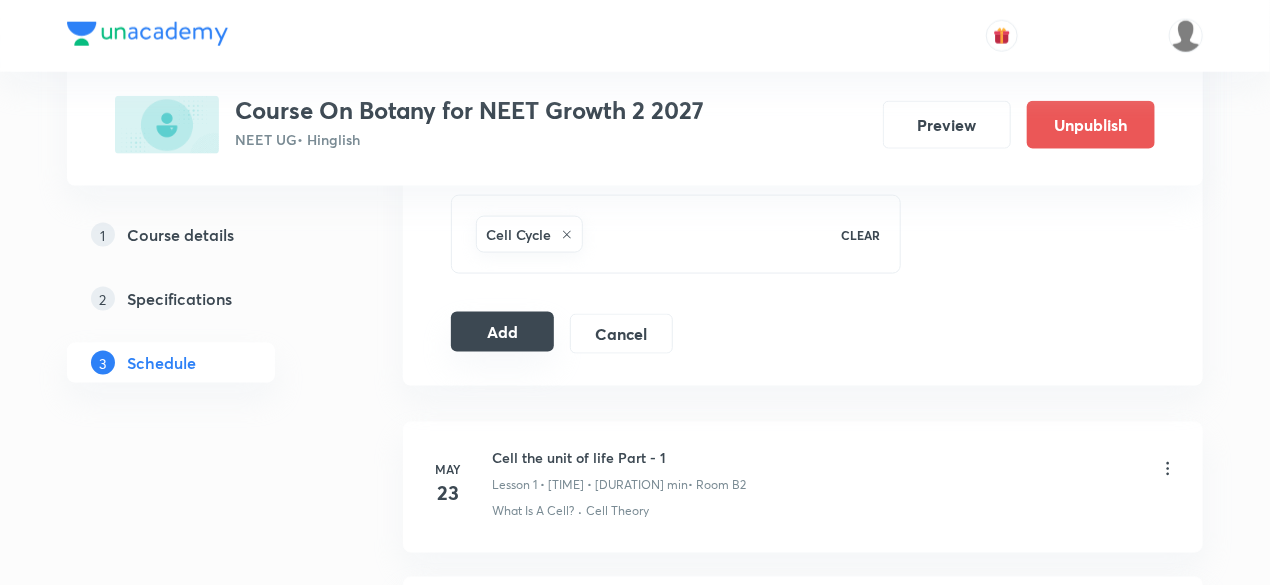 click on "Add" at bounding box center (502, 332) 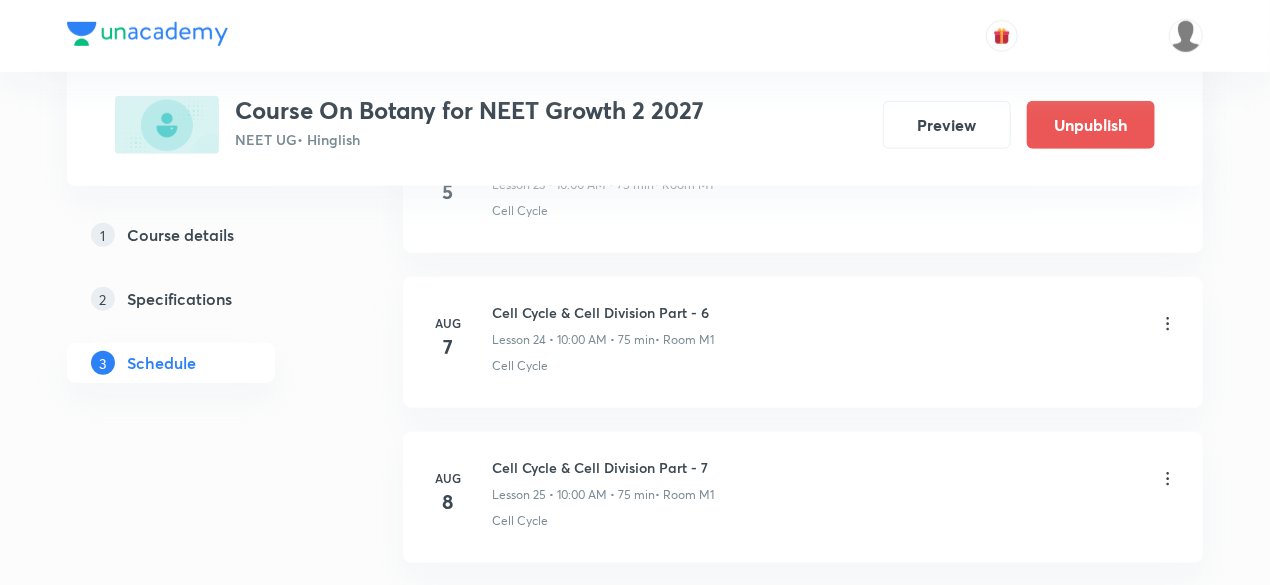 scroll, scrollTop: 3964, scrollLeft: 0, axis: vertical 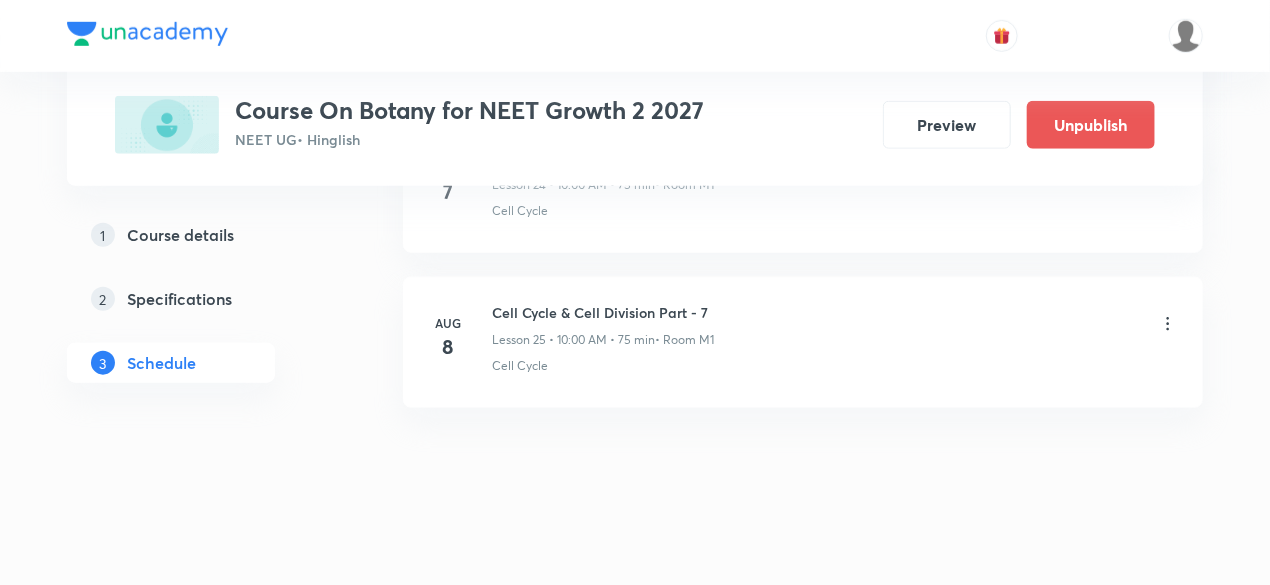 click on "Cell Cycle & Cell Division Part - 7" at bounding box center (603, 312) 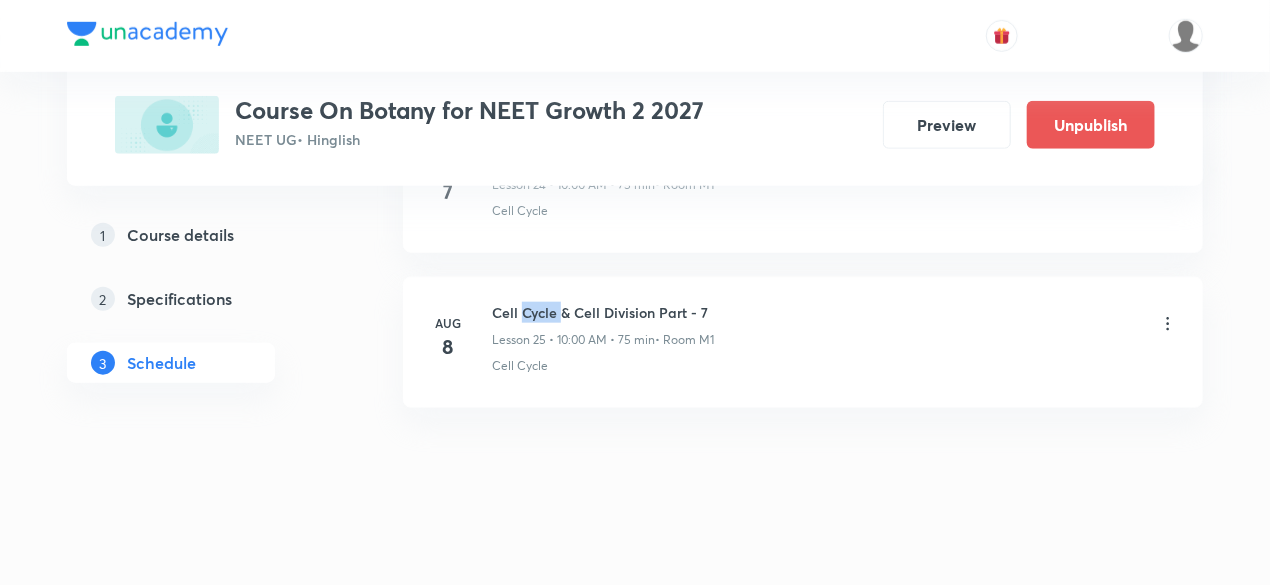 click on "Cell Cycle & Cell Division Part - 7" at bounding box center [603, 312] 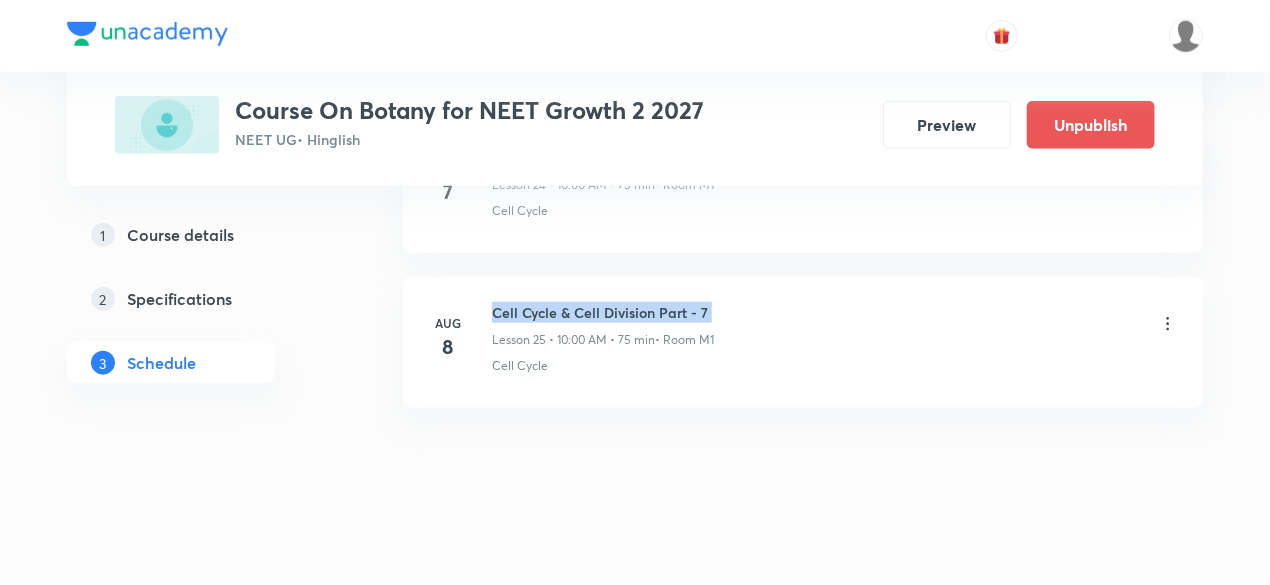 click on "Cell Cycle & Cell Division Part - 7" at bounding box center [603, 312] 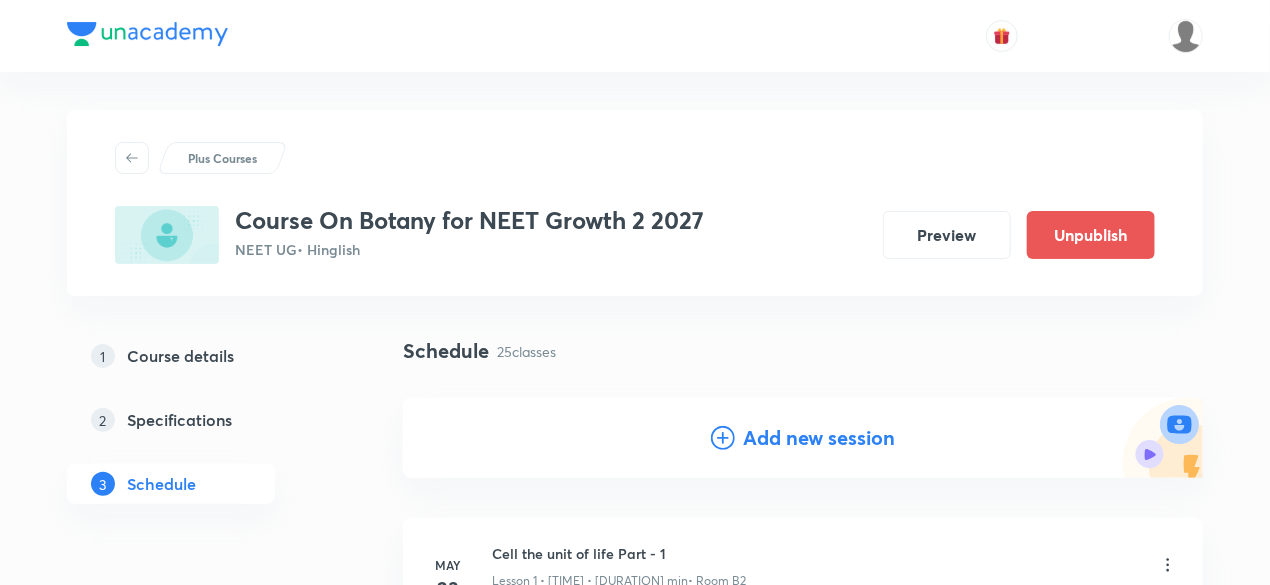 scroll, scrollTop: 0, scrollLeft: 0, axis: both 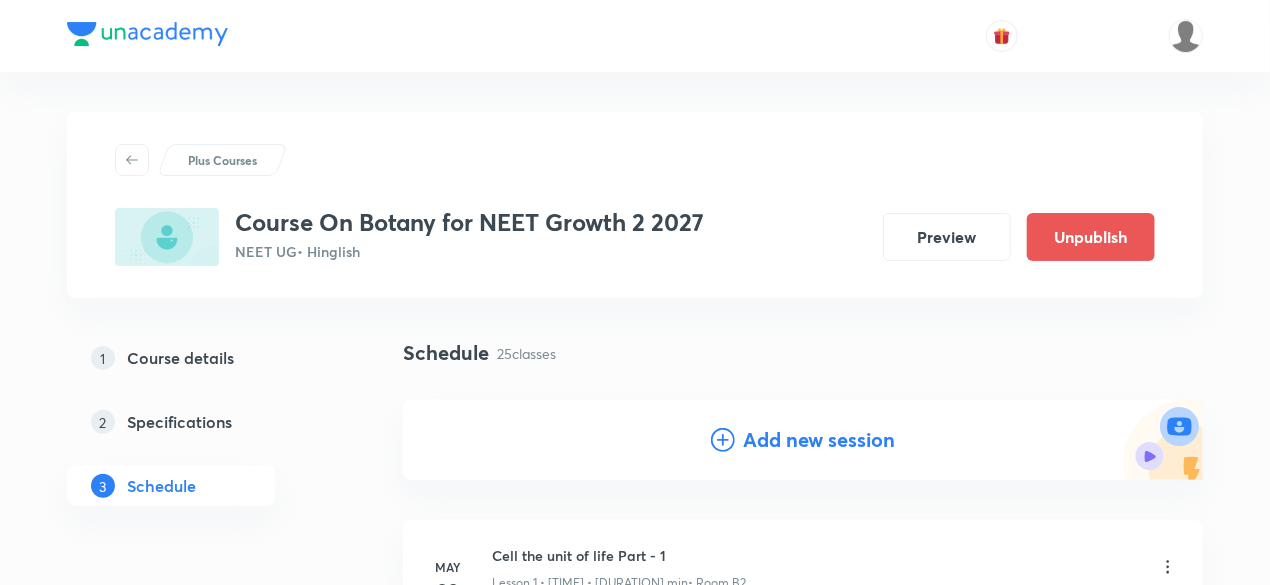 click on "Add new session" at bounding box center (819, 440) 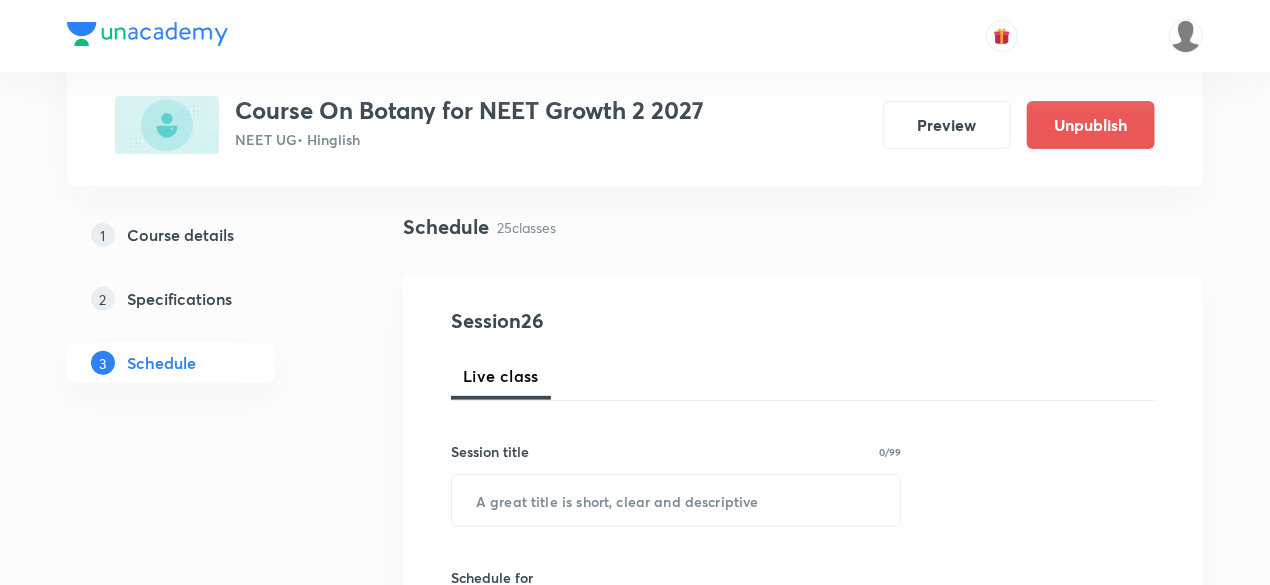 scroll, scrollTop: 240, scrollLeft: 0, axis: vertical 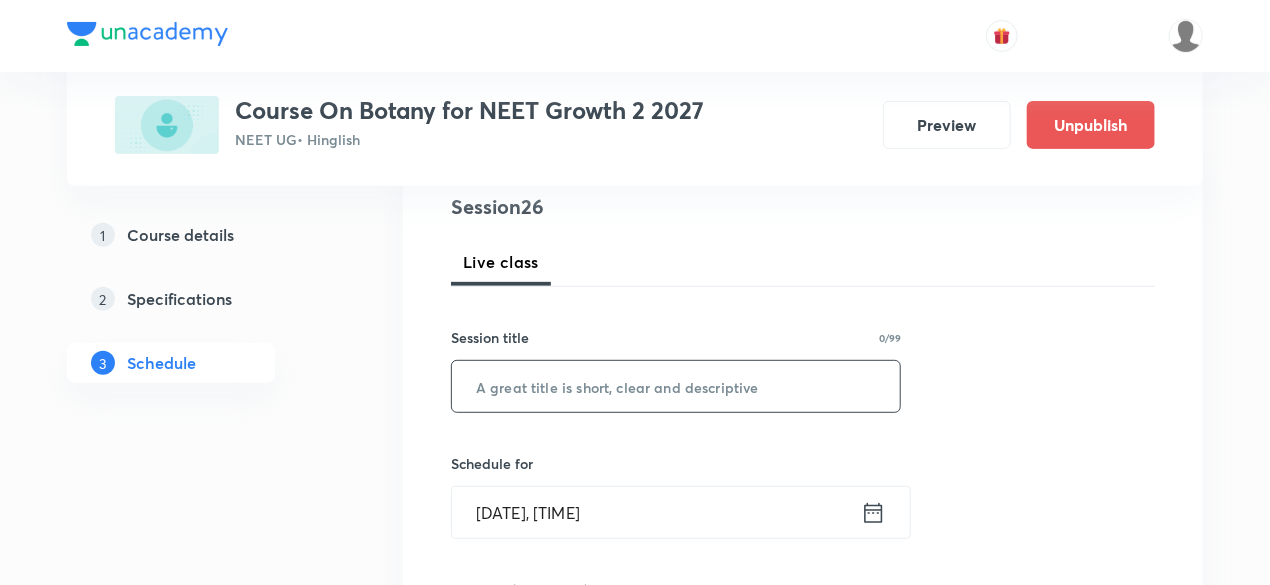 click at bounding box center [676, 386] 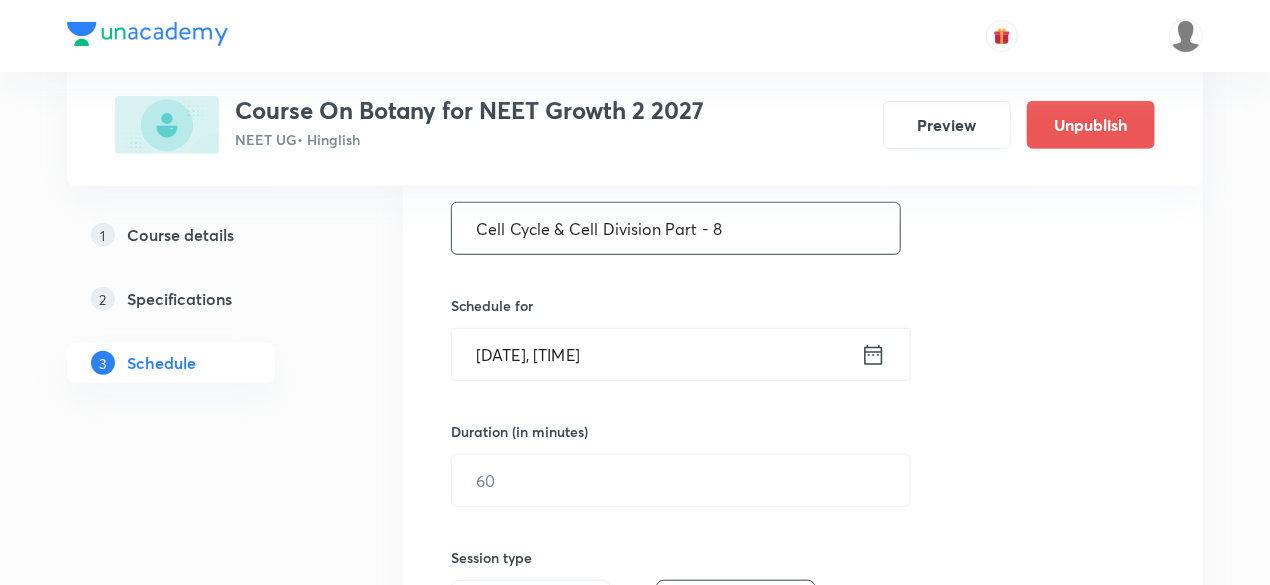 scroll, scrollTop: 400, scrollLeft: 0, axis: vertical 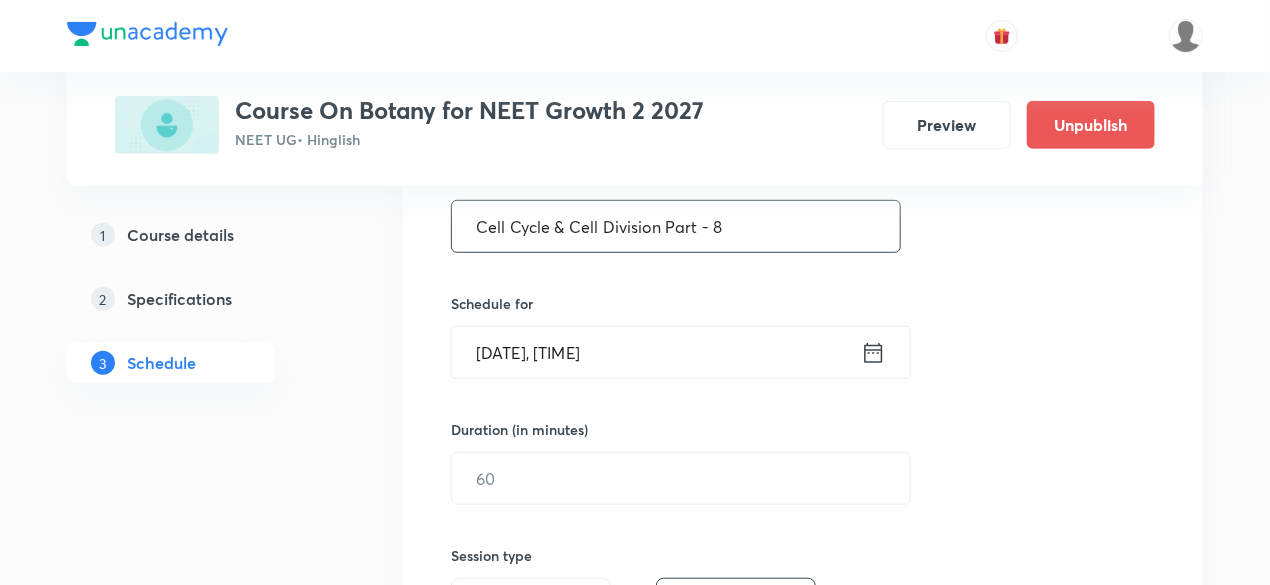 type on "Cell Cycle & Cell Division Part - 8" 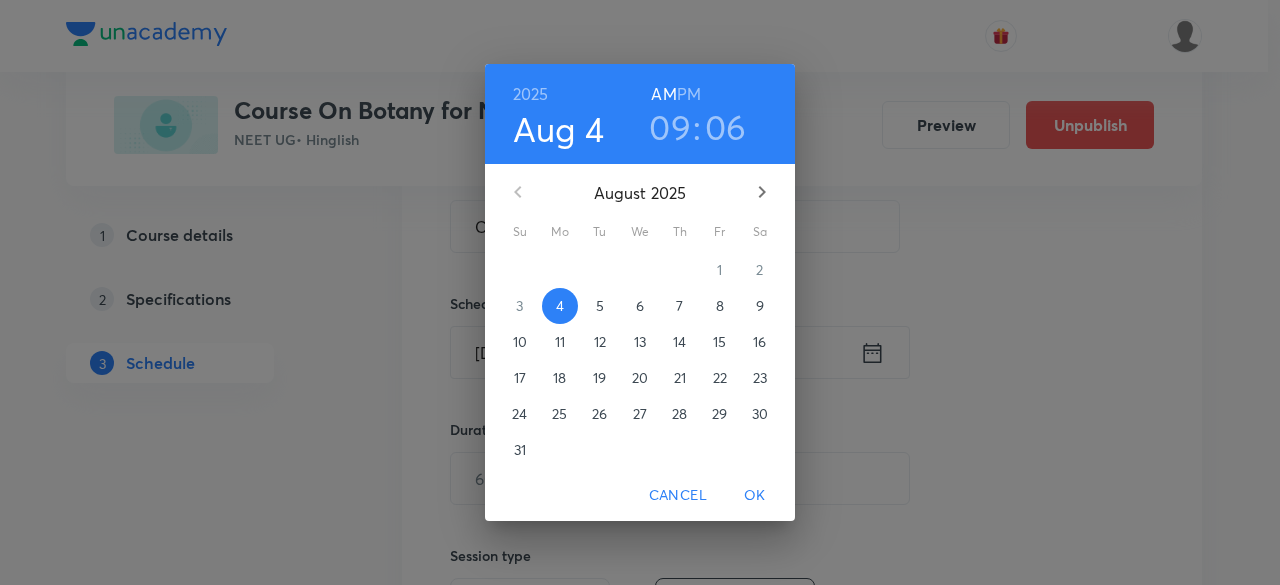 click on "8" at bounding box center [720, 306] 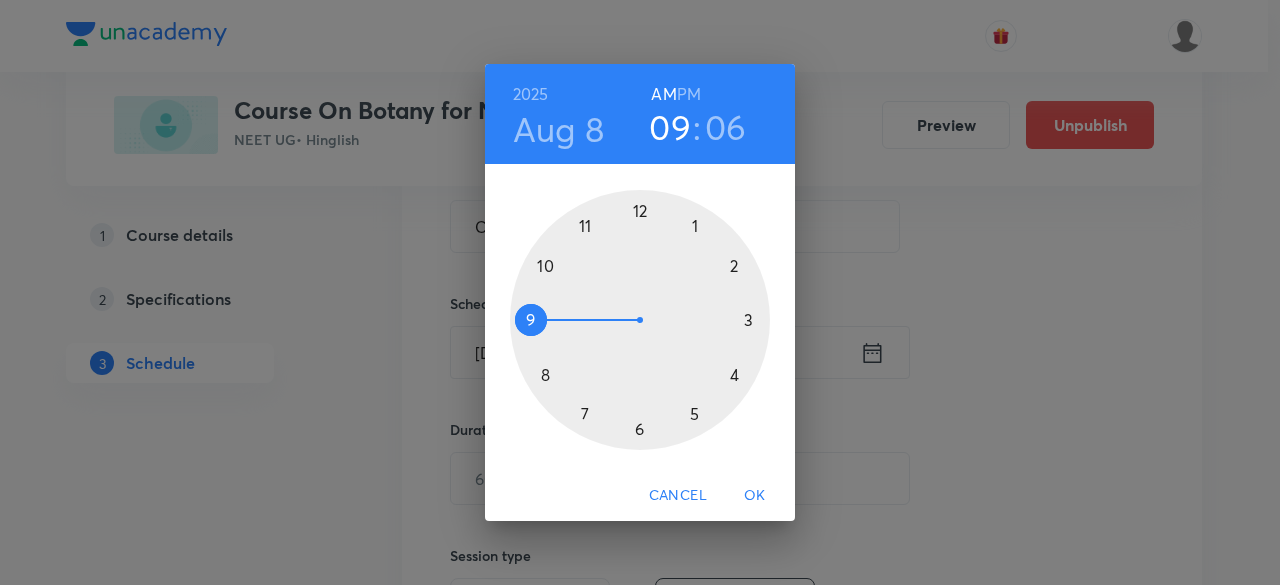 click at bounding box center [640, 320] 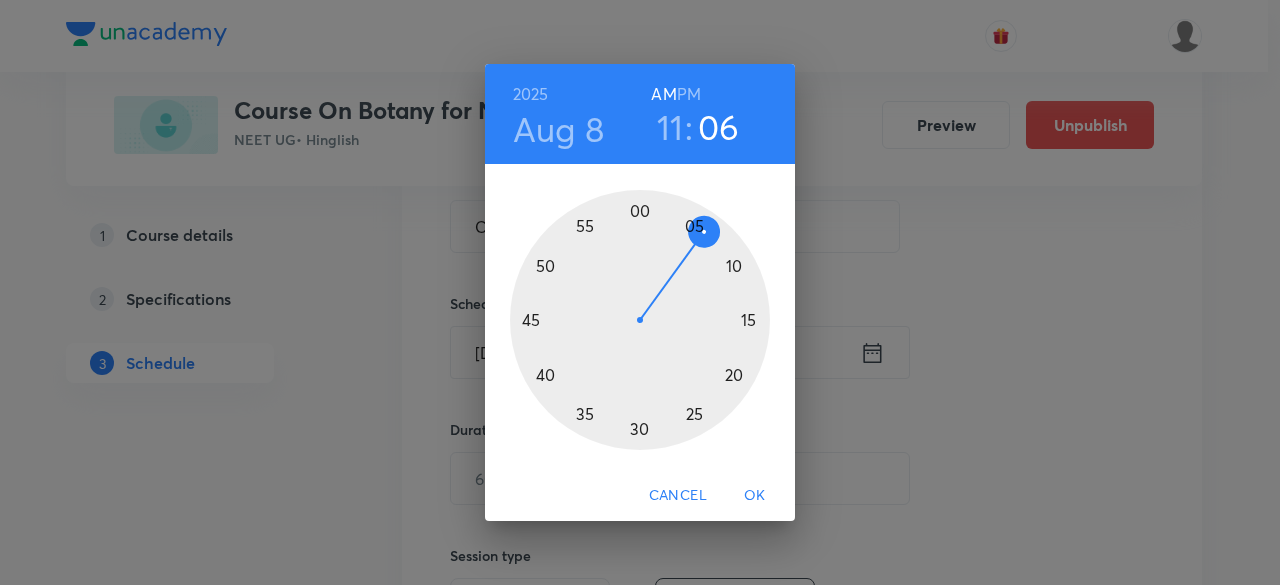 click at bounding box center (640, 320) 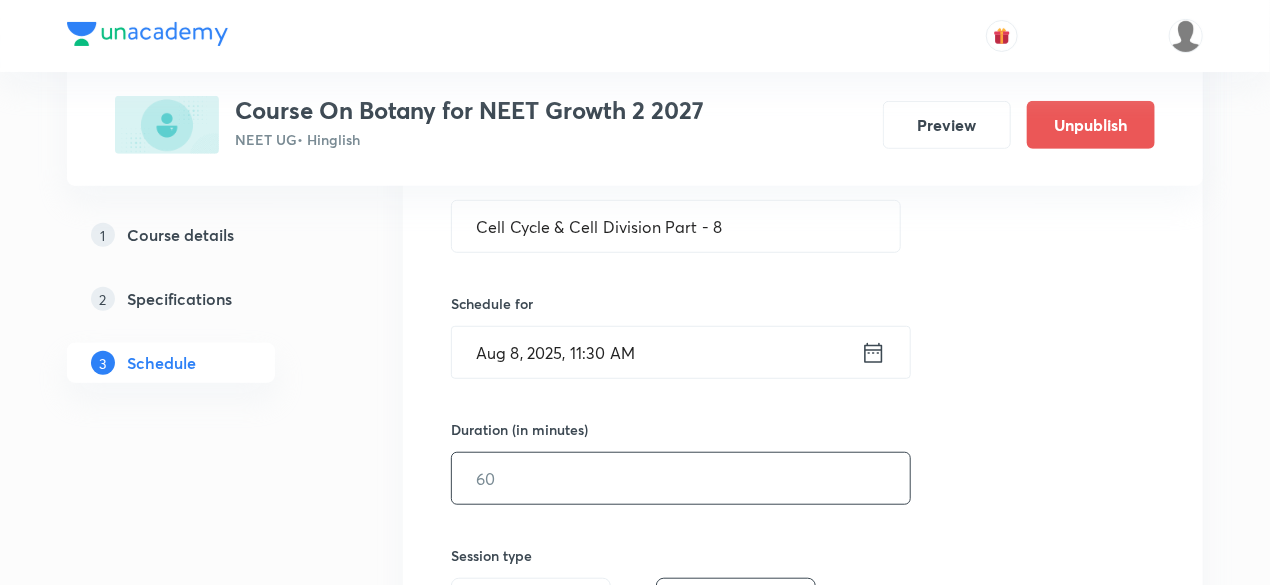 click at bounding box center [681, 478] 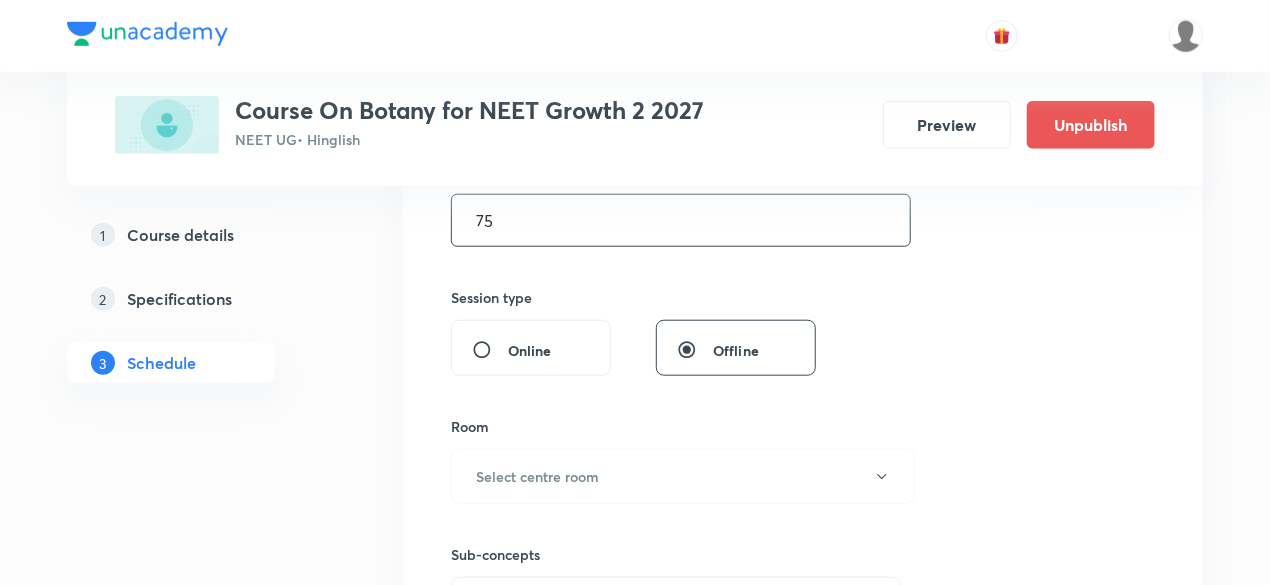 scroll, scrollTop: 720, scrollLeft: 0, axis: vertical 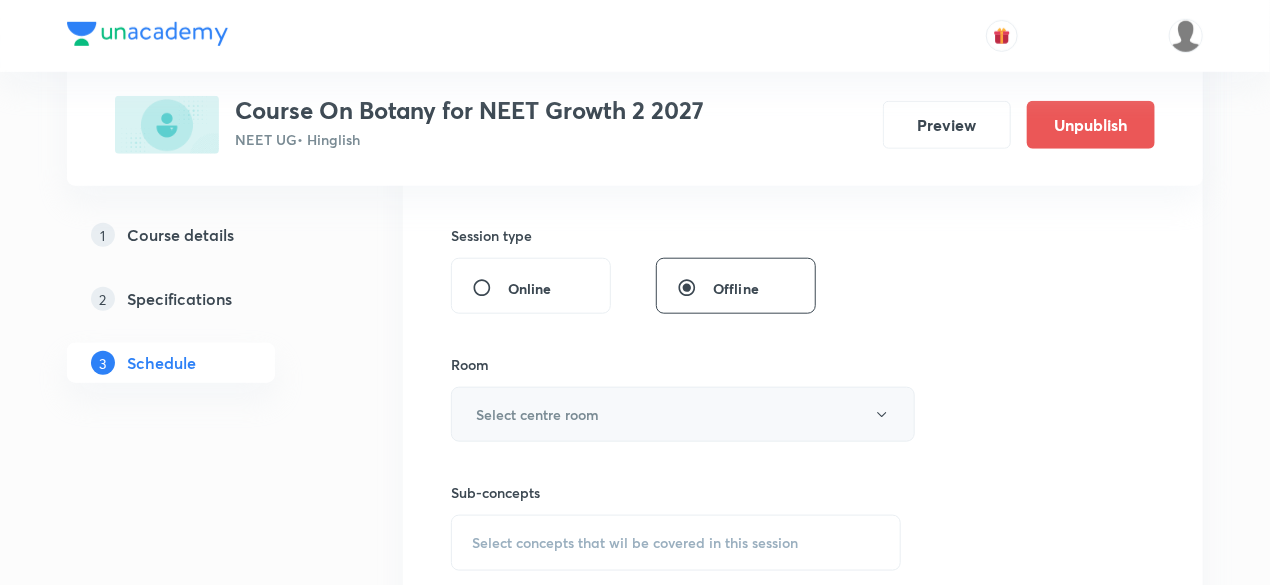 type on "75" 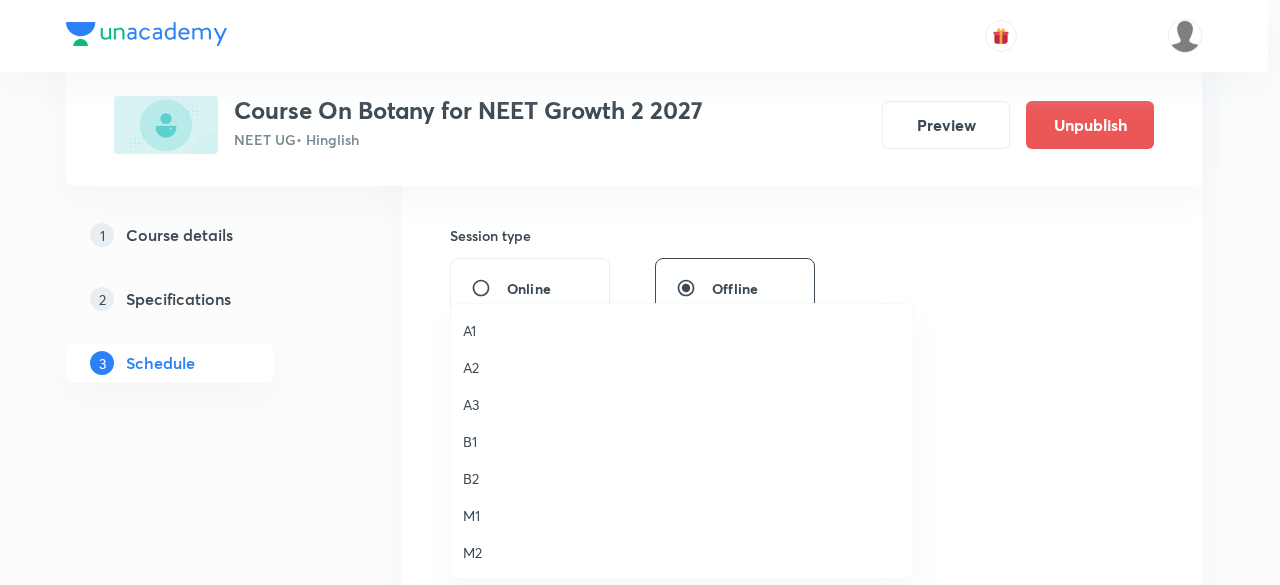 click on "M1" at bounding box center (682, 515) 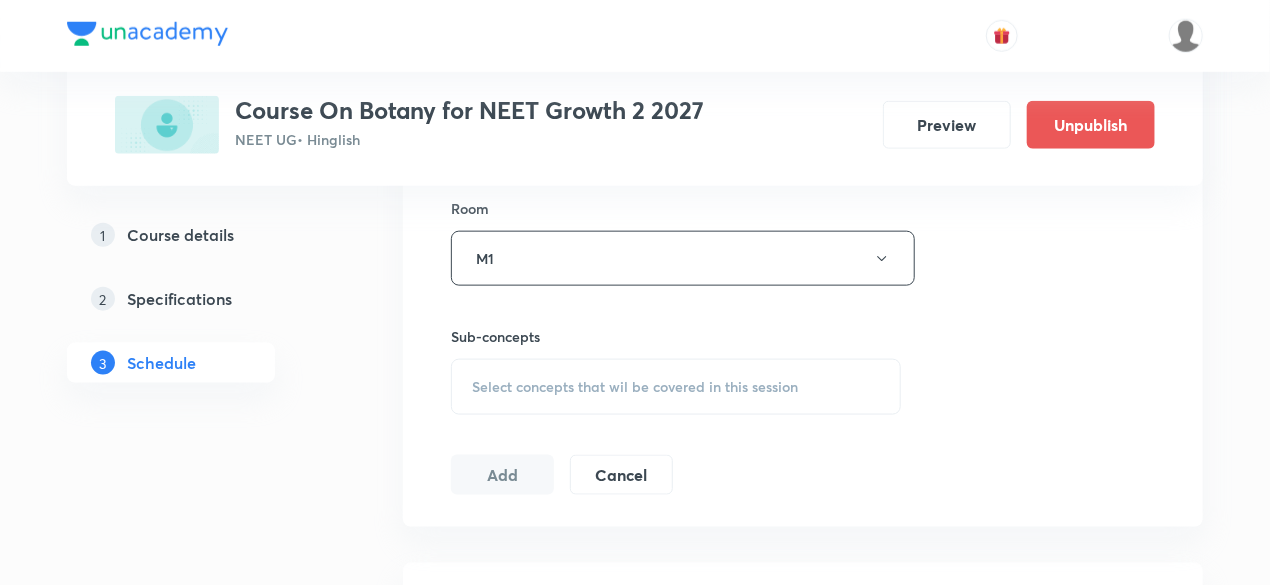 scroll, scrollTop: 880, scrollLeft: 0, axis: vertical 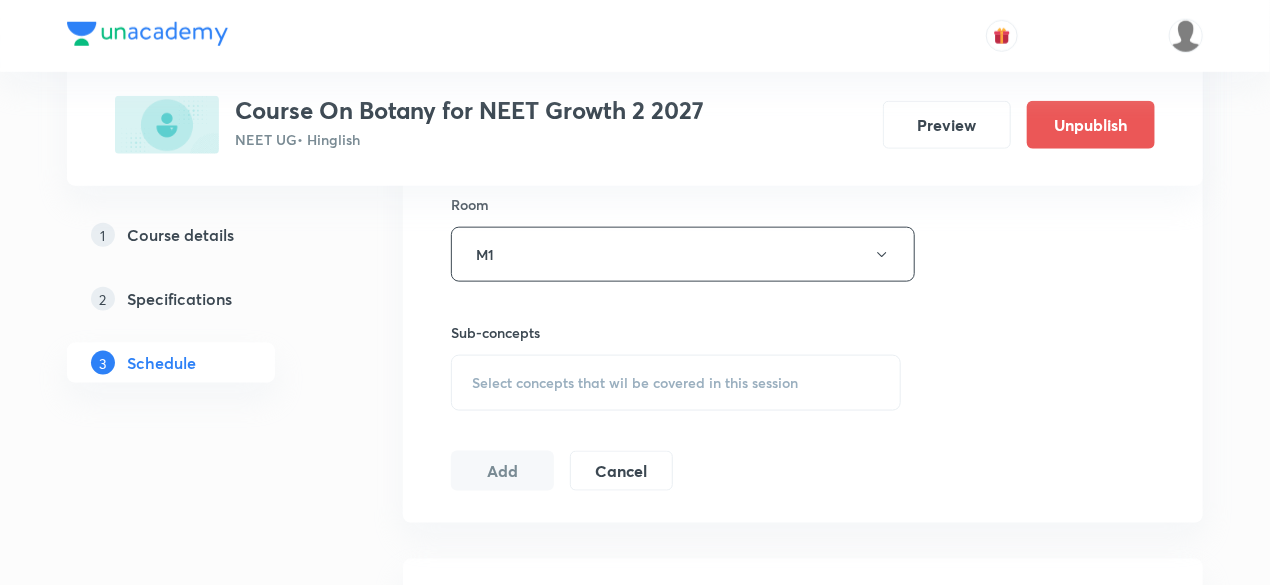 click on "Select concepts that wil be covered in this session" at bounding box center (635, 383) 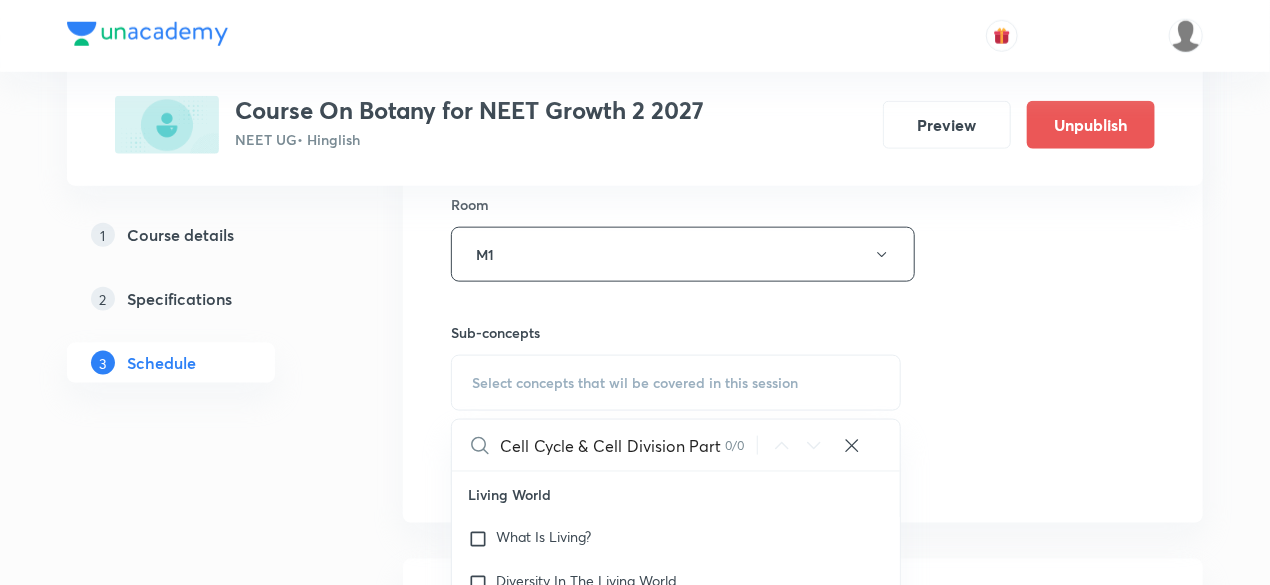 scroll, scrollTop: 0, scrollLeft: 19, axis: horizontal 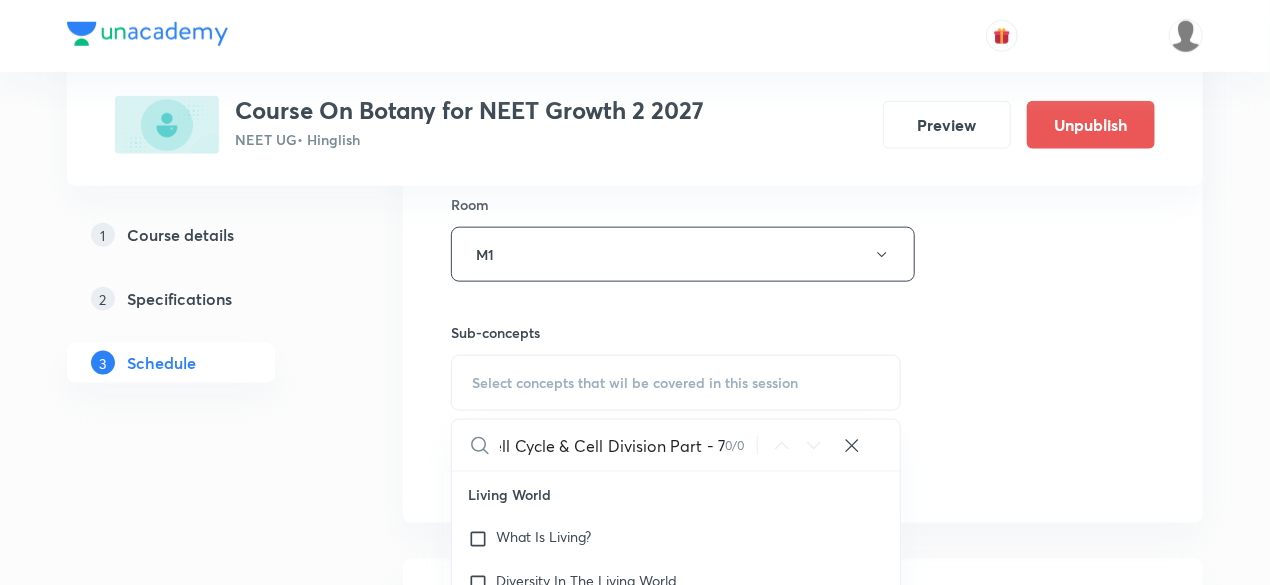 drag, startPoint x: 544, startPoint y: 444, endPoint x: 751, endPoint y: 440, distance: 207.03865 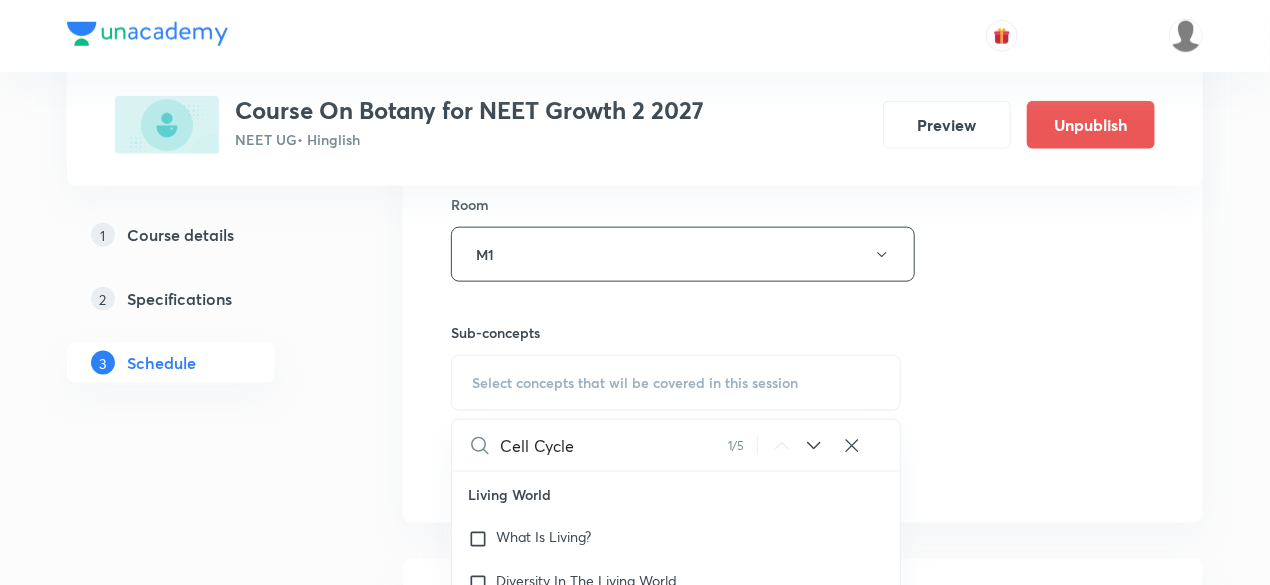 scroll, scrollTop: 0, scrollLeft: 0, axis: both 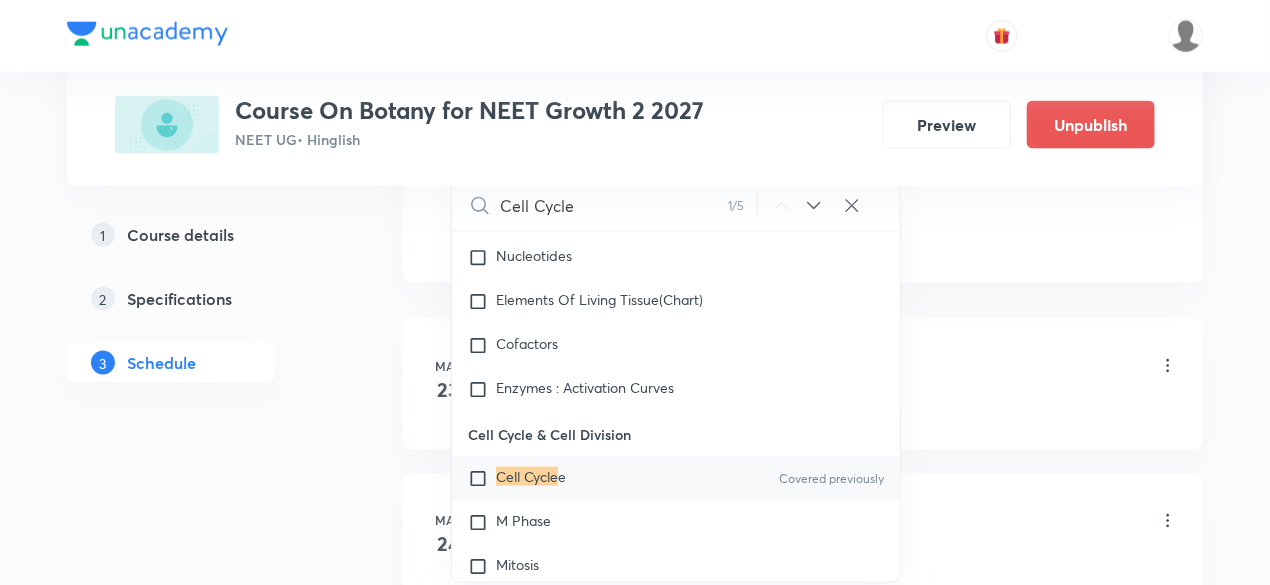 type on "Cell Cycl" 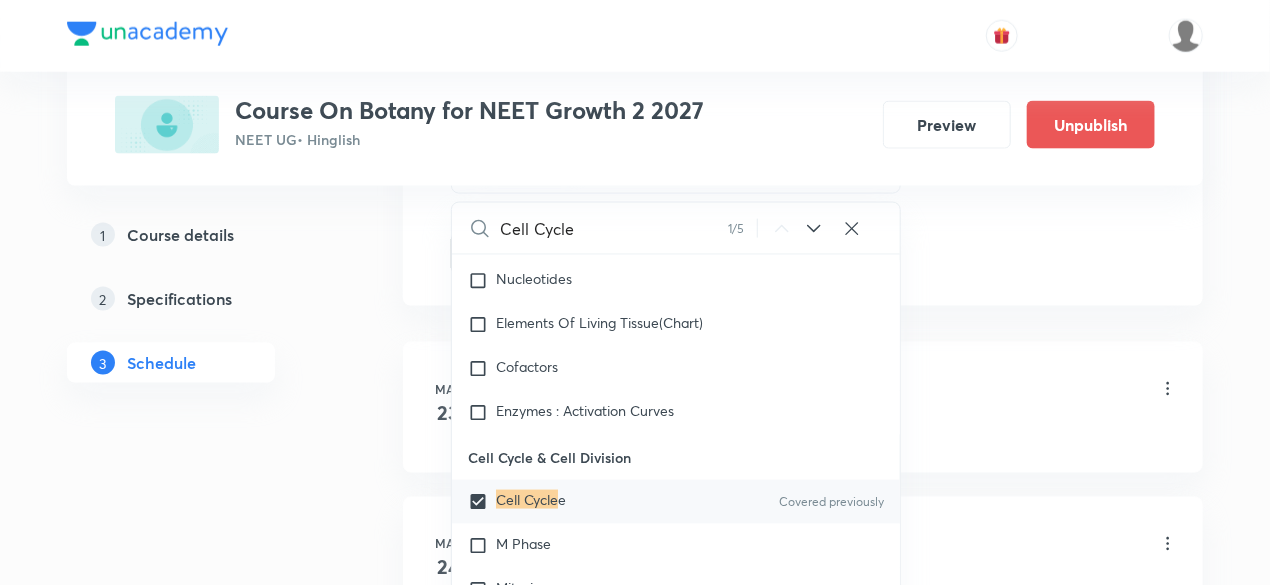 click on "1 Course details 2 Specifications 3 Schedule" at bounding box center (203, 1782) 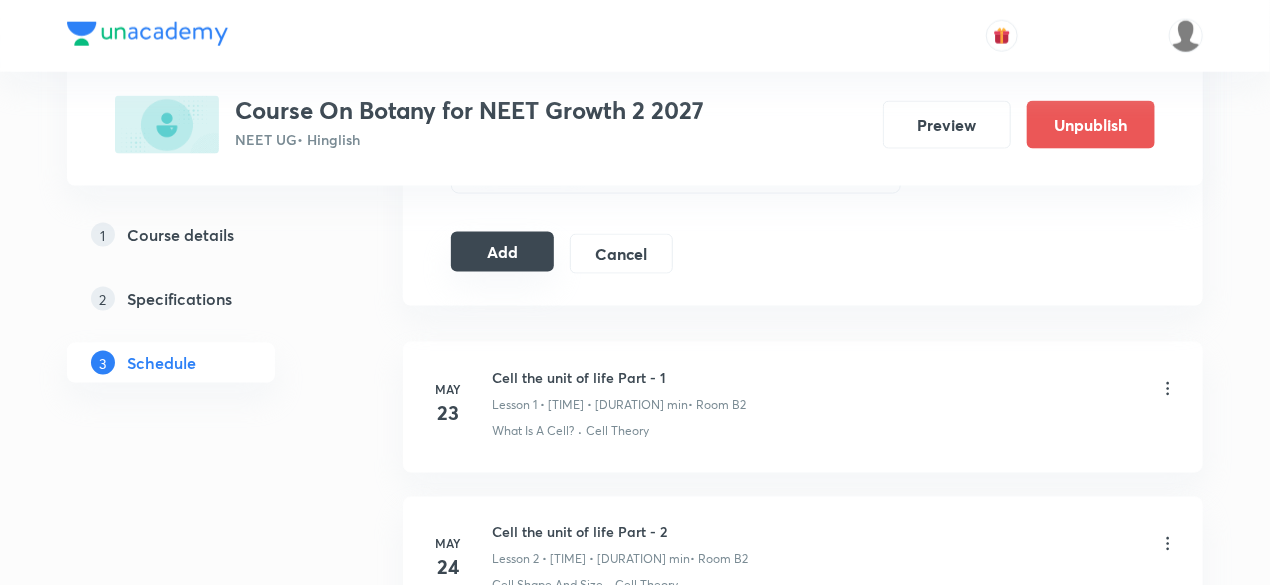click on "Add" at bounding box center [502, 252] 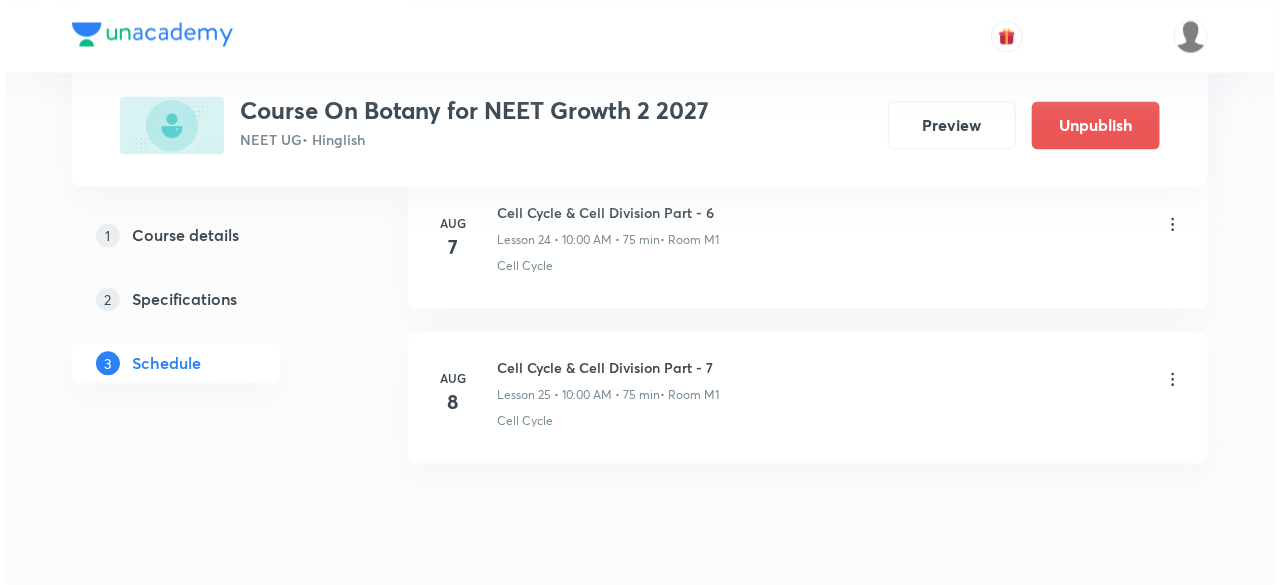 scroll, scrollTop: 4904, scrollLeft: 0, axis: vertical 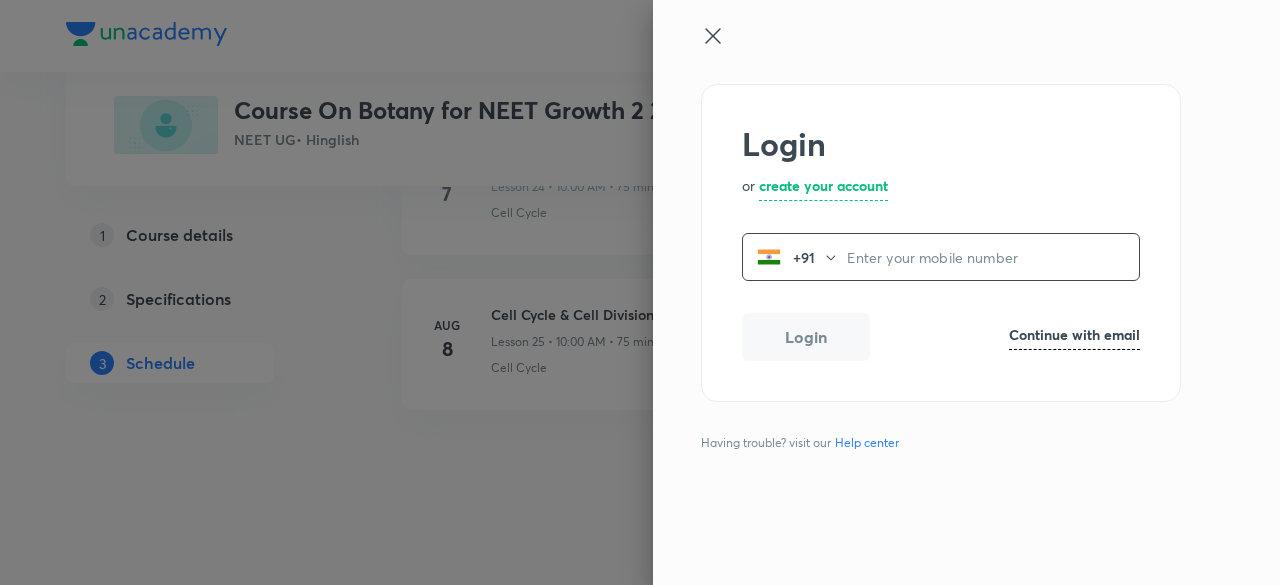 click on "Continue with email" at bounding box center [1074, 334] 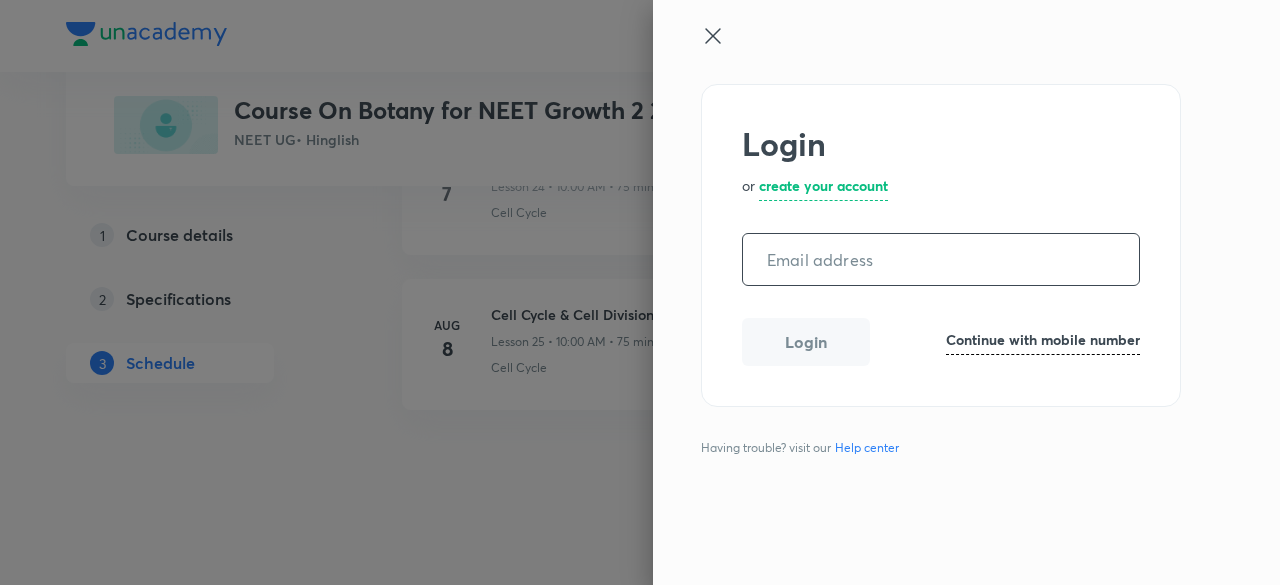 paste on "operations.nashik@unacademy.com" 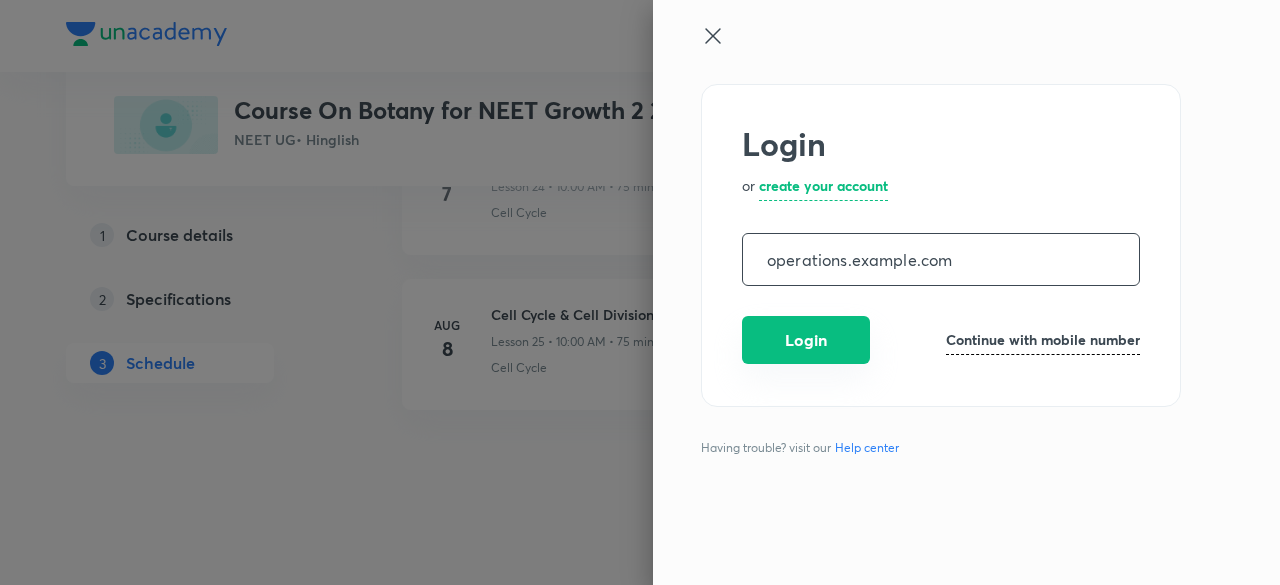 type on "operations.nashik@unacademy.com" 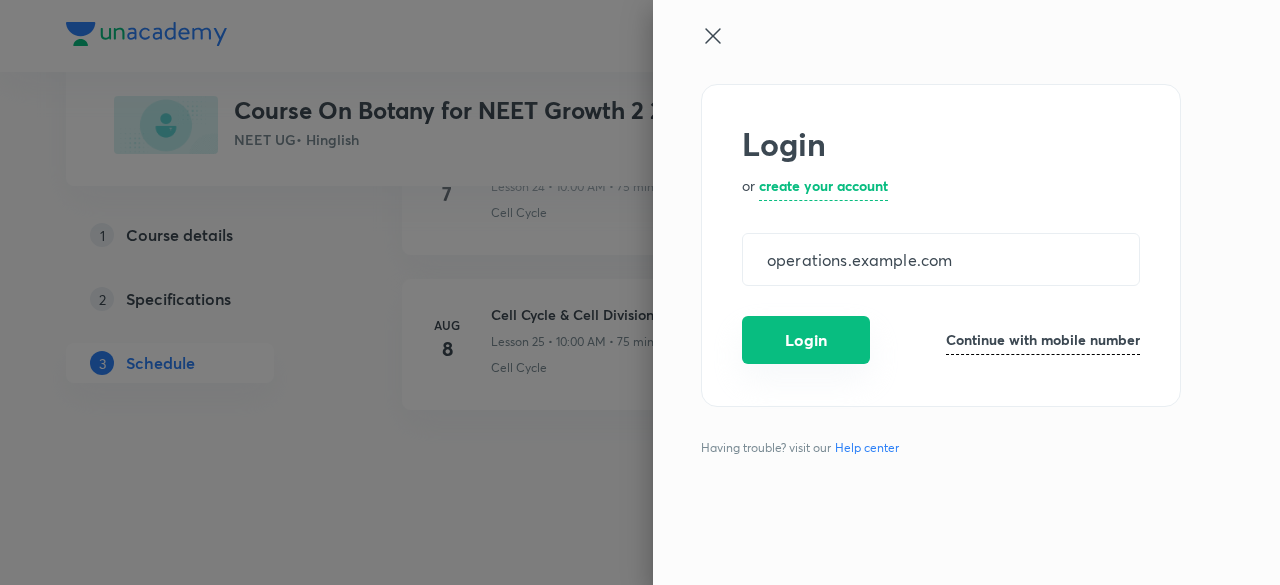 click on "Login" at bounding box center (806, 340) 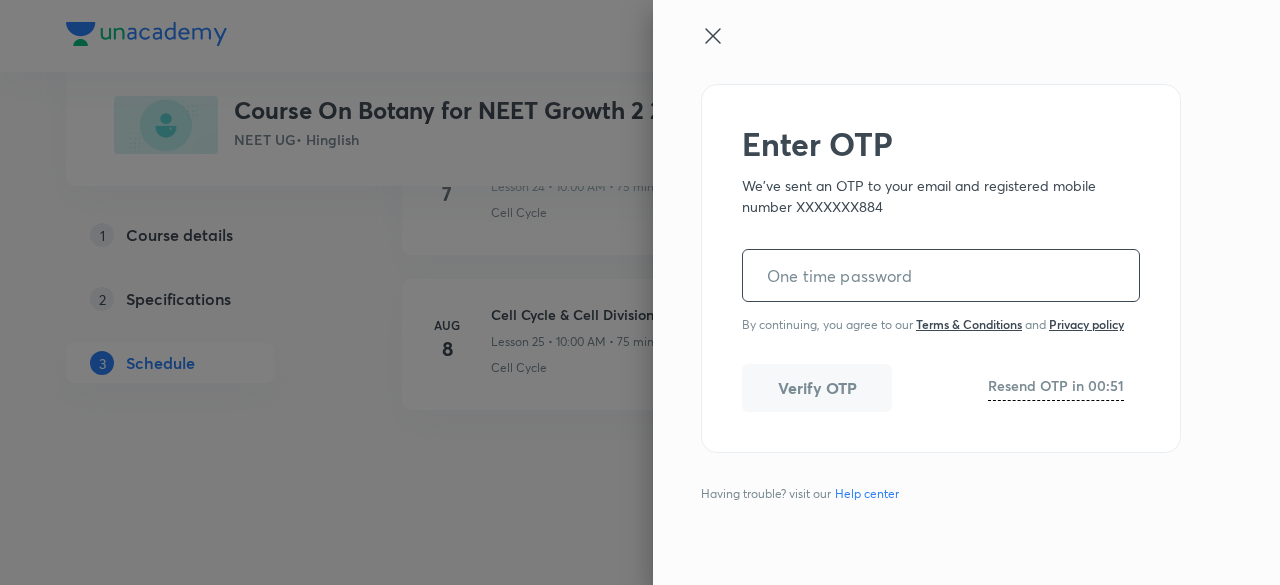 paste on "838204" 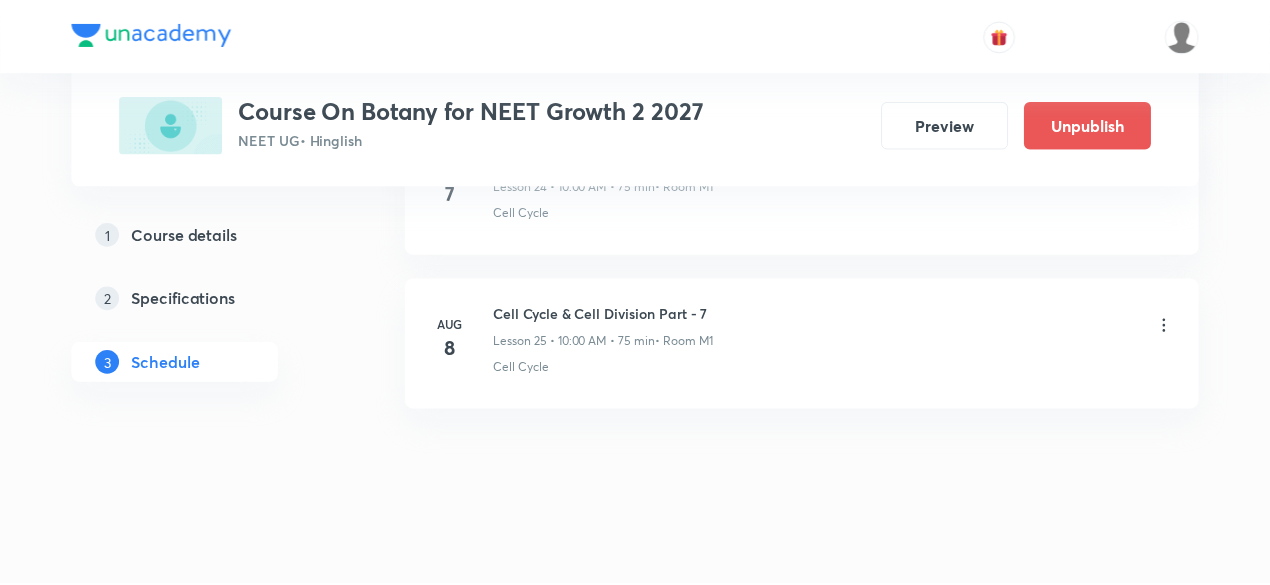 scroll, scrollTop: 1079, scrollLeft: 0, axis: vertical 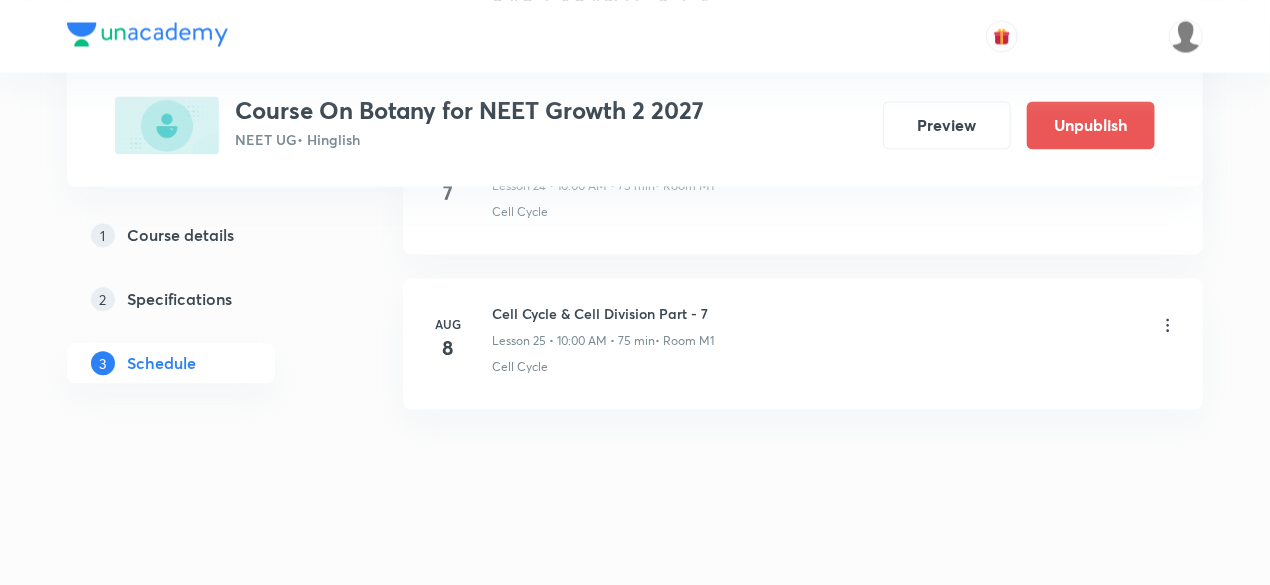 click on "Lesson 25 • [TIME] • [DURATION] • Room M1 Cell Cycle" at bounding box center [803, 343] 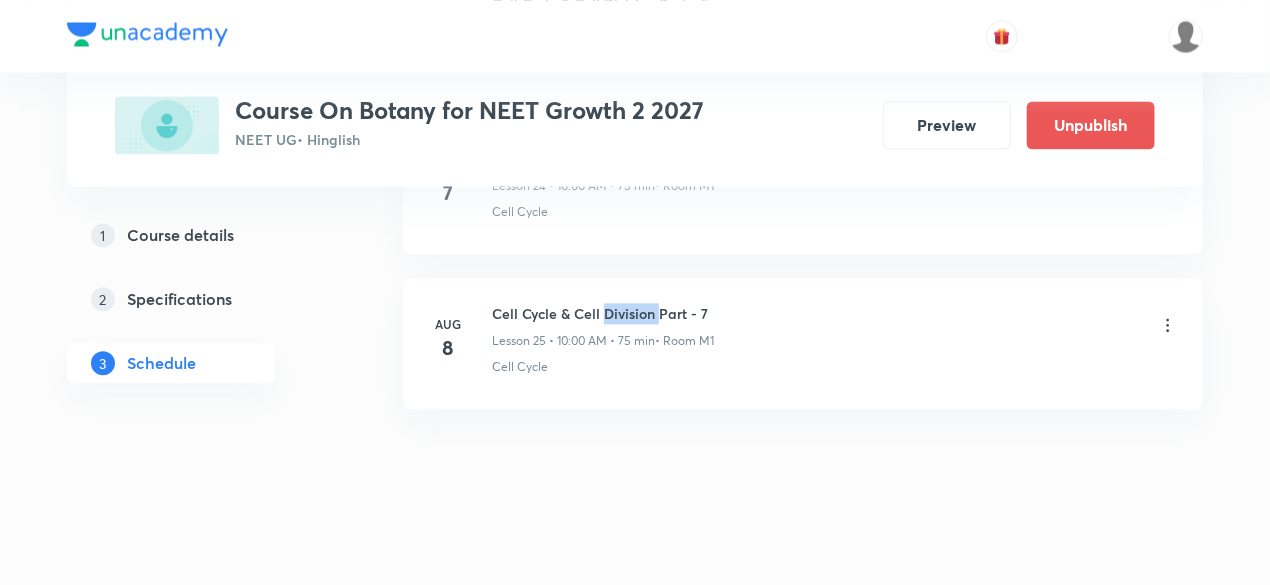 click on "Lesson 25 • [TIME] • [DURATION] • Room M1 Cell Cycle" at bounding box center (803, 343) 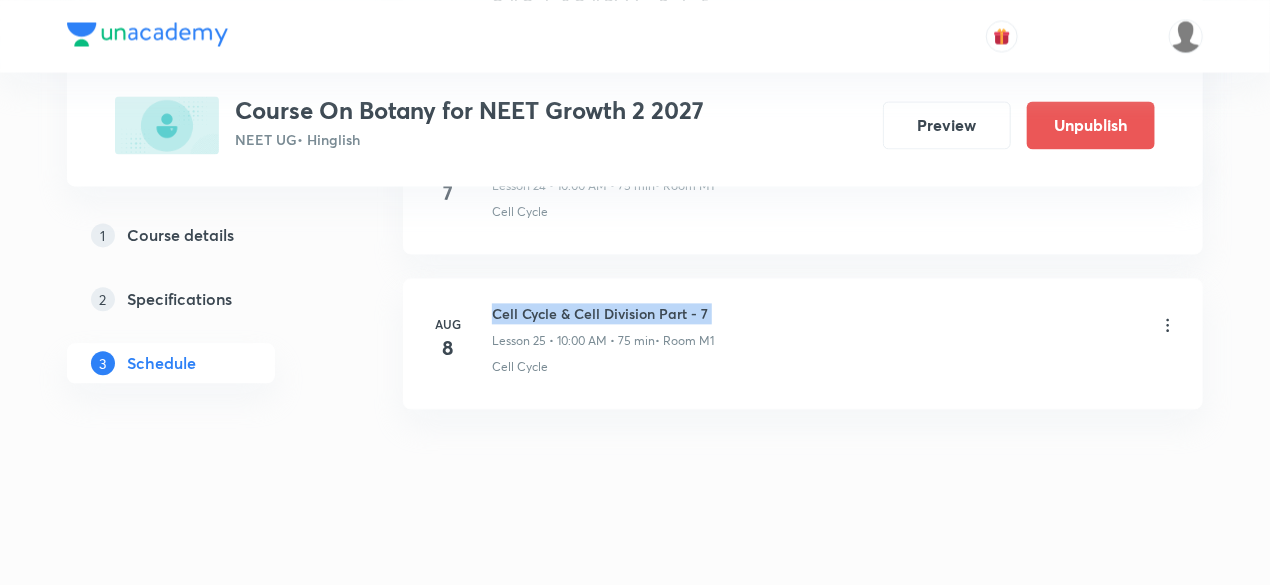 click on "Lesson 25 • [TIME] • [DURATION] • Room M1 Cell Cycle" at bounding box center [803, 343] 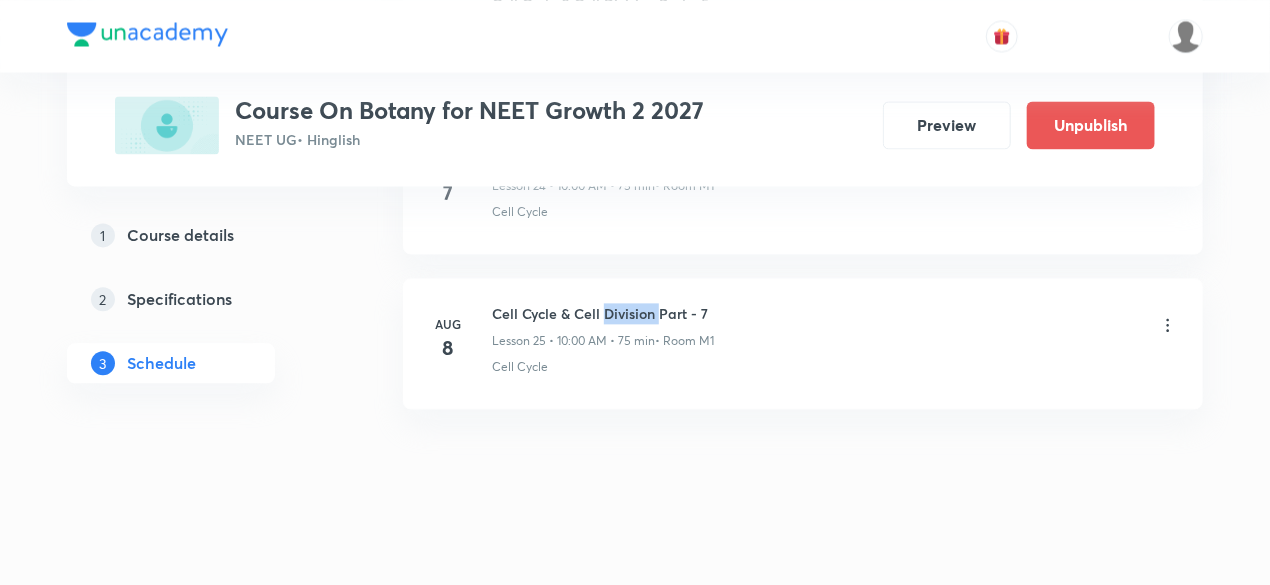 click on "Cell Cycle & Cell Division Part - 7" at bounding box center (603, 313) 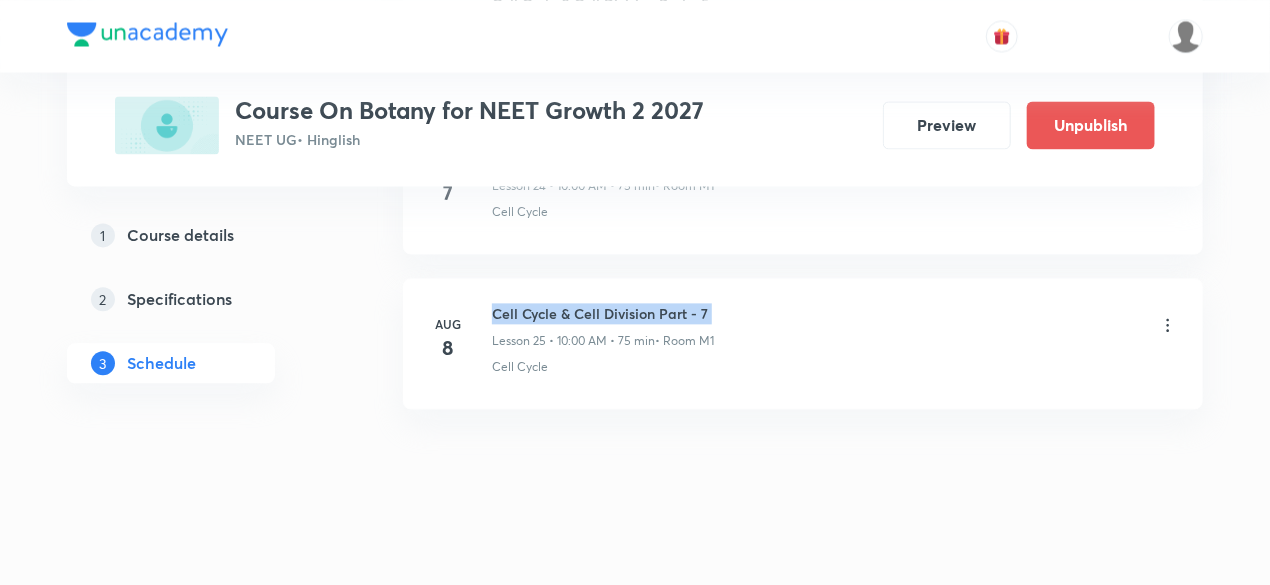 click on "Cell Cycle & Cell Division Part - 7" at bounding box center (603, 313) 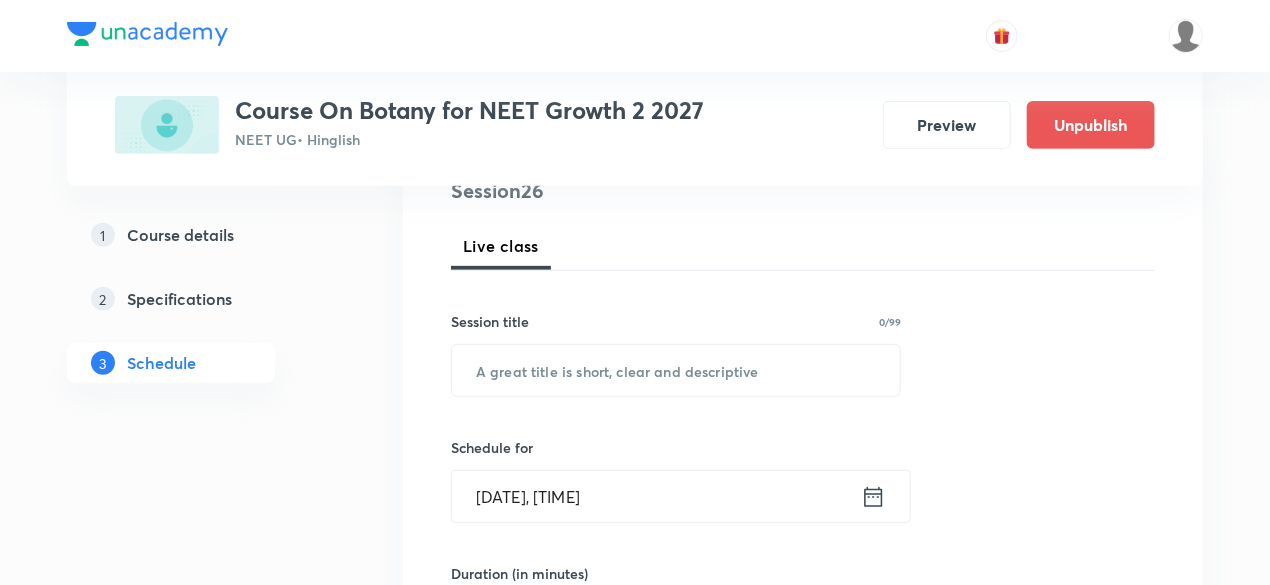 scroll, scrollTop: 320, scrollLeft: 0, axis: vertical 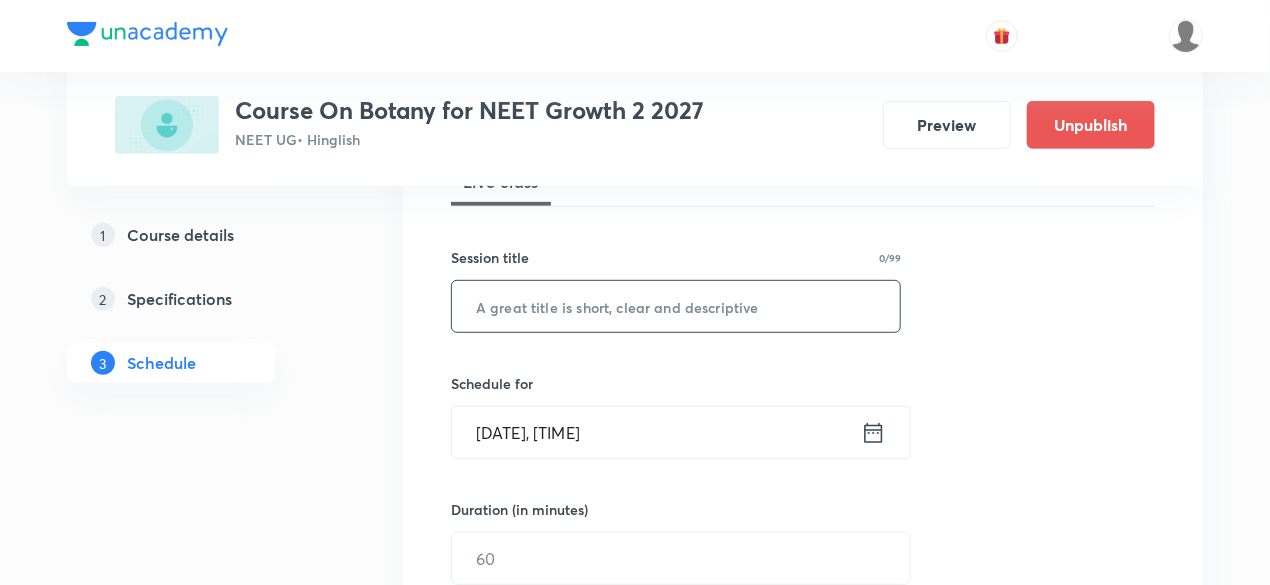 click at bounding box center [676, 306] 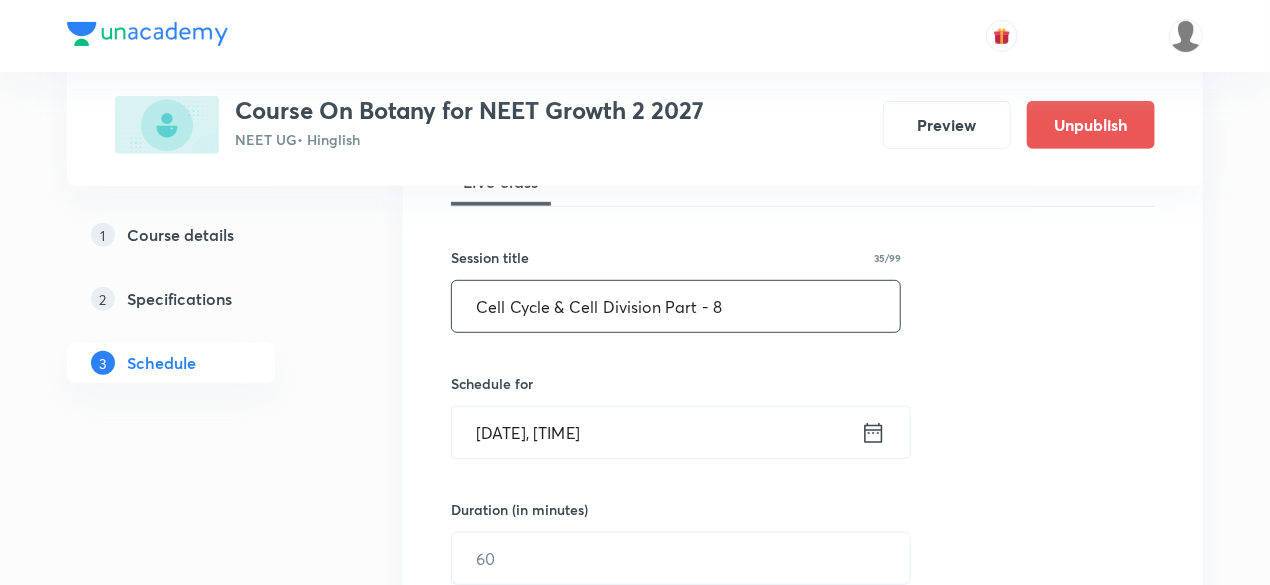 scroll, scrollTop: 400, scrollLeft: 0, axis: vertical 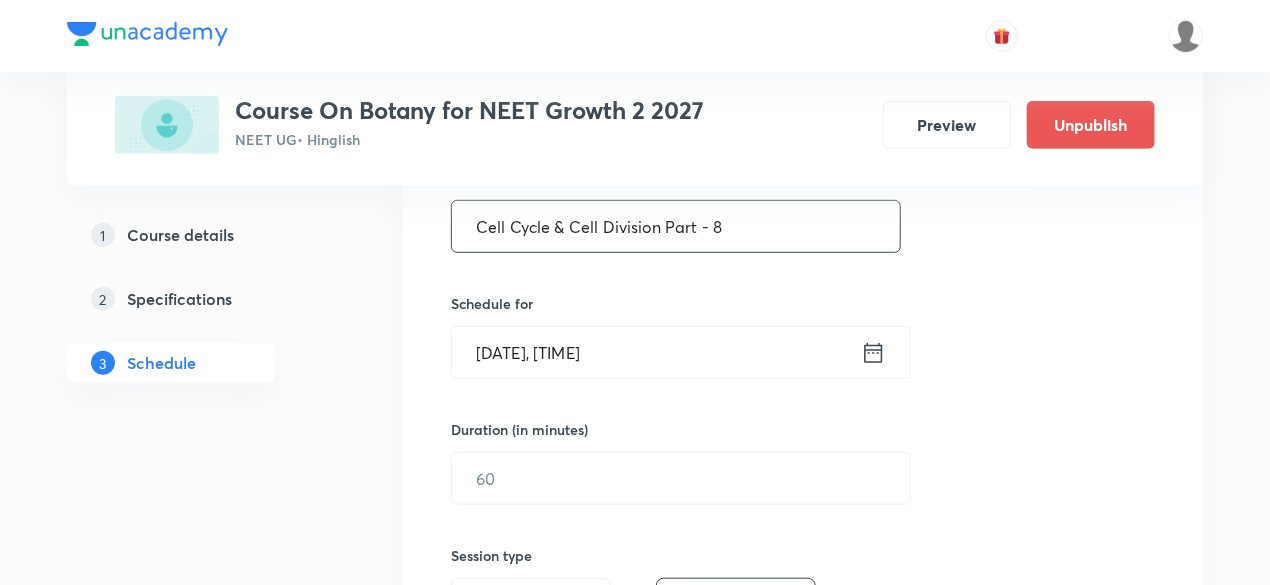 type on "Cell Cycle & Cell Division Part - 8" 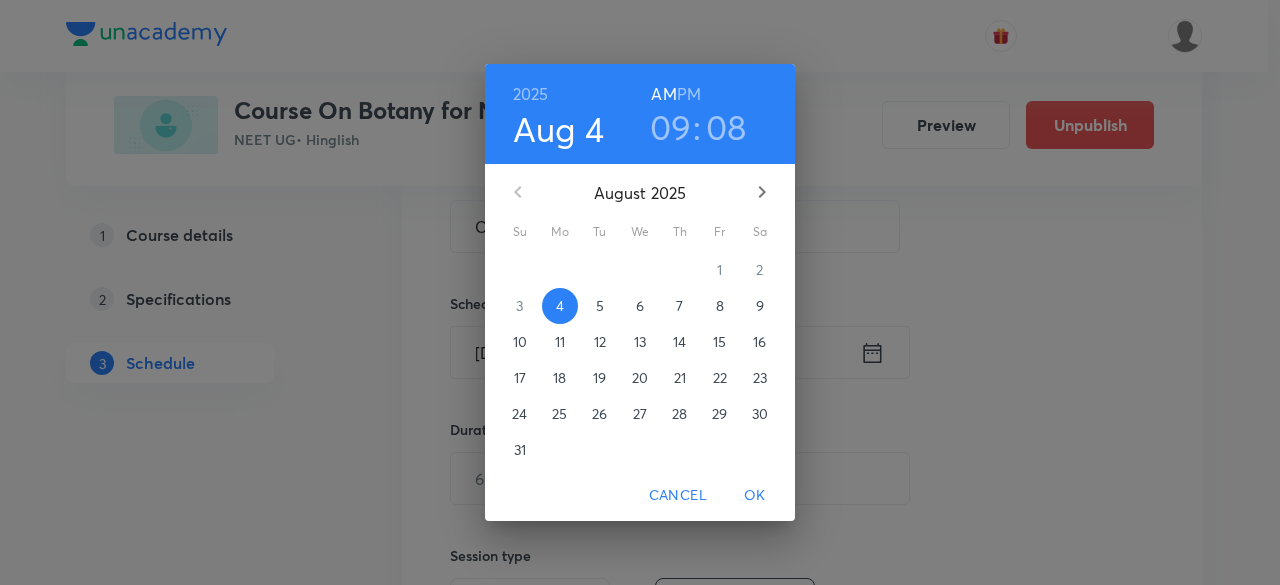 click on "8" at bounding box center (720, 306) 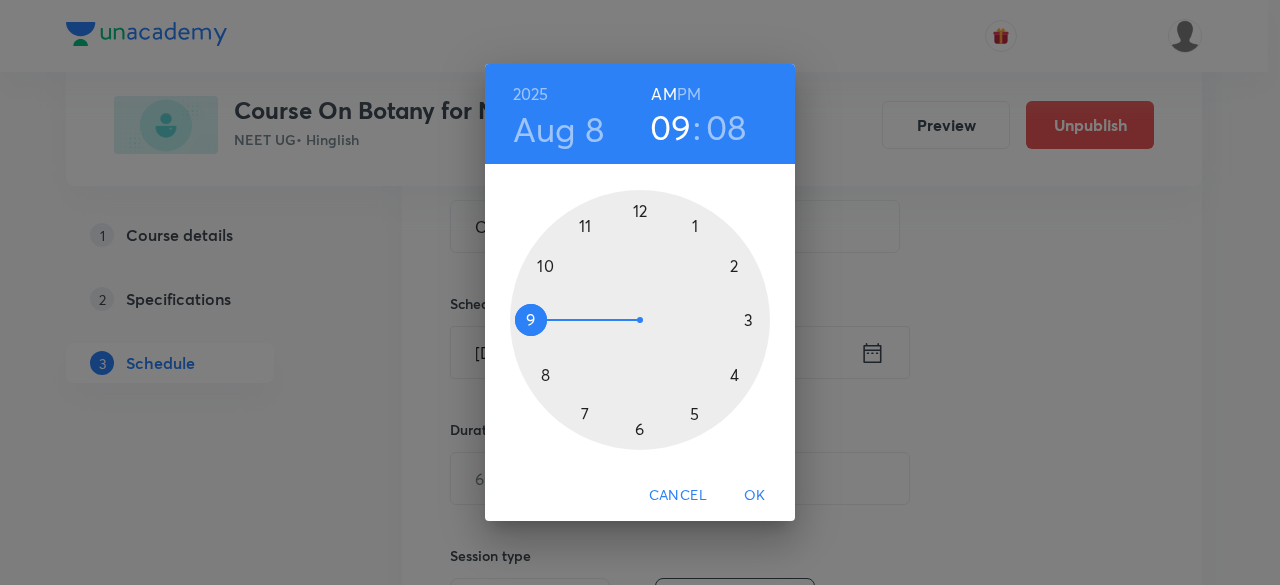 click at bounding box center (640, 320) 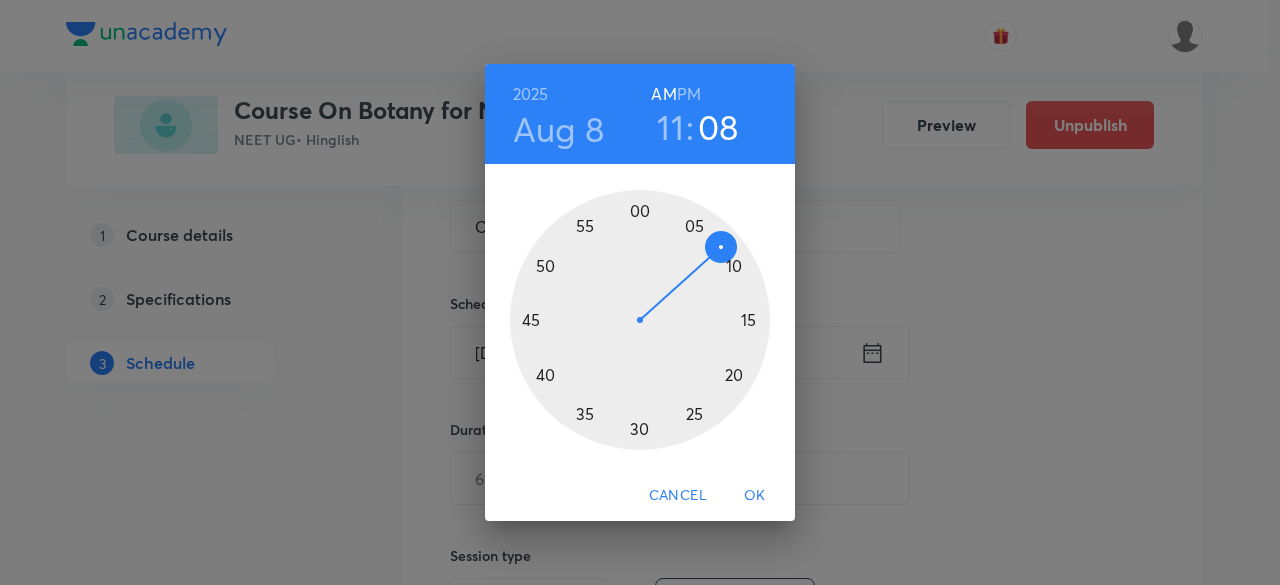 click at bounding box center (640, 320) 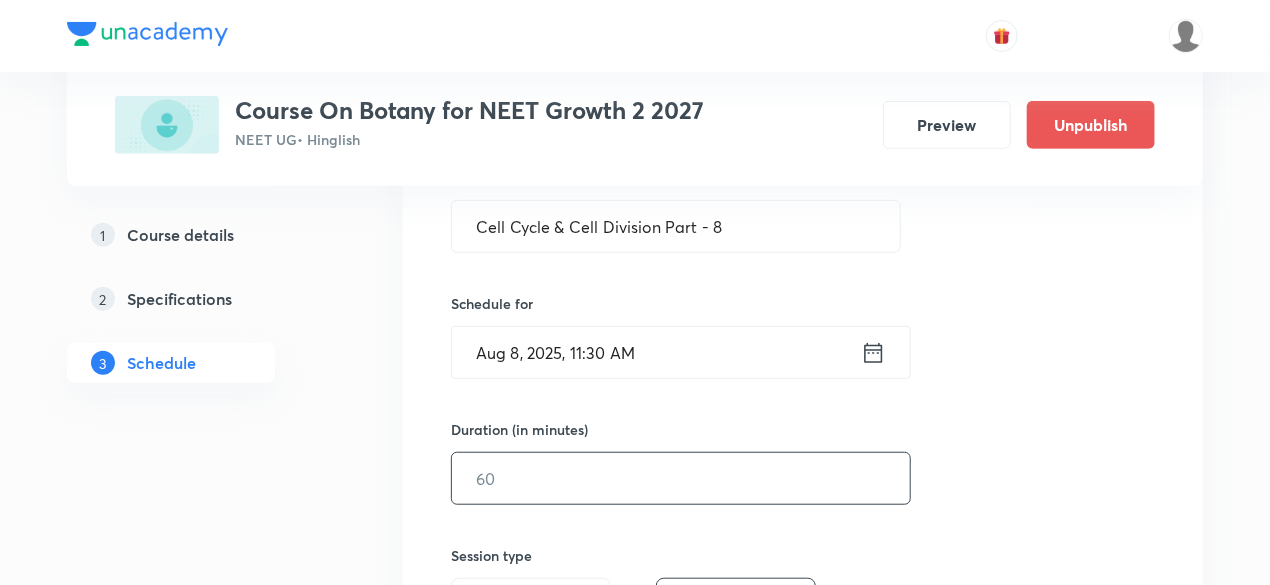 click at bounding box center [681, 478] 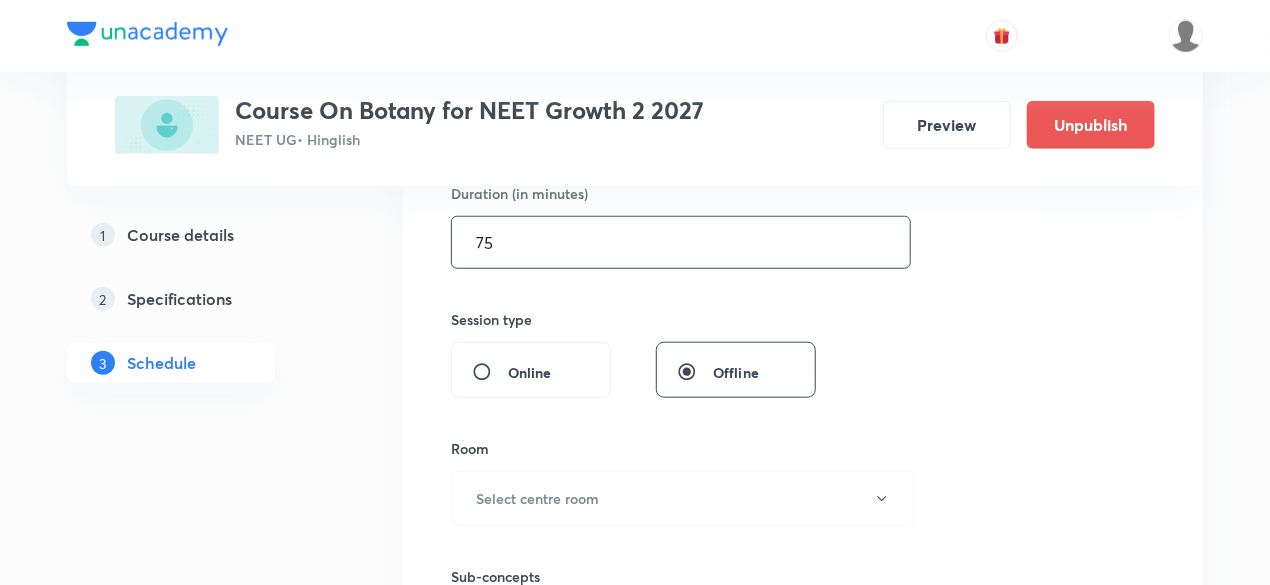 scroll, scrollTop: 640, scrollLeft: 0, axis: vertical 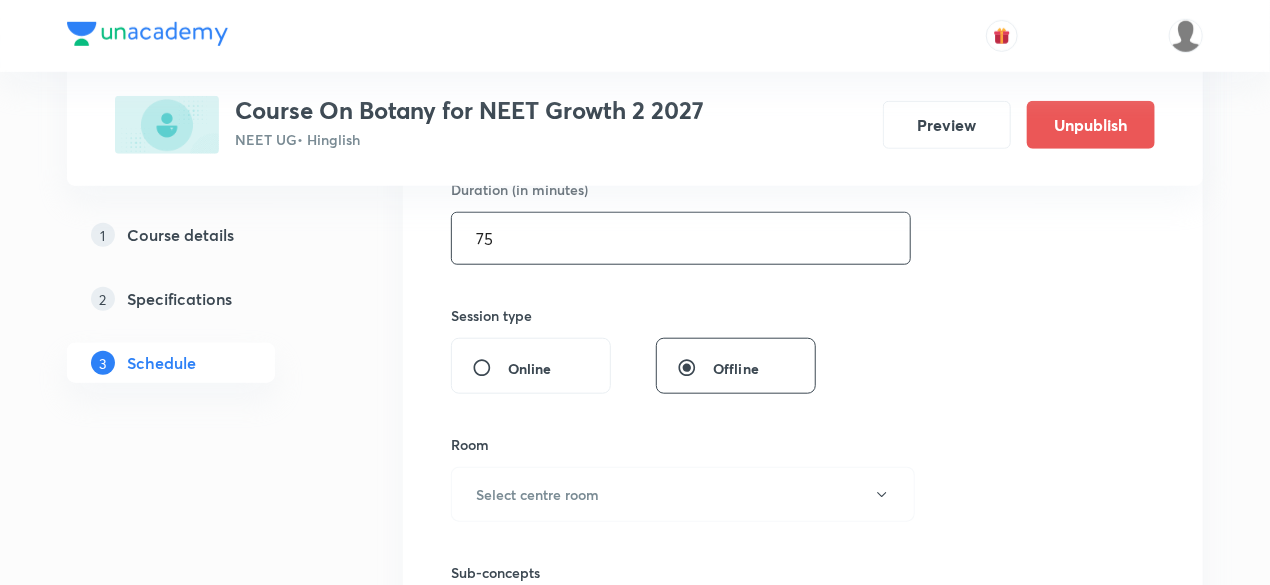 type on "75" 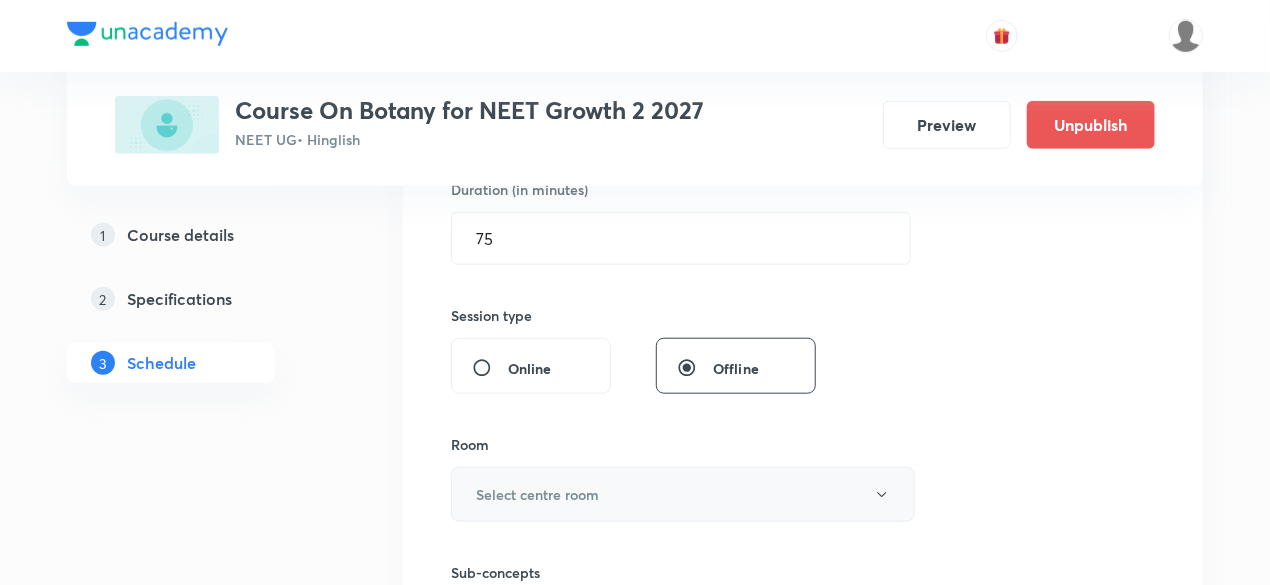 click on "Select centre room" at bounding box center [537, 494] 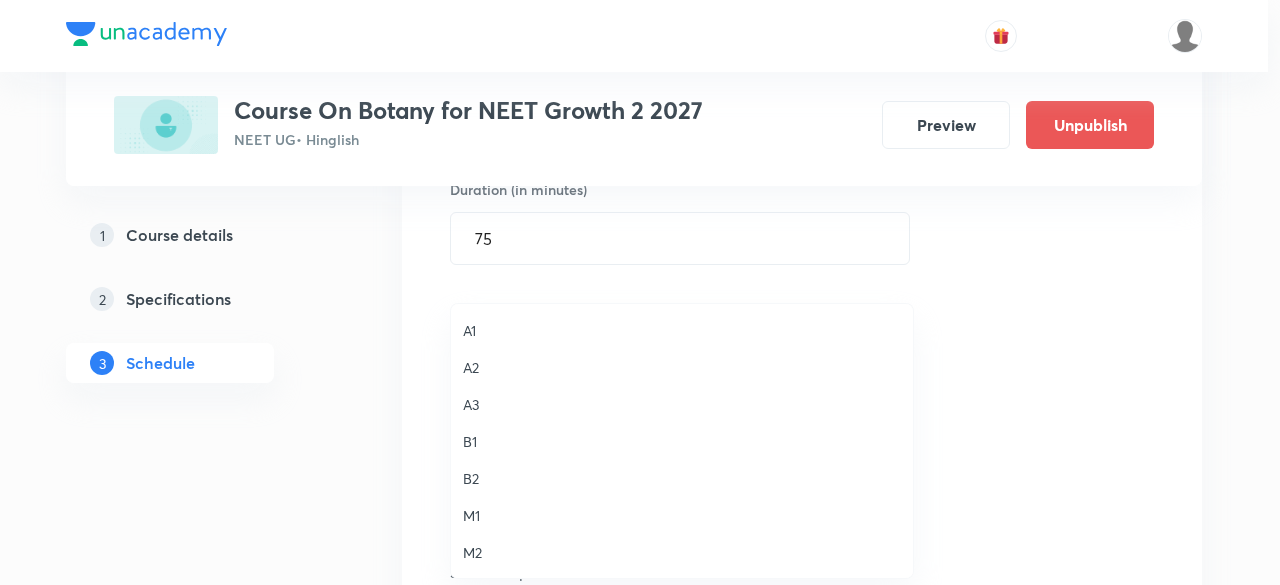 click on "M1" at bounding box center (682, 515) 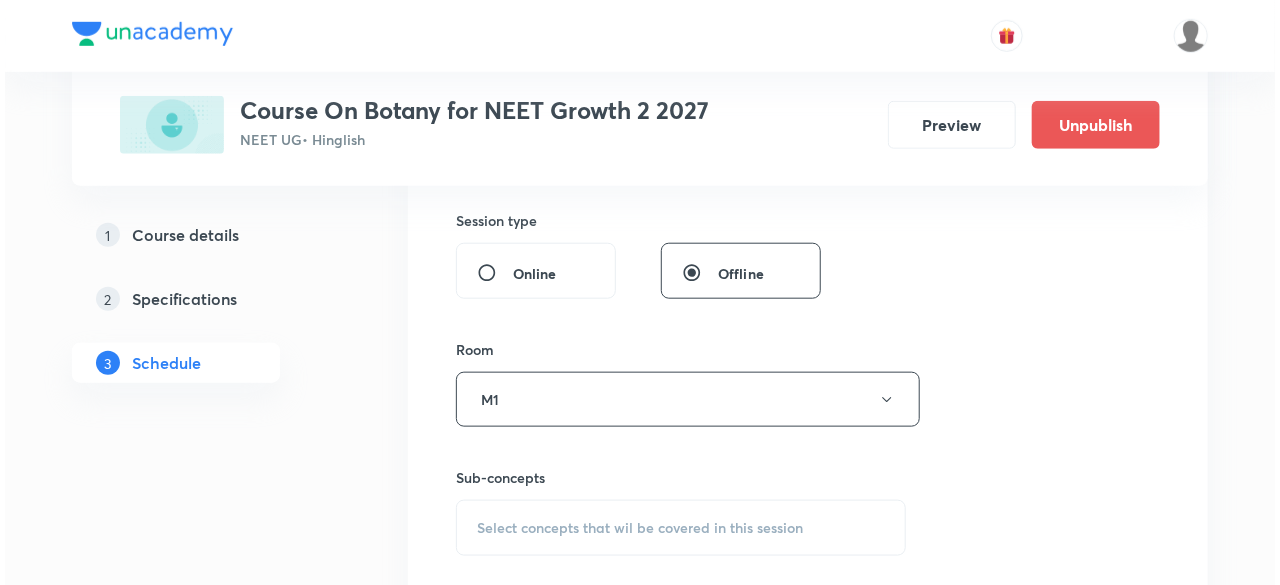 scroll, scrollTop: 800, scrollLeft: 0, axis: vertical 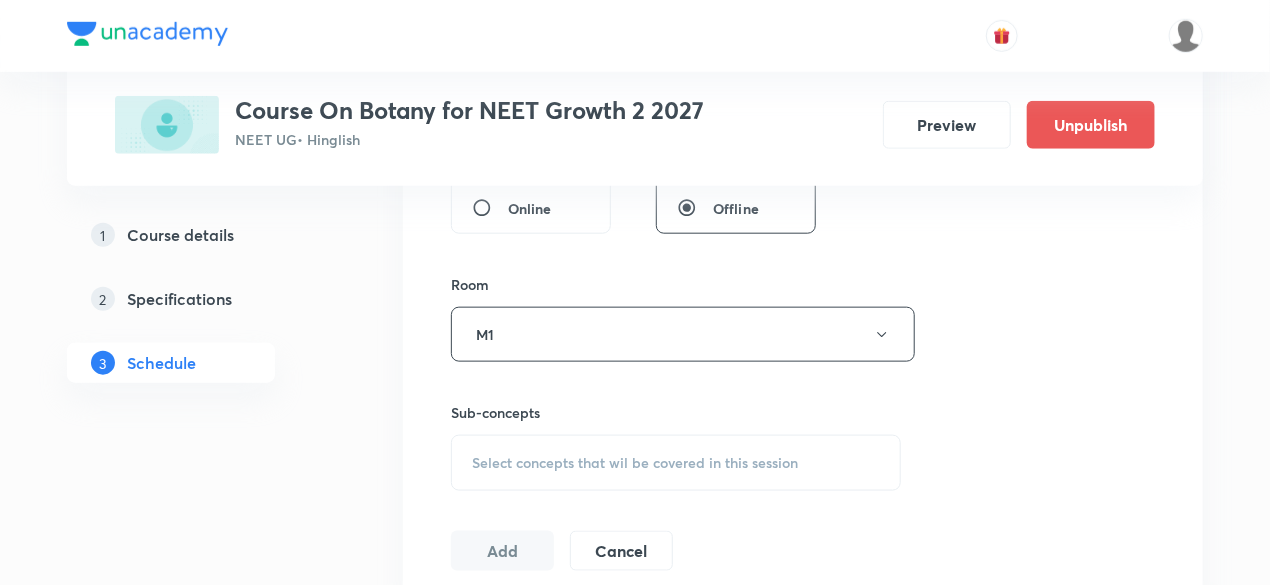 click on "Select concepts that wil be covered in this session" at bounding box center [635, 463] 